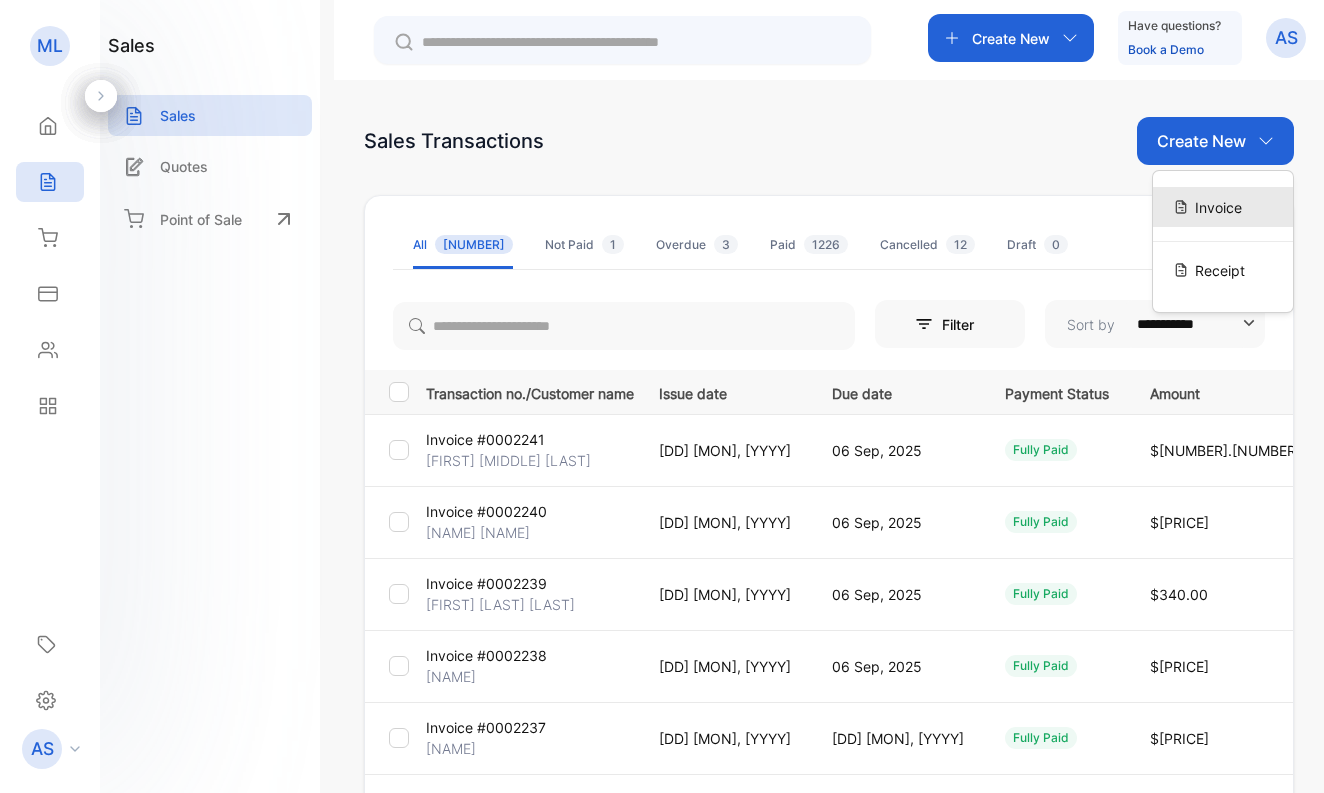 scroll, scrollTop: 0, scrollLeft: 0, axis: both 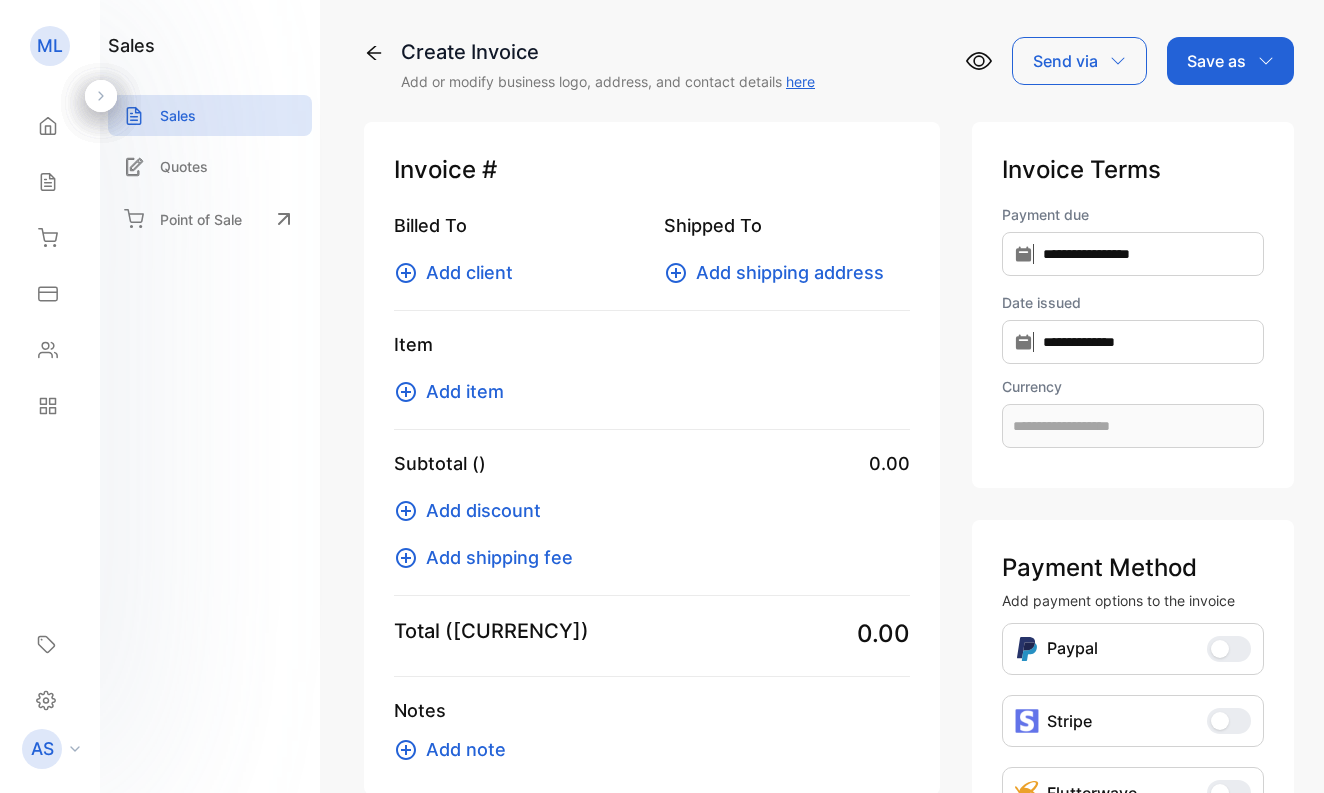 type on "**********" 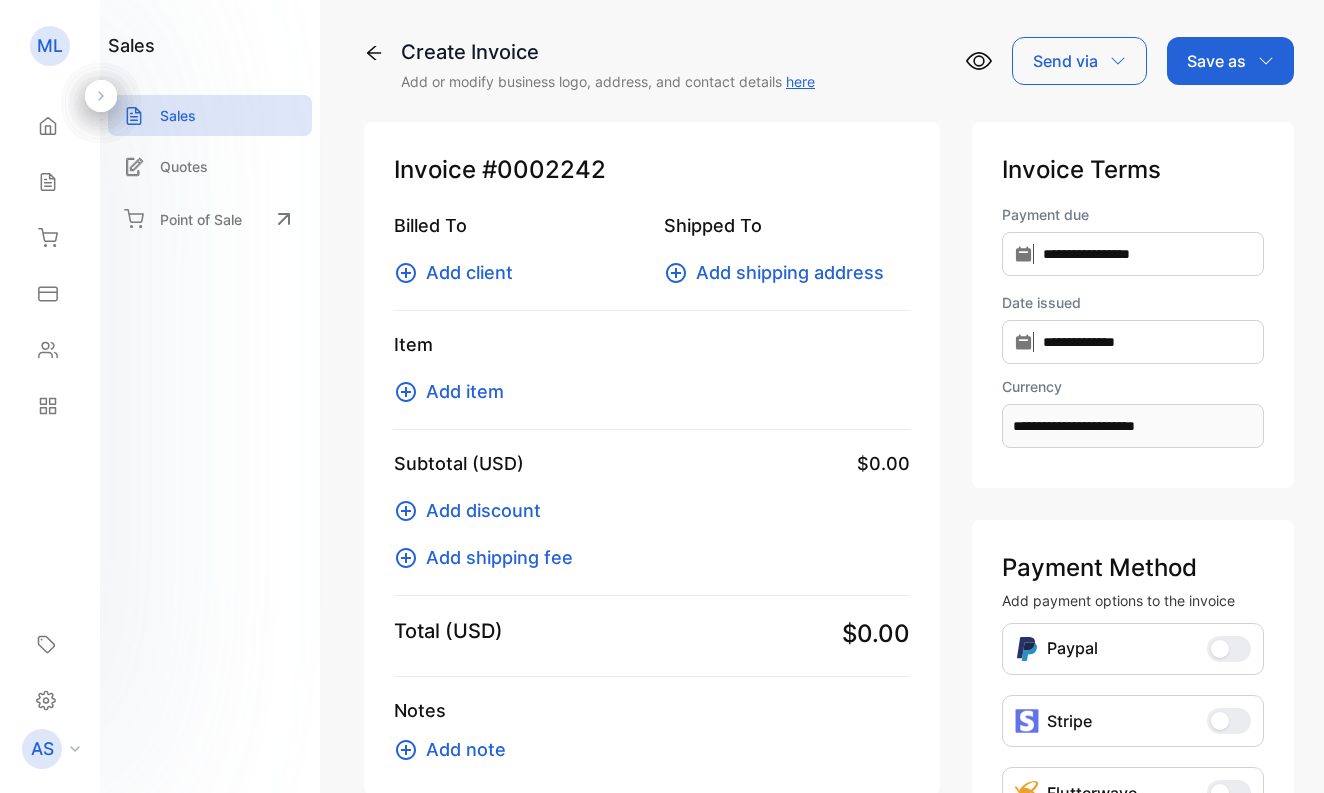 scroll, scrollTop: 1, scrollLeft: 0, axis: vertical 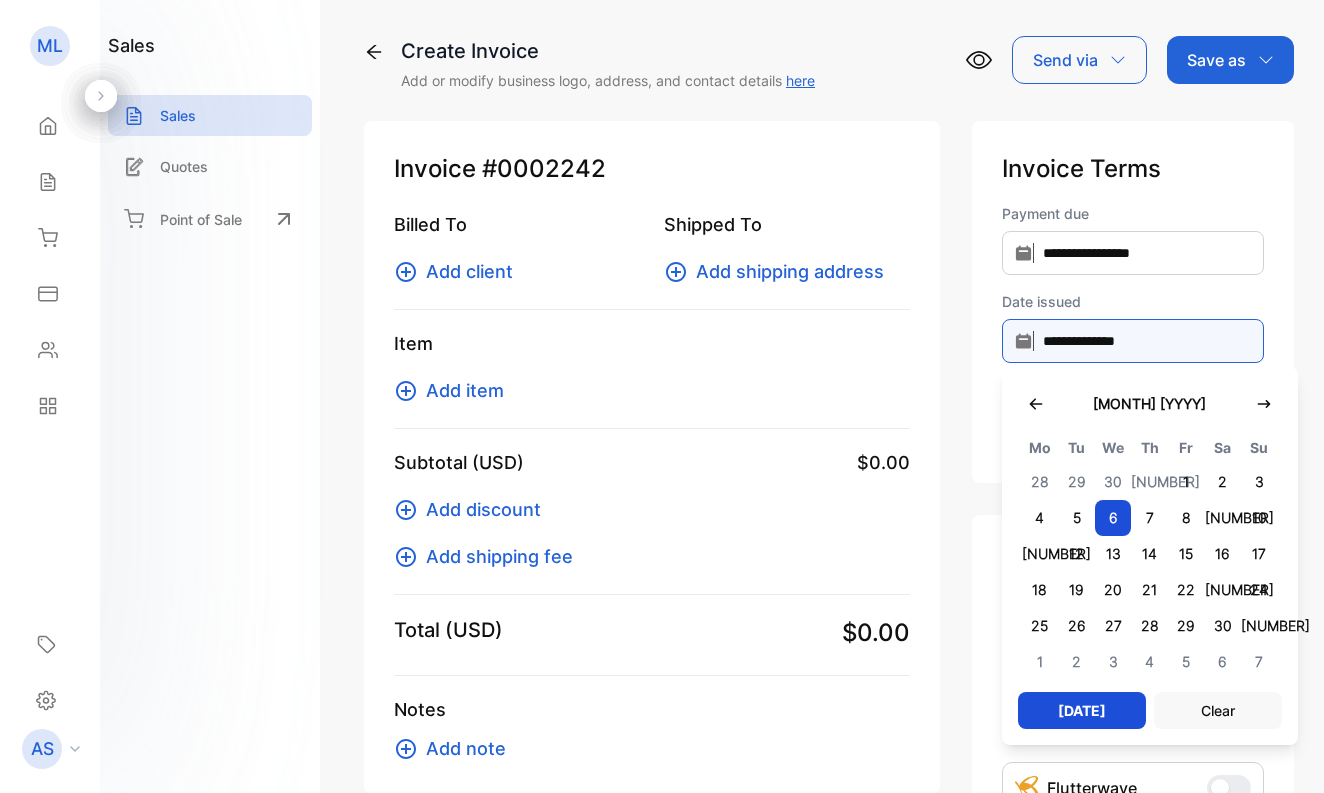 click on "**********" at bounding box center (1133, 341) 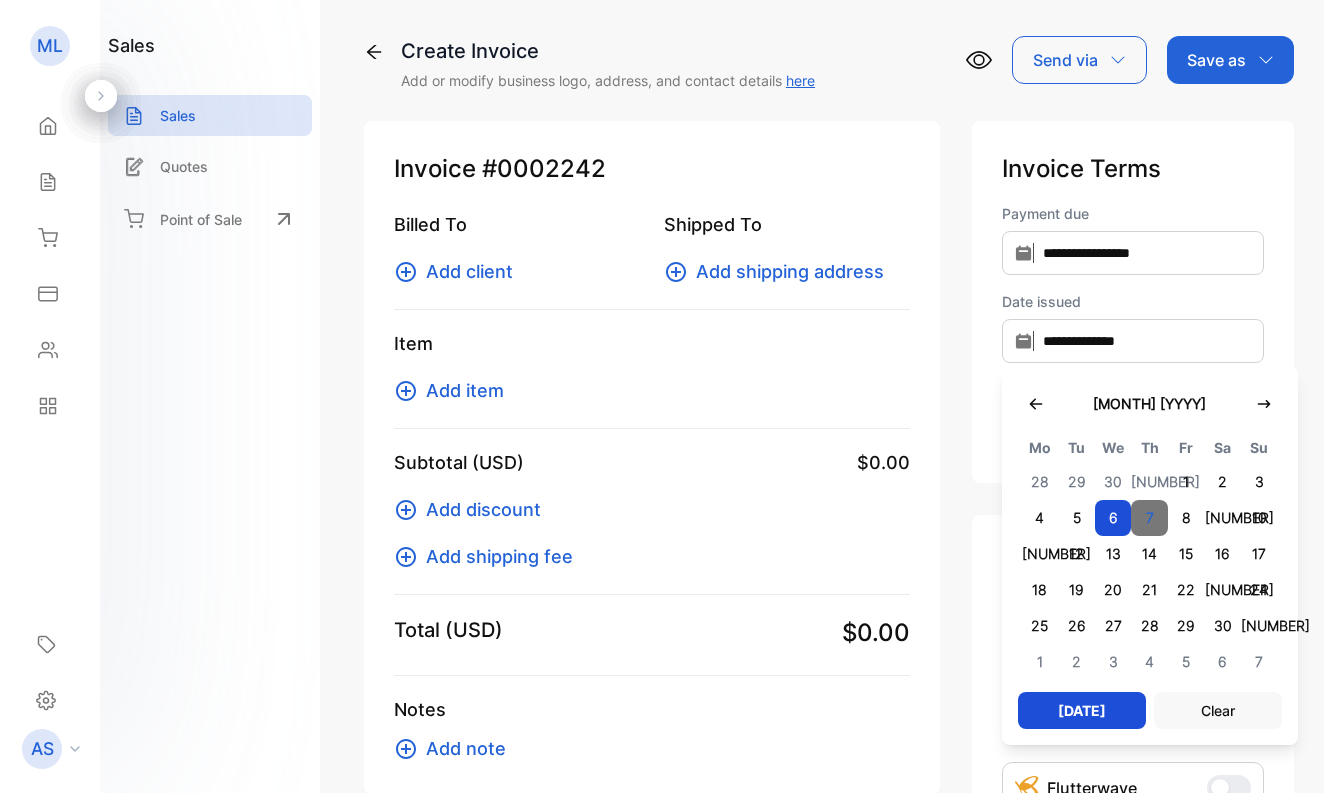 click on "7" at bounding box center (1149, 518) 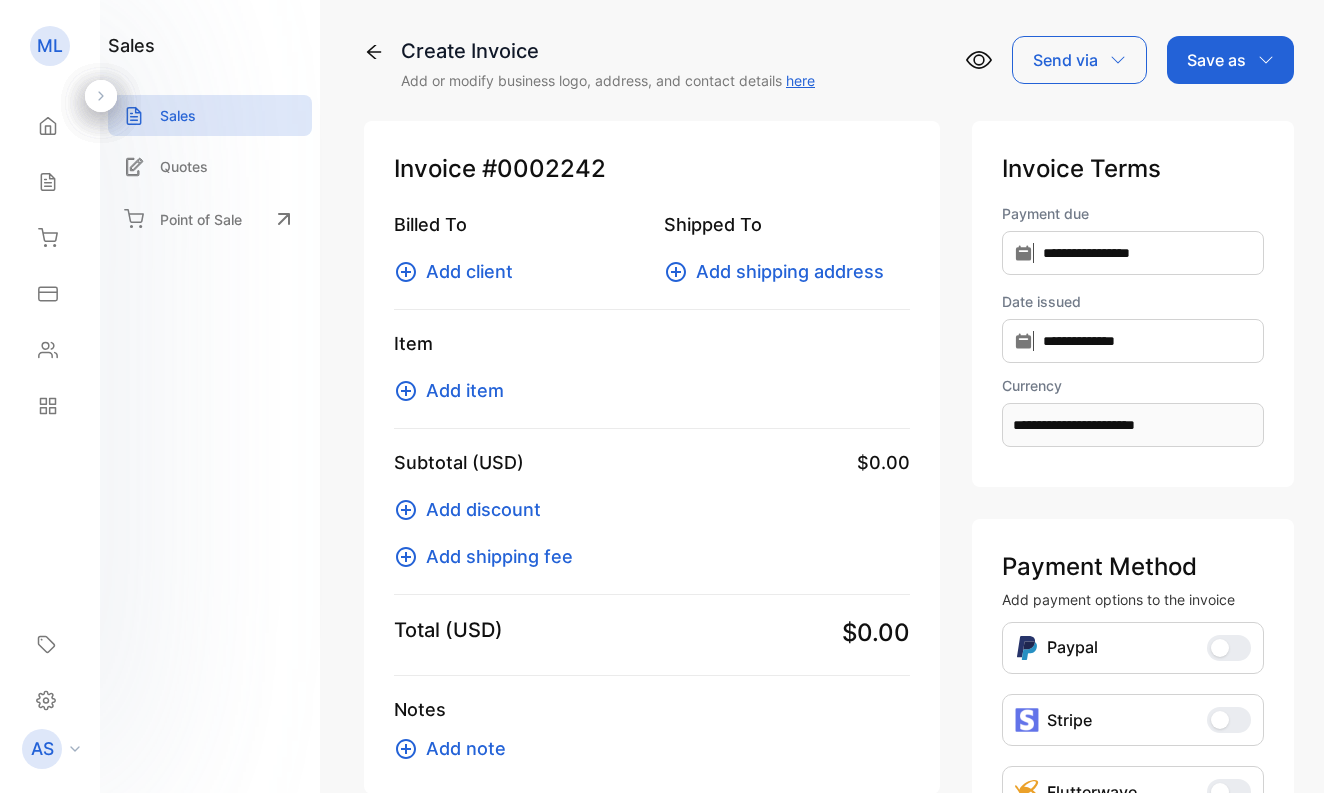 click on "Add client" at bounding box center (469, 271) 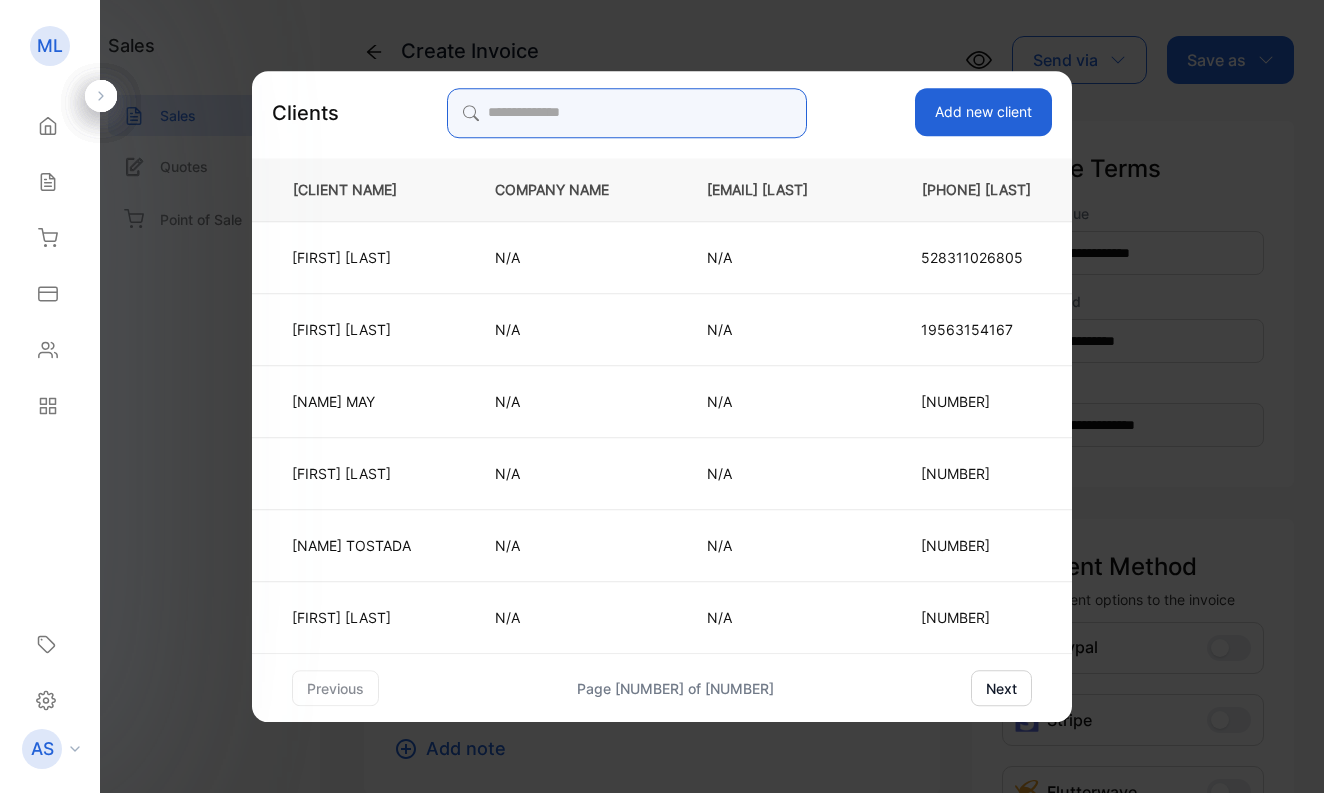click at bounding box center (627, 113) 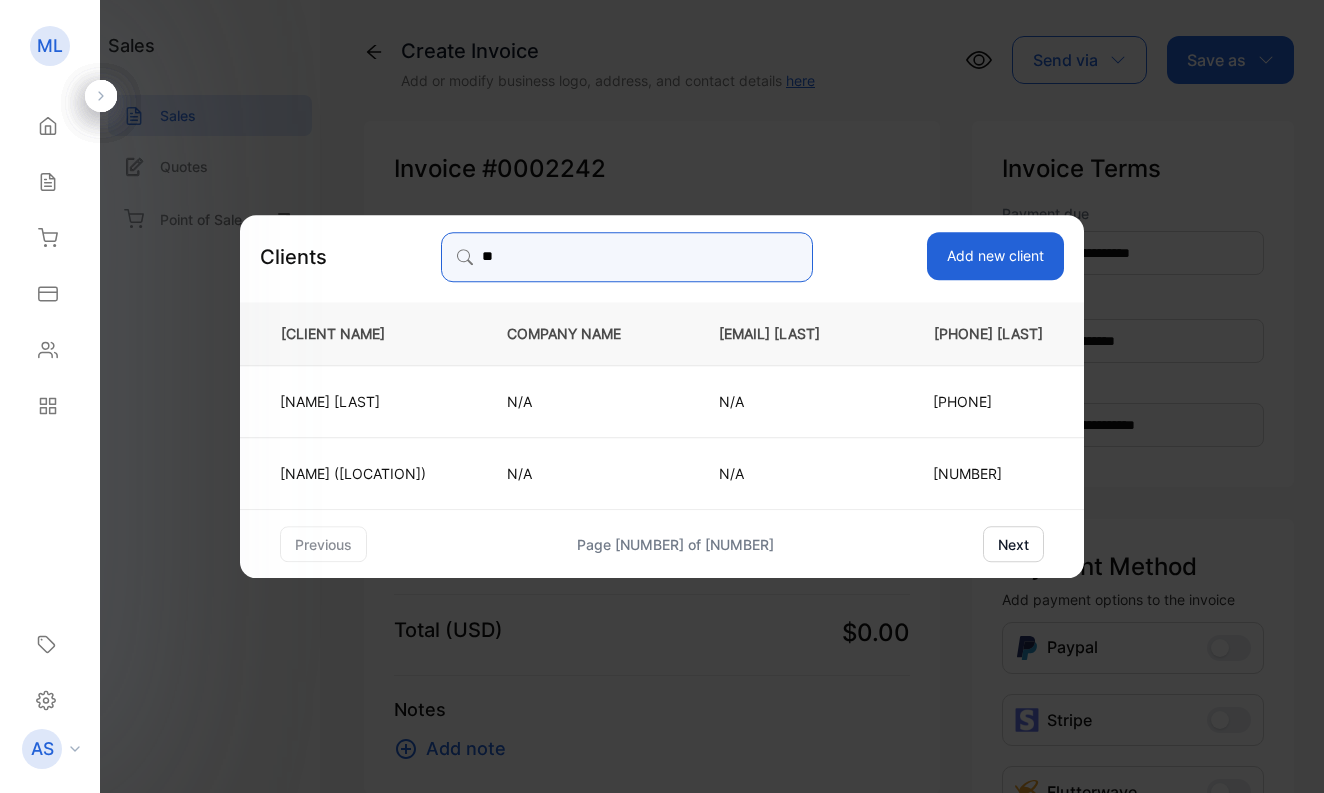 type on "*" 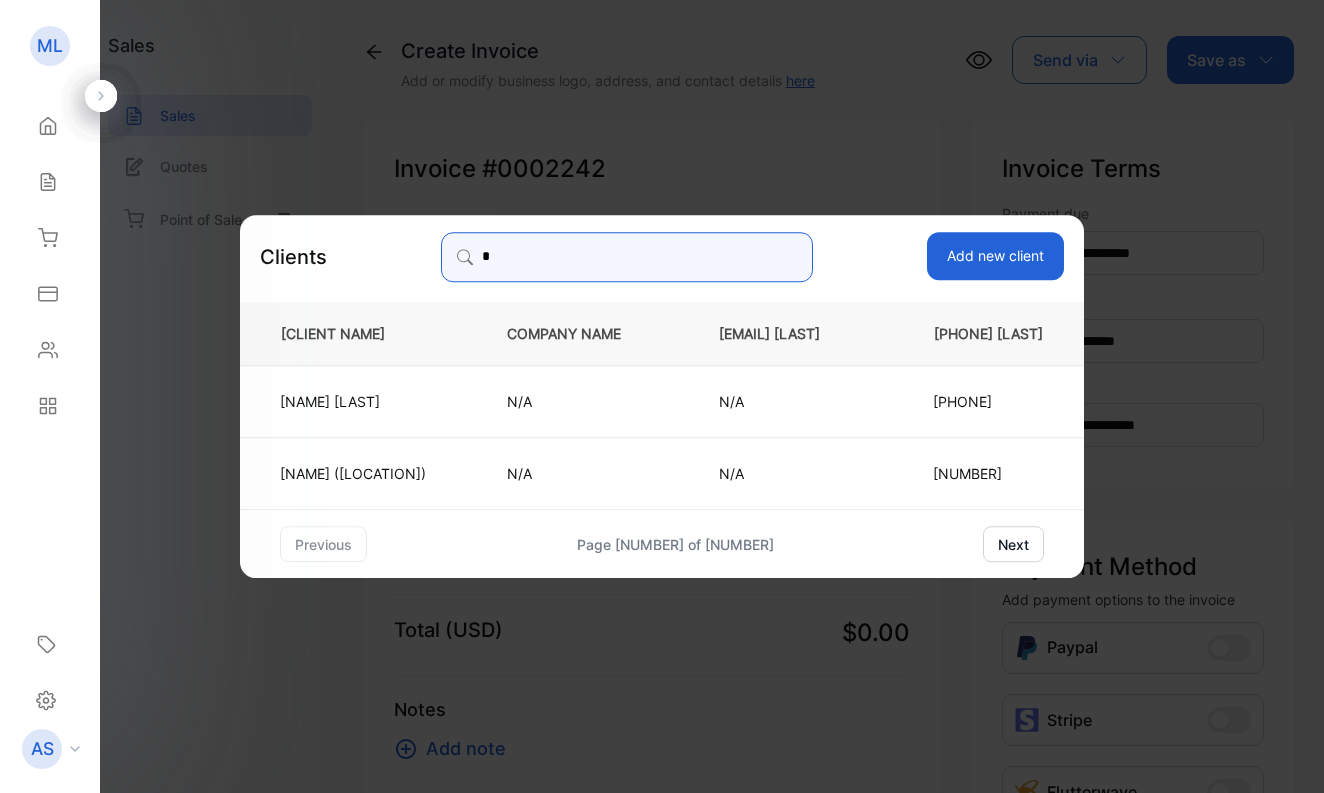 type 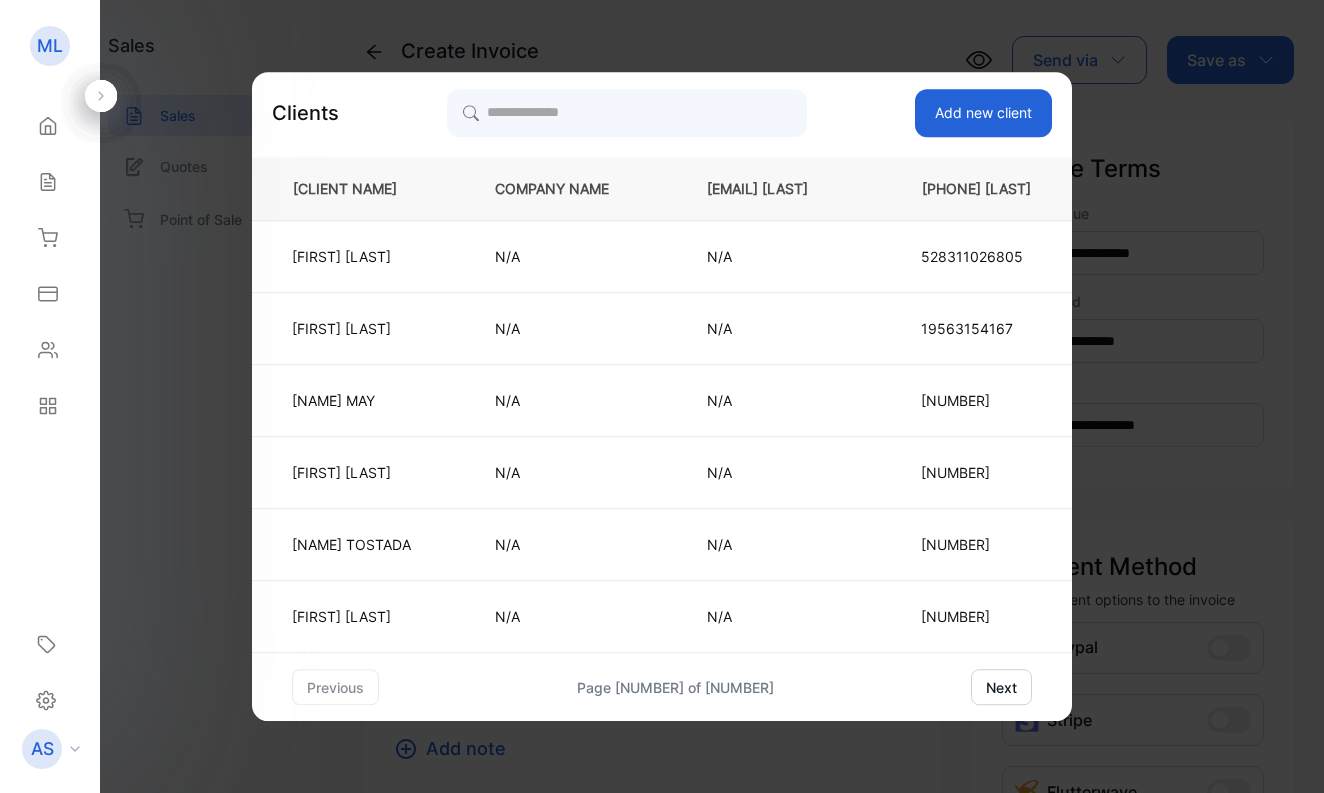click on "Add new client" at bounding box center [983, 113] 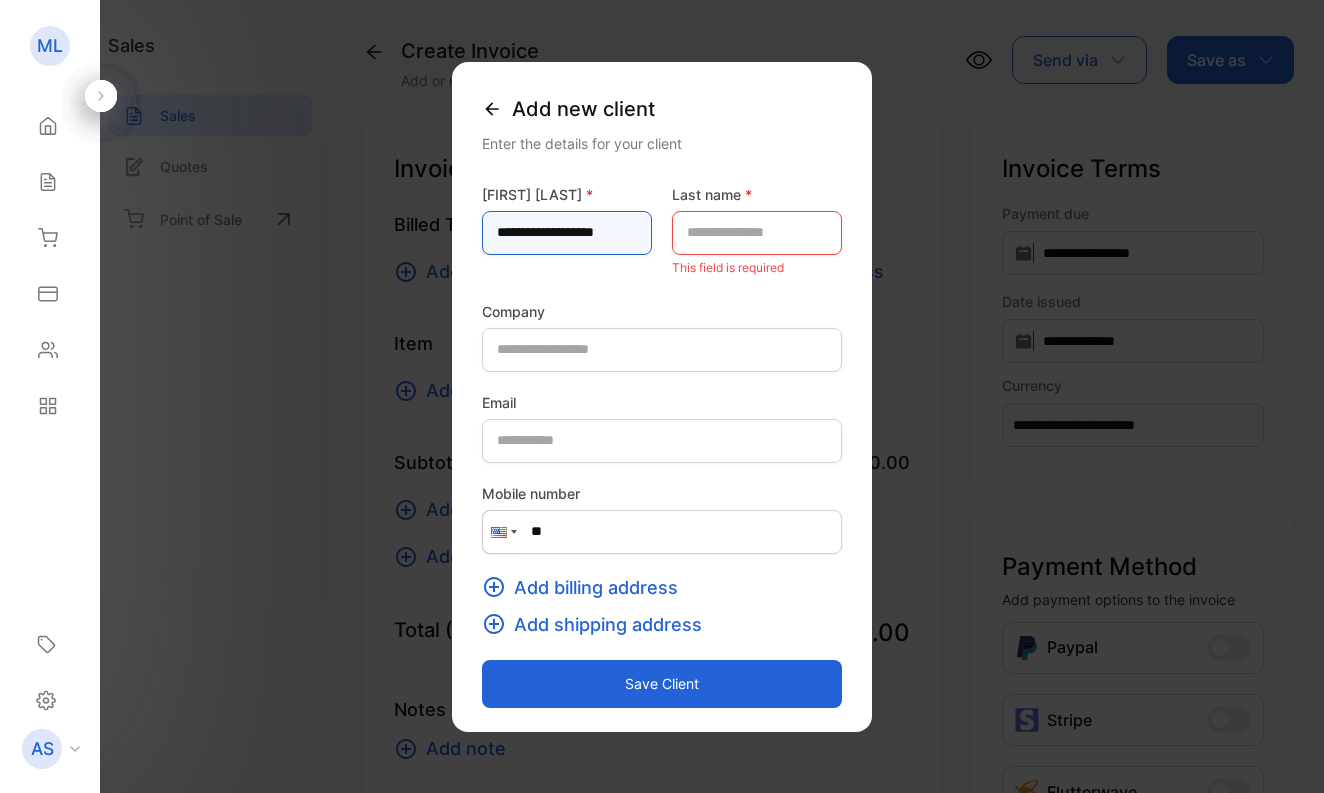 type on "**********" 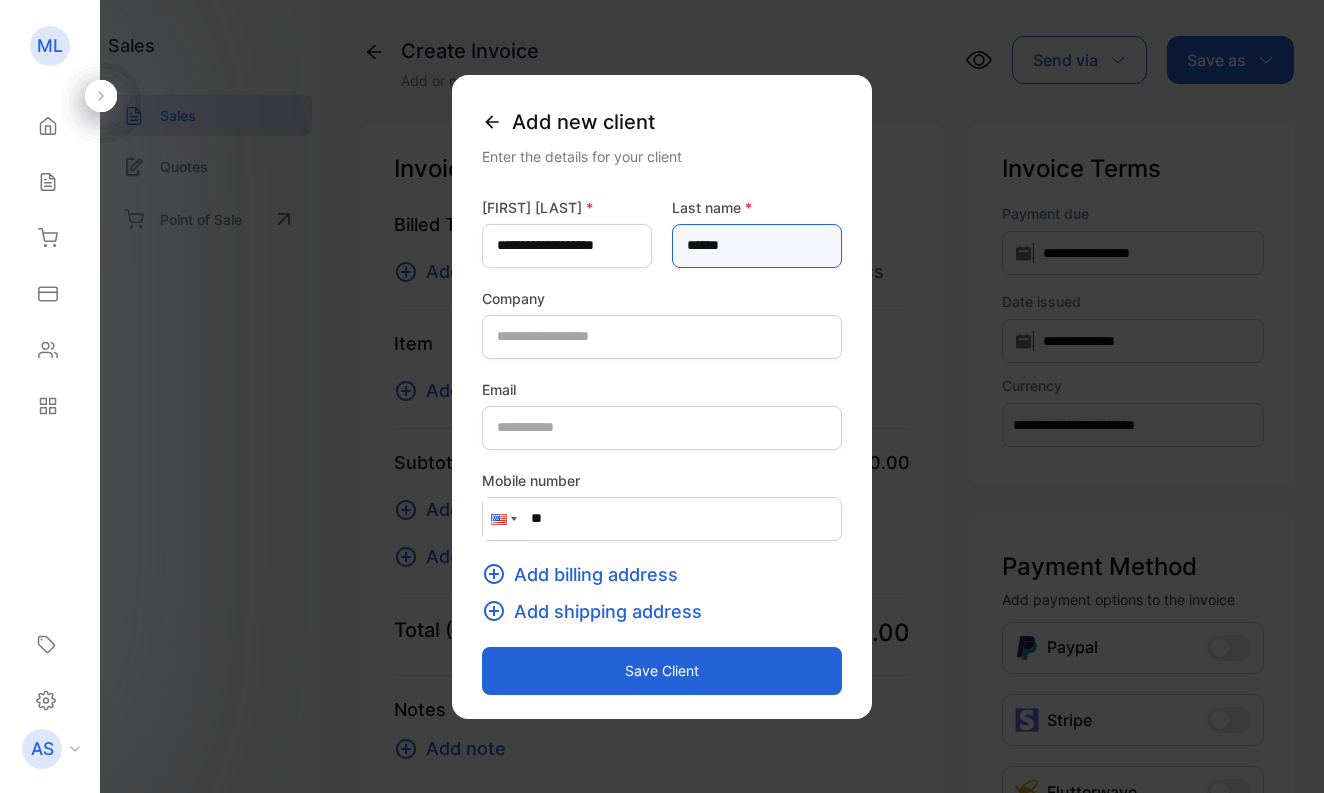 type on "******" 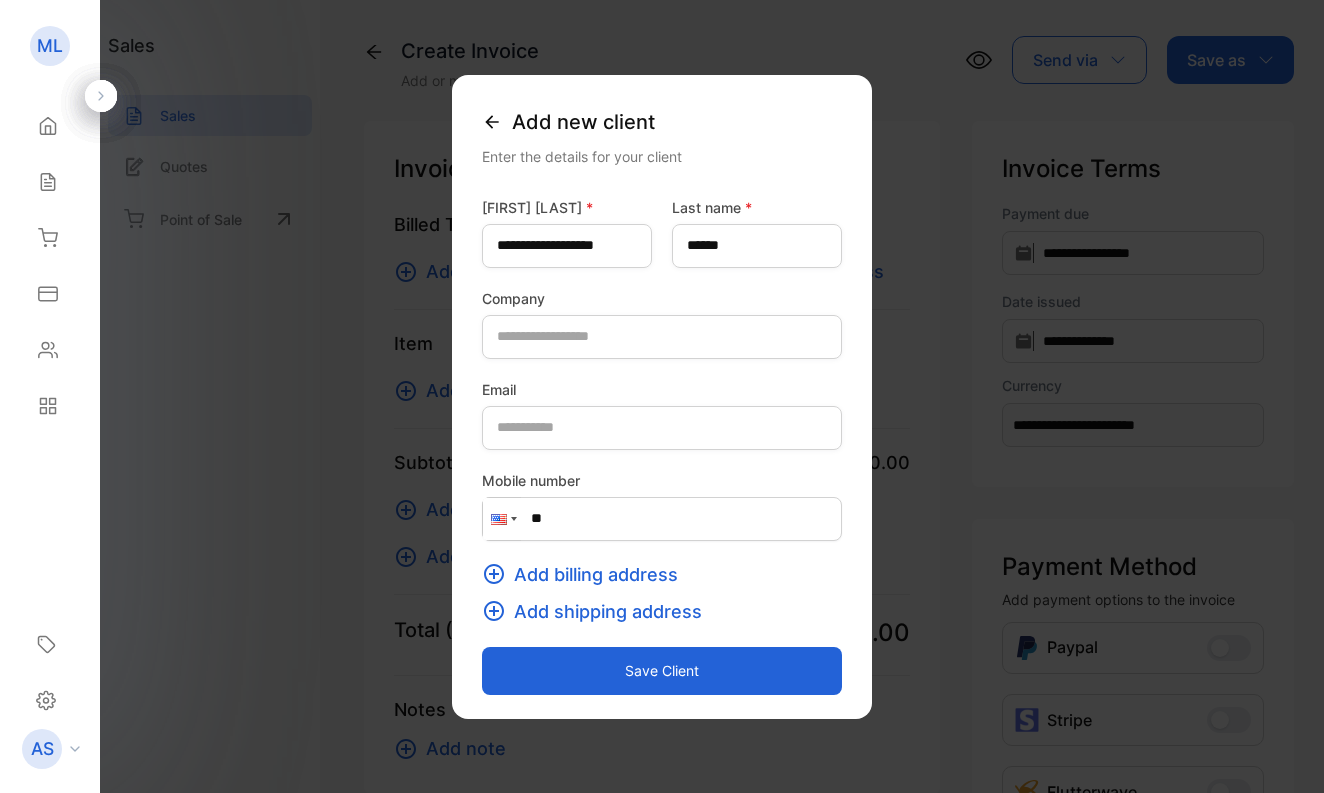click at bounding box center [502, 519] 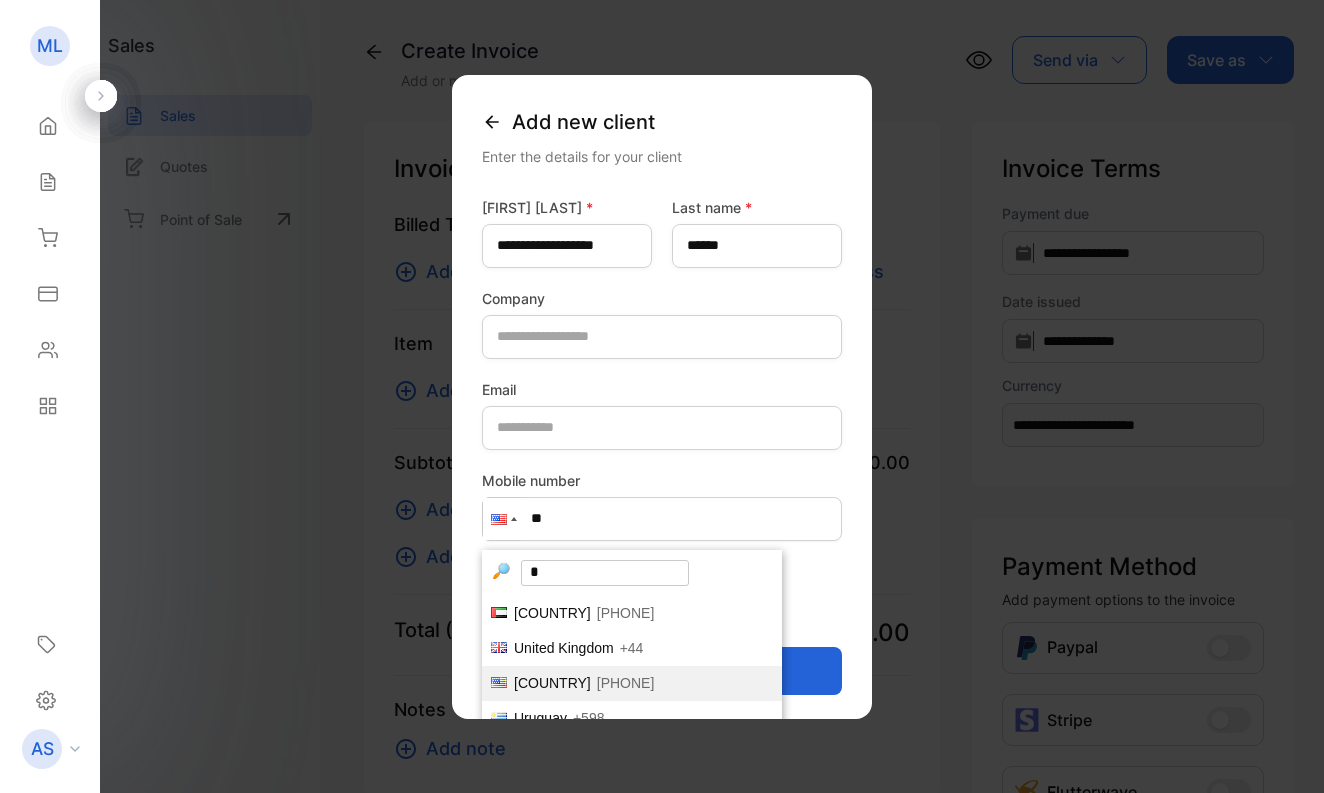 scroll, scrollTop: 0, scrollLeft: 0, axis: both 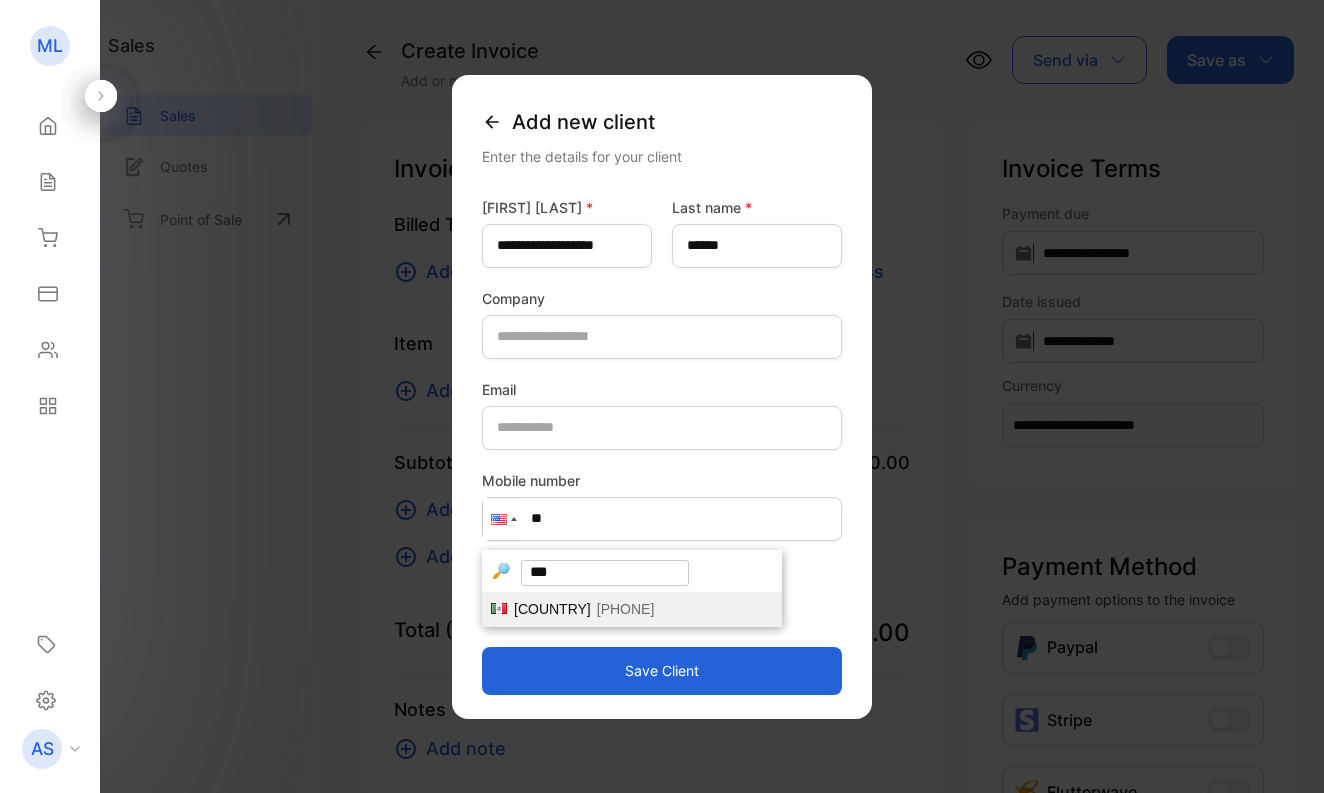 type on "***" 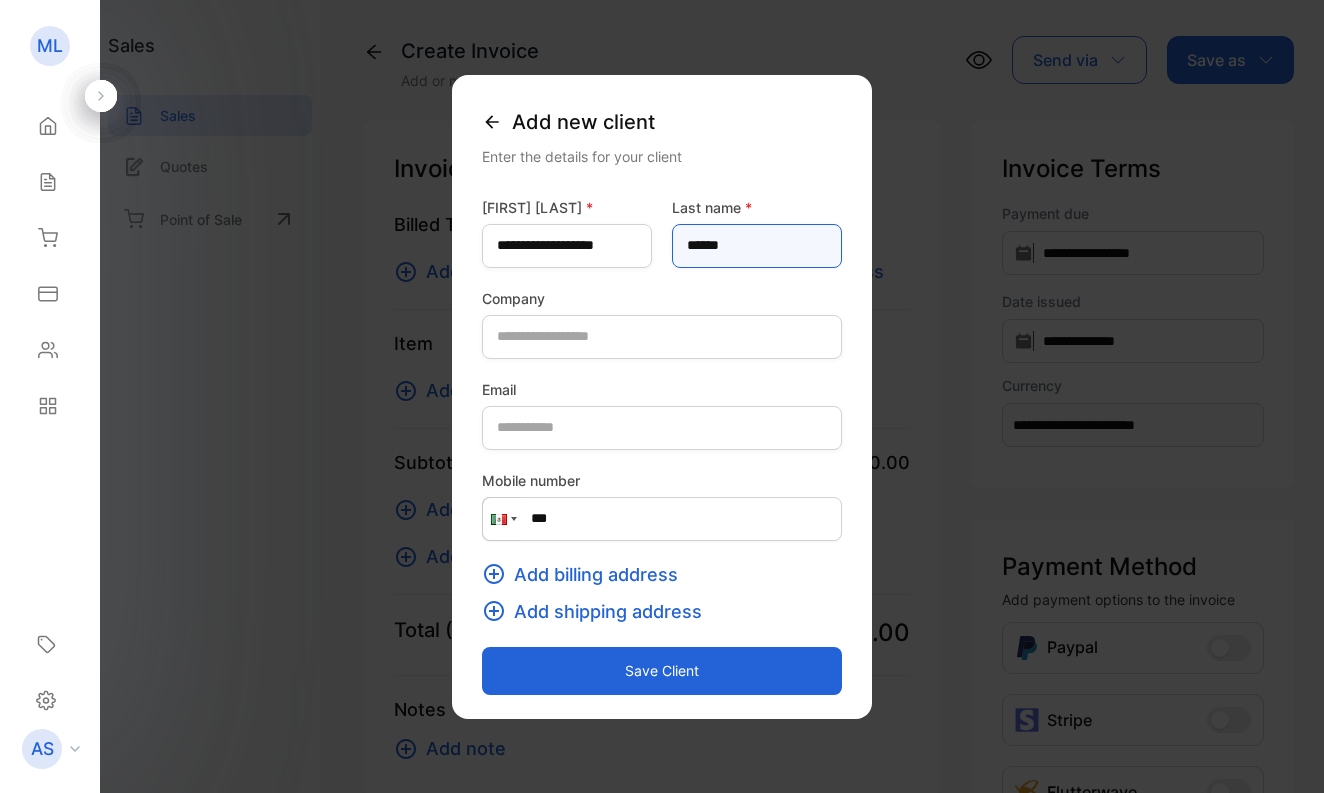 click on "******" at bounding box center (757, 246) 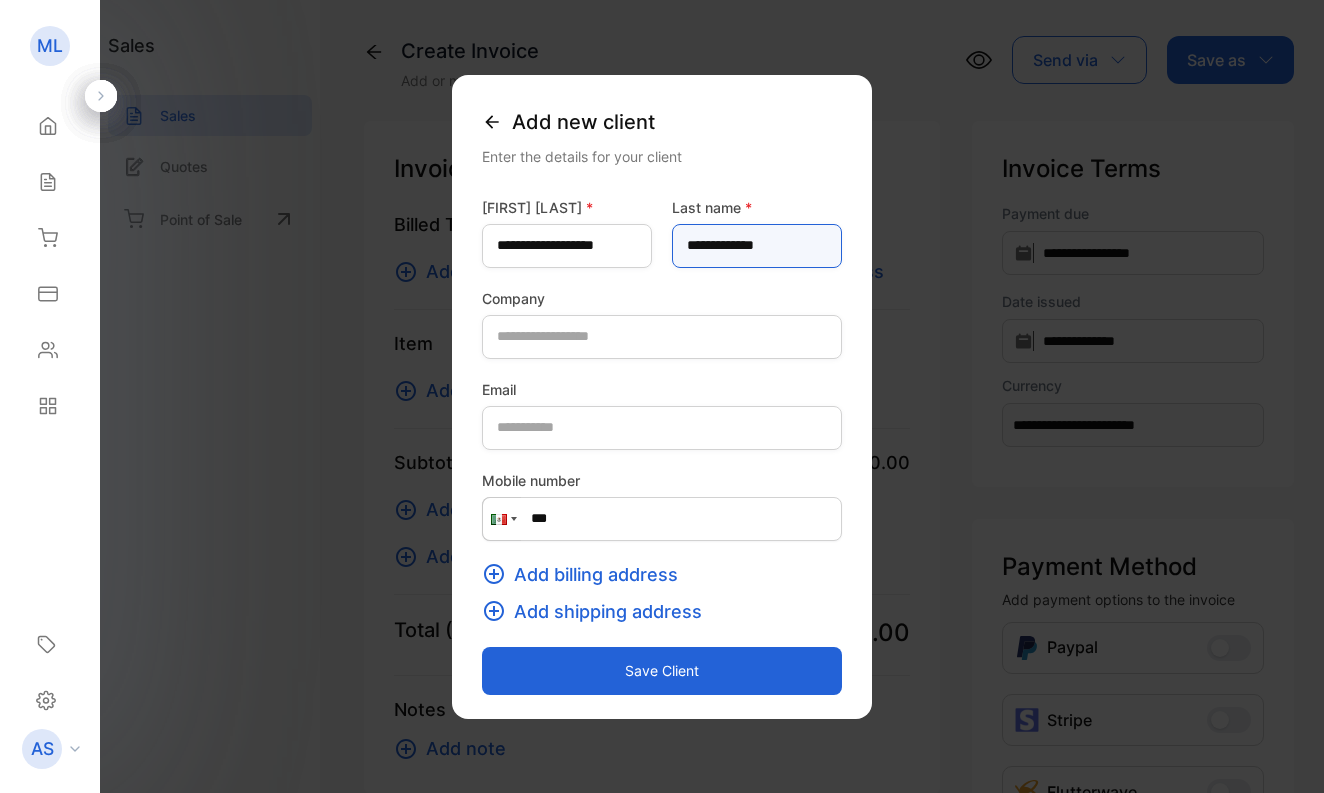 type on "**********" 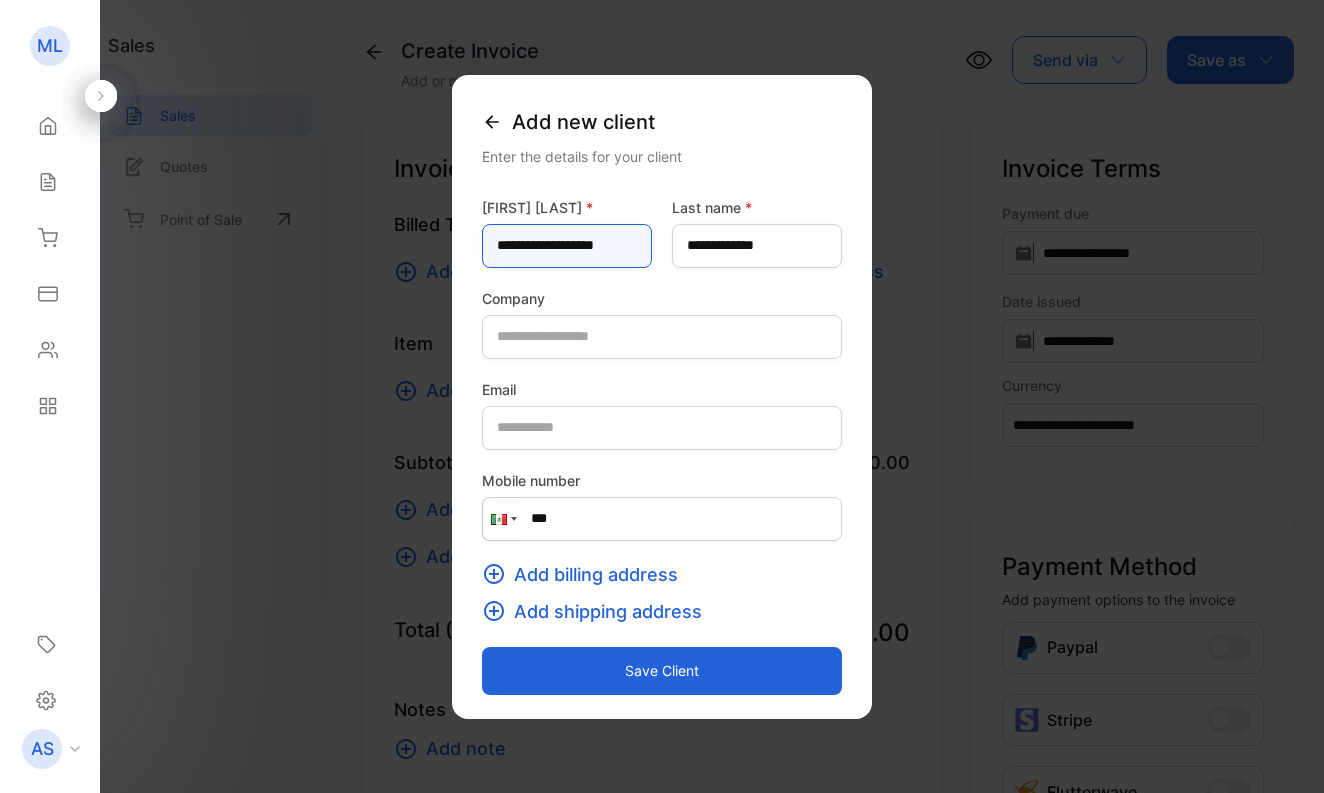 click on "**********" at bounding box center (567, 246) 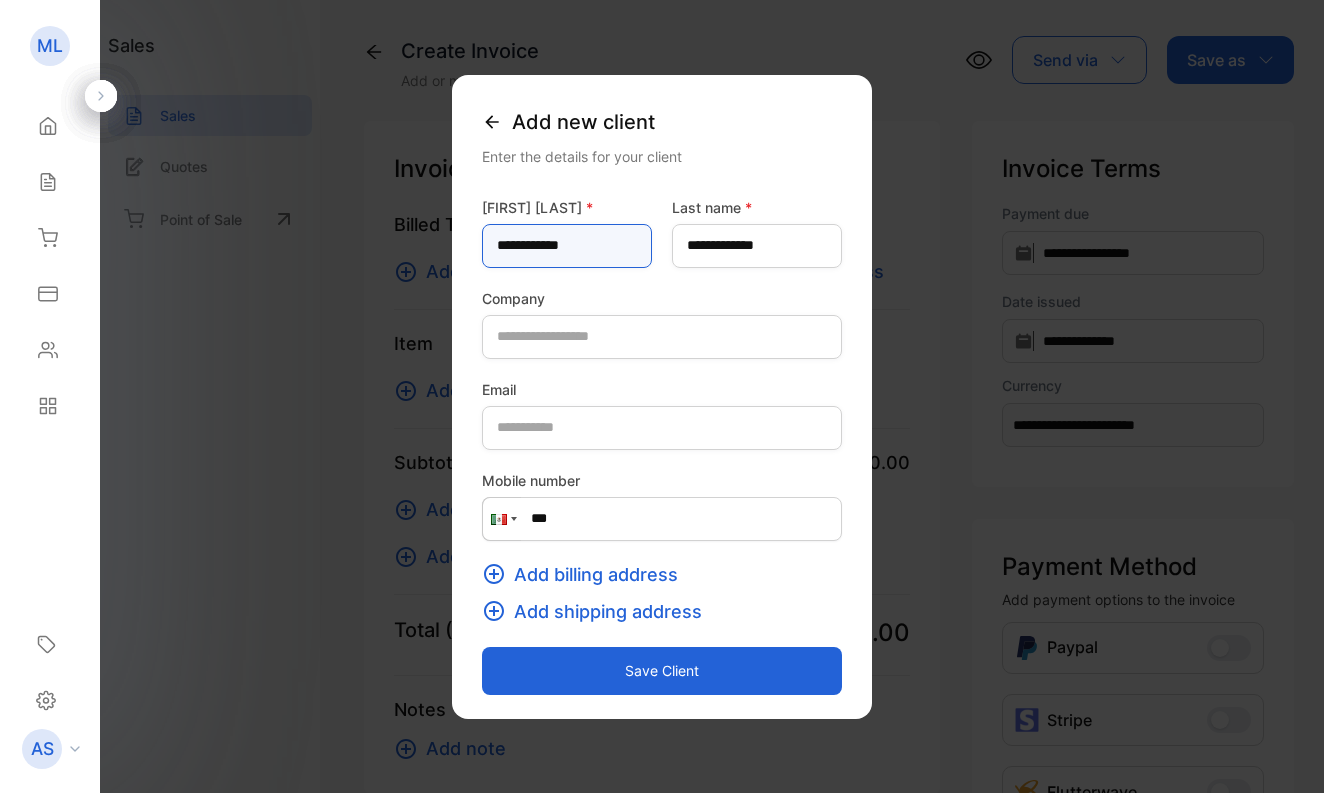type on "**********" 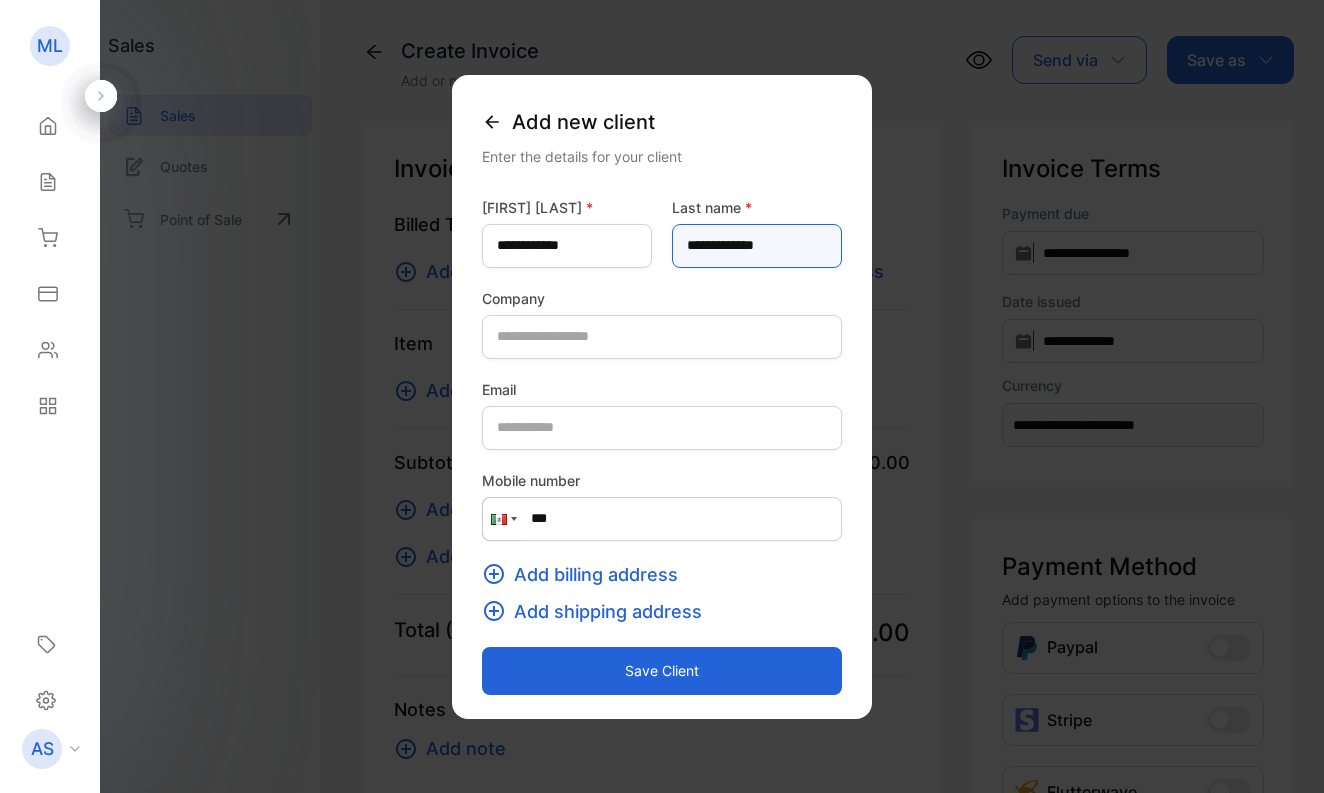 click on "**********" at bounding box center [757, 246] 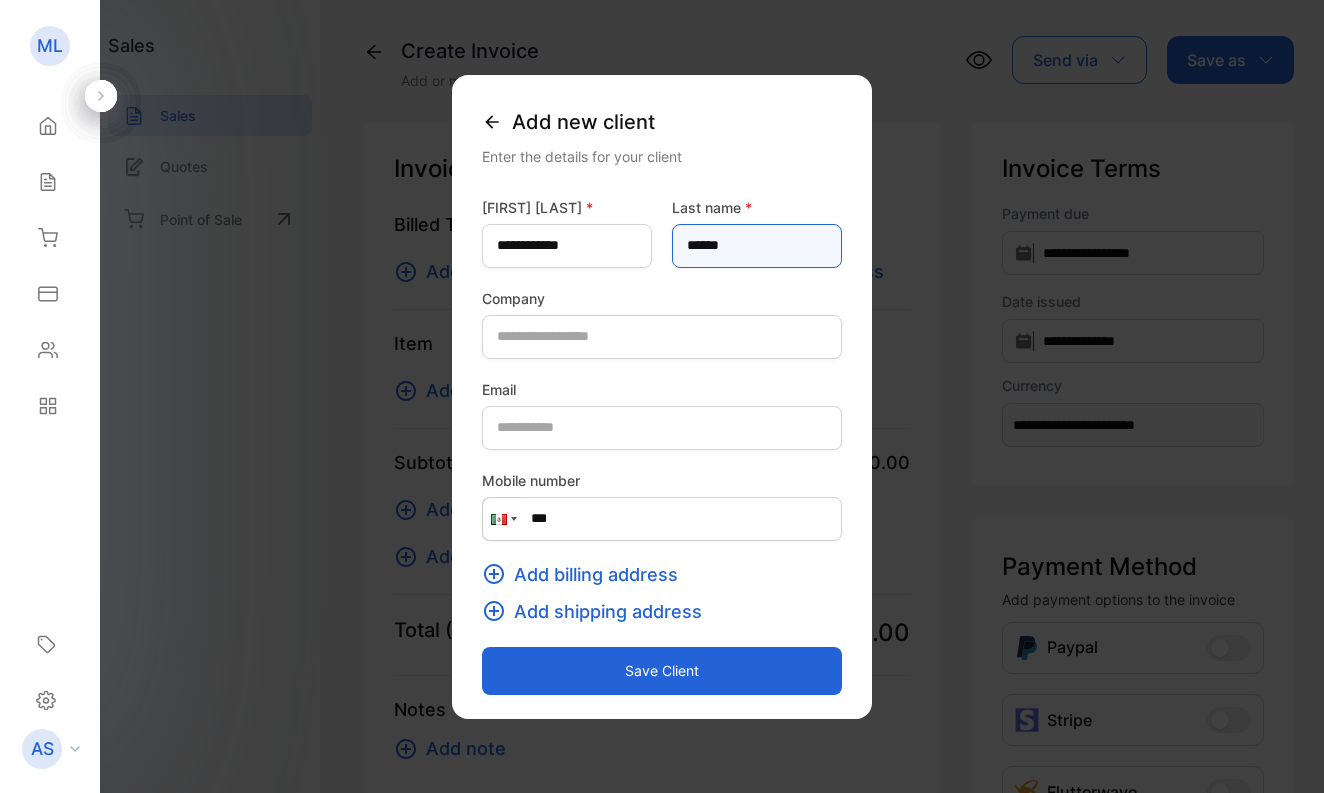 type on "******" 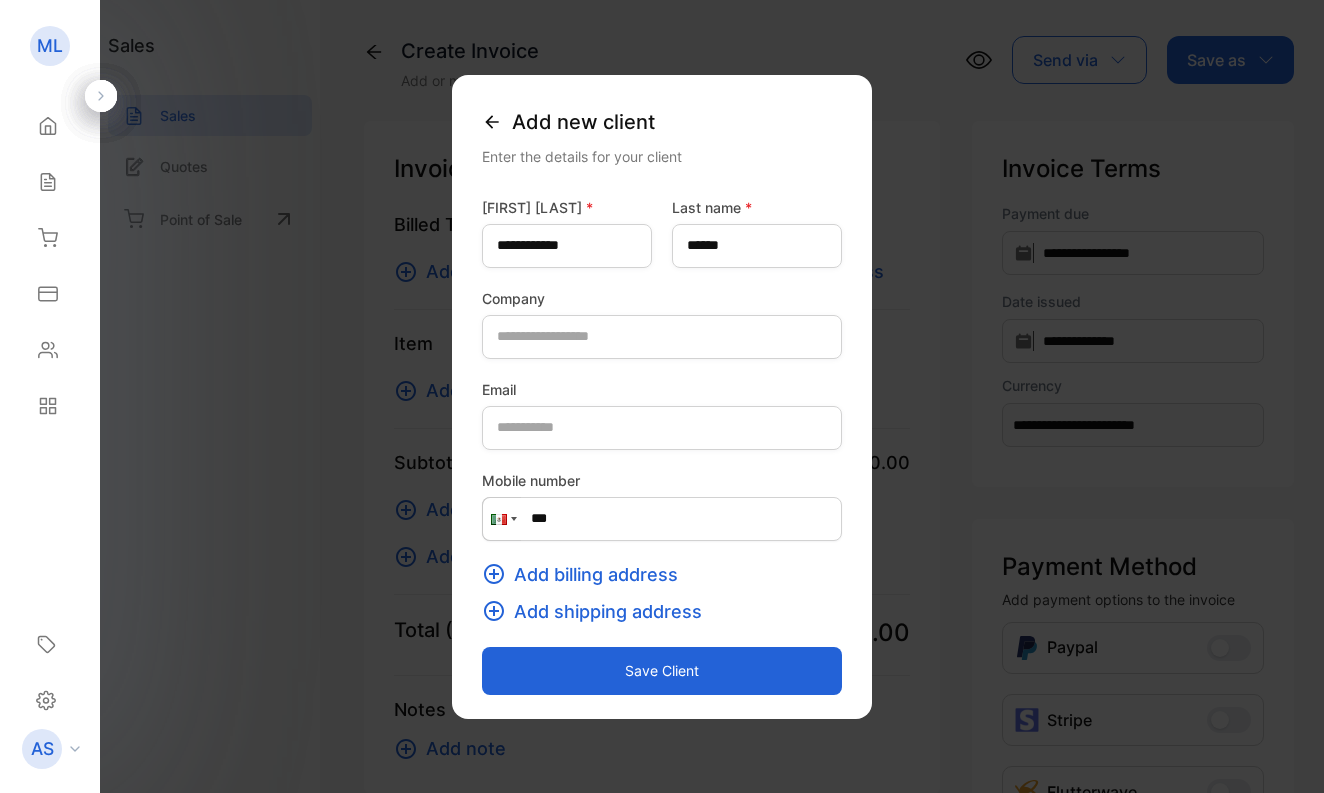 click on "Save client" at bounding box center (662, 671) 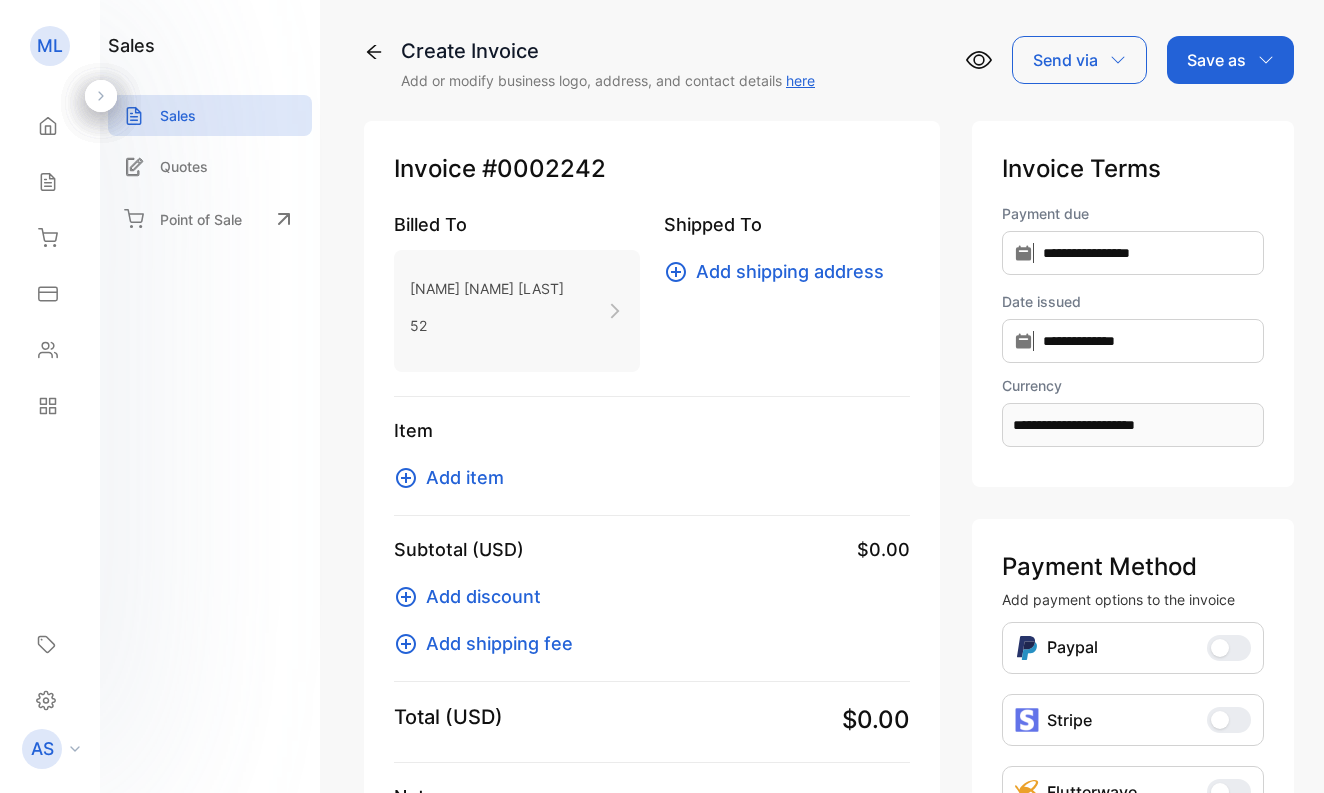 click on "Add item" at bounding box center [465, 477] 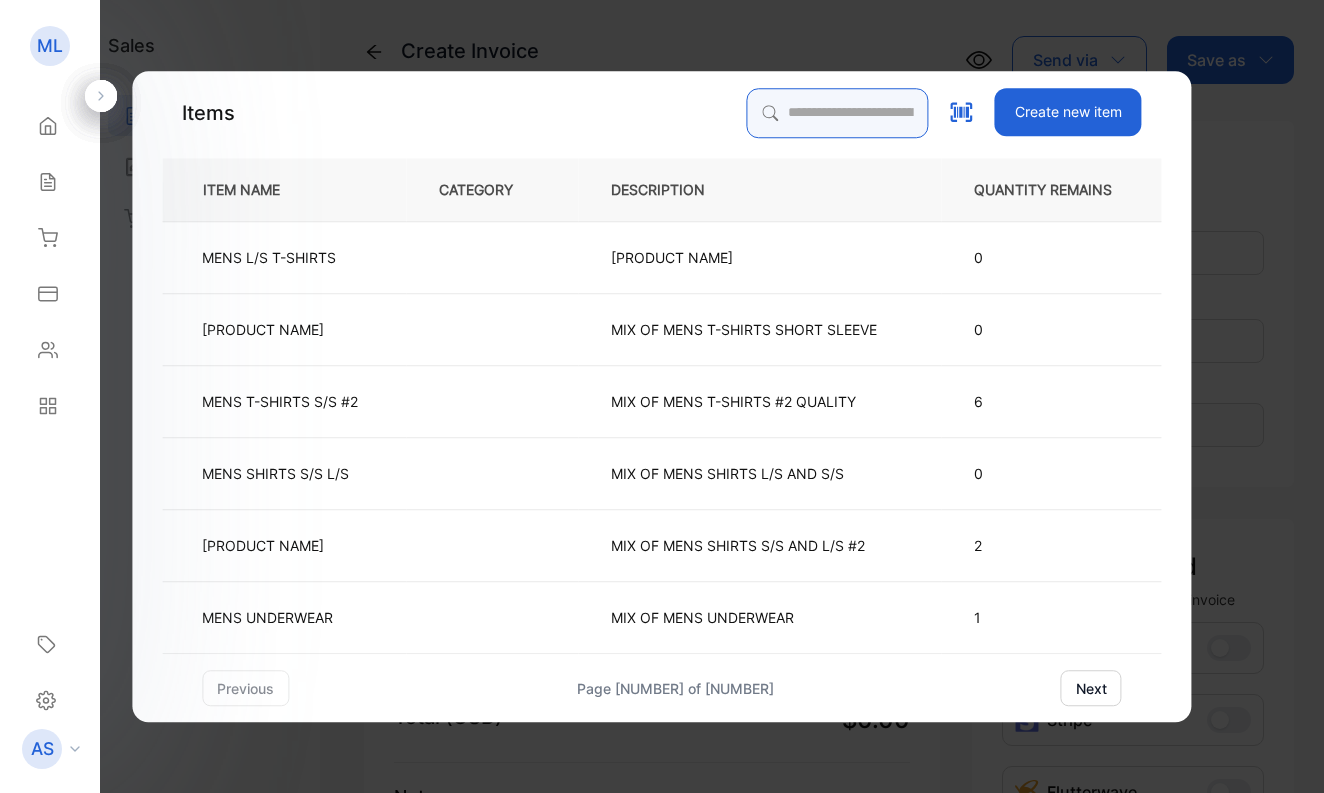 click at bounding box center (838, 113) 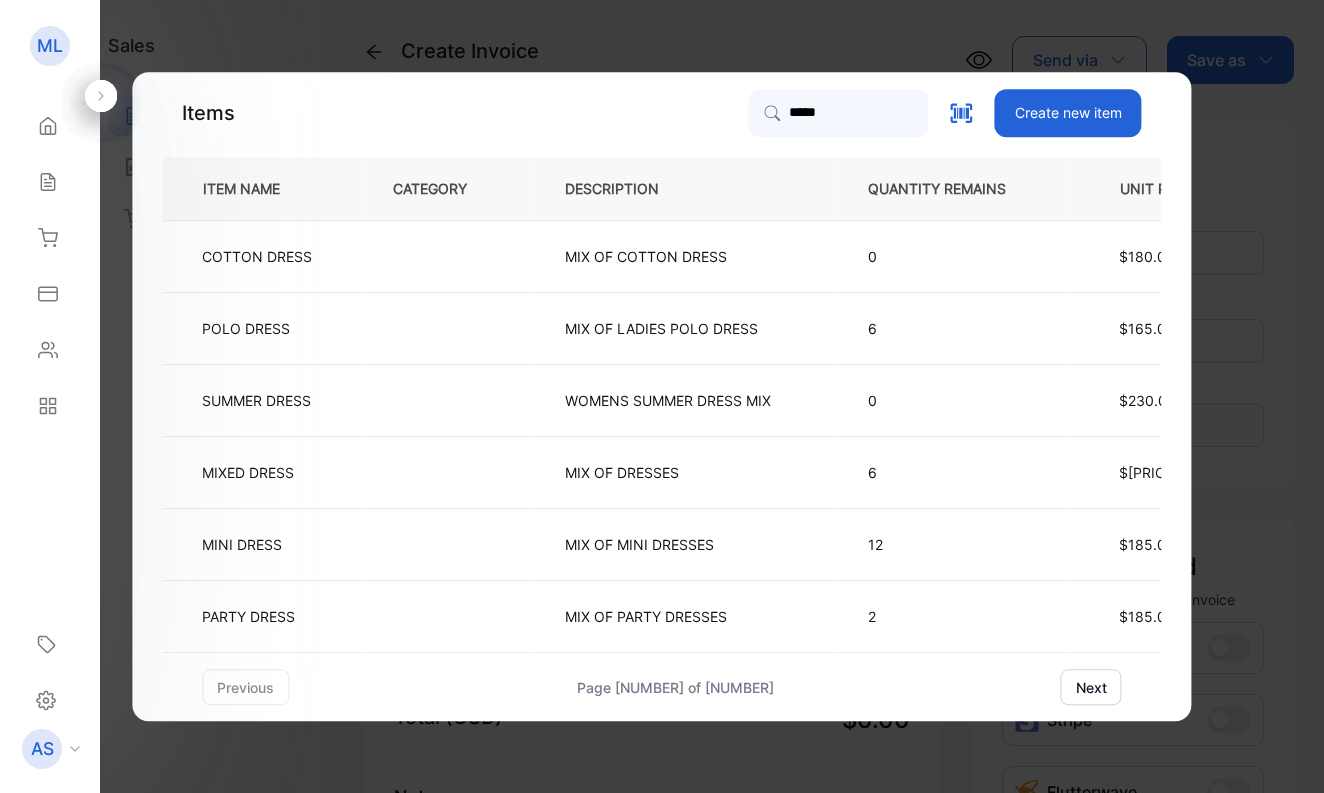click on "next" at bounding box center (1091, 687) 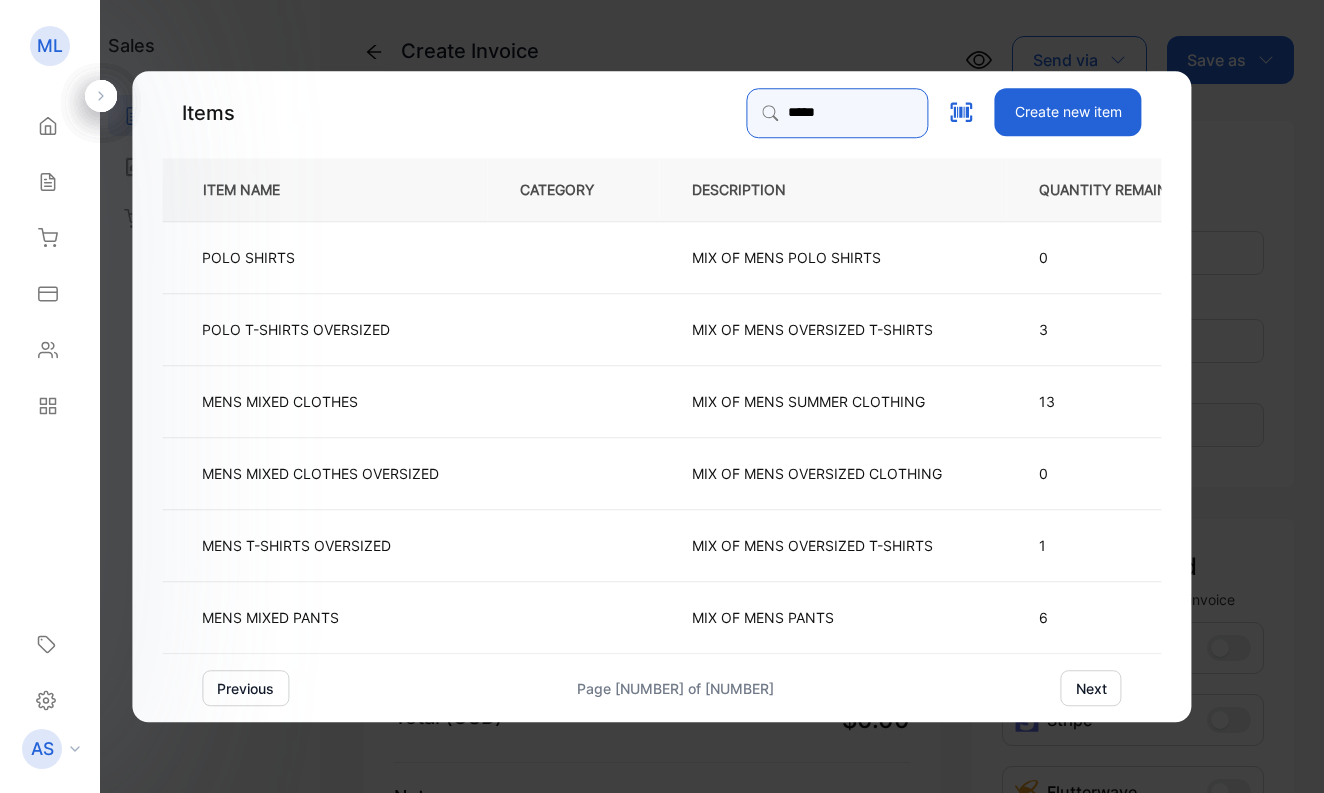 click on "*****" at bounding box center [838, 113] 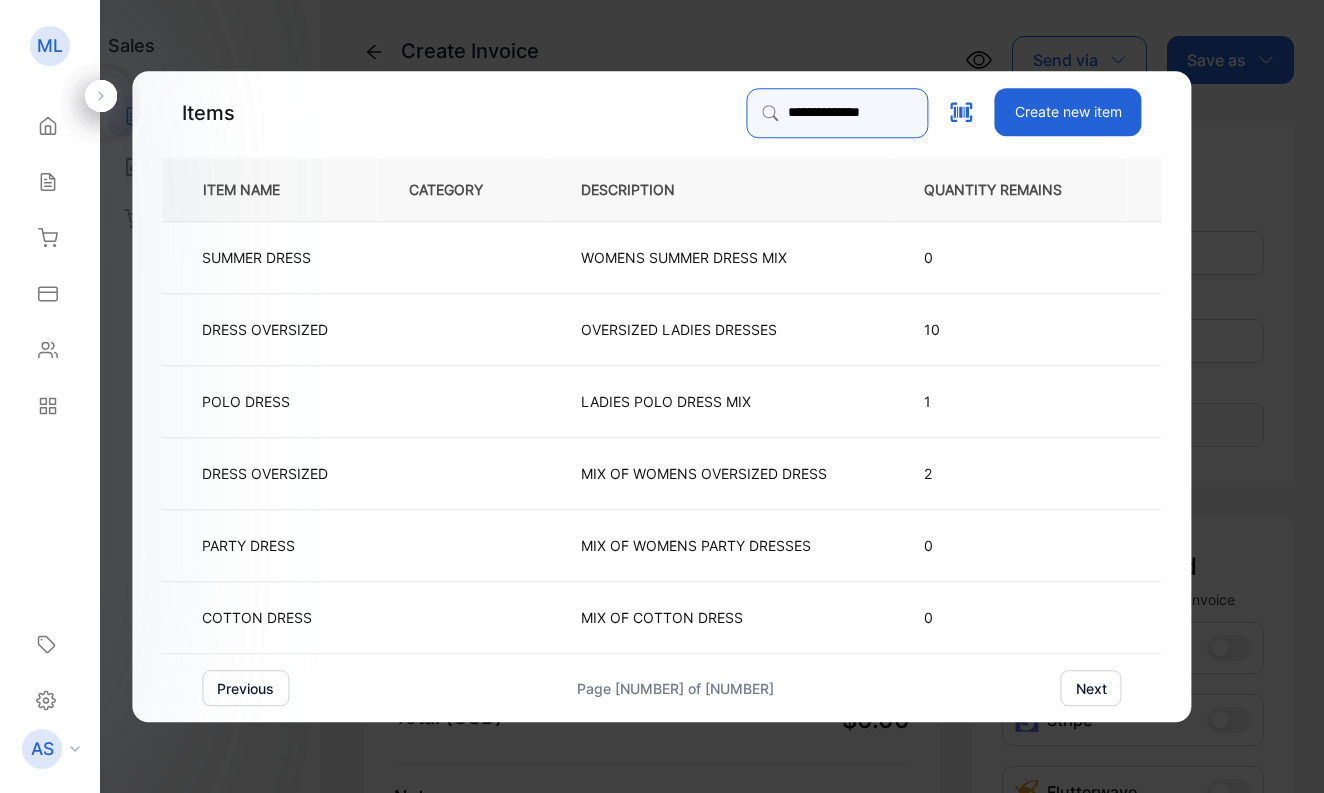 type on "**********" 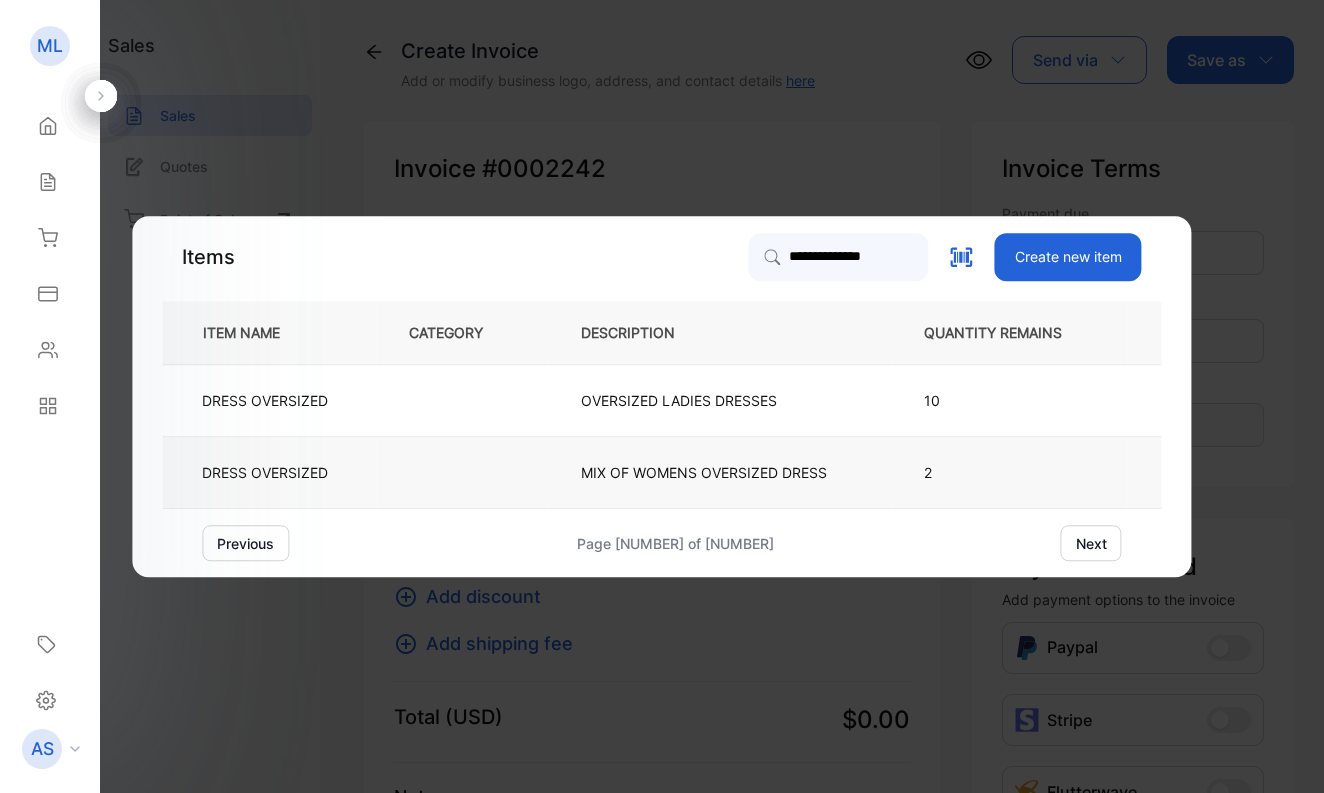 click on "DRESS OVERSIZED" at bounding box center [265, 472] 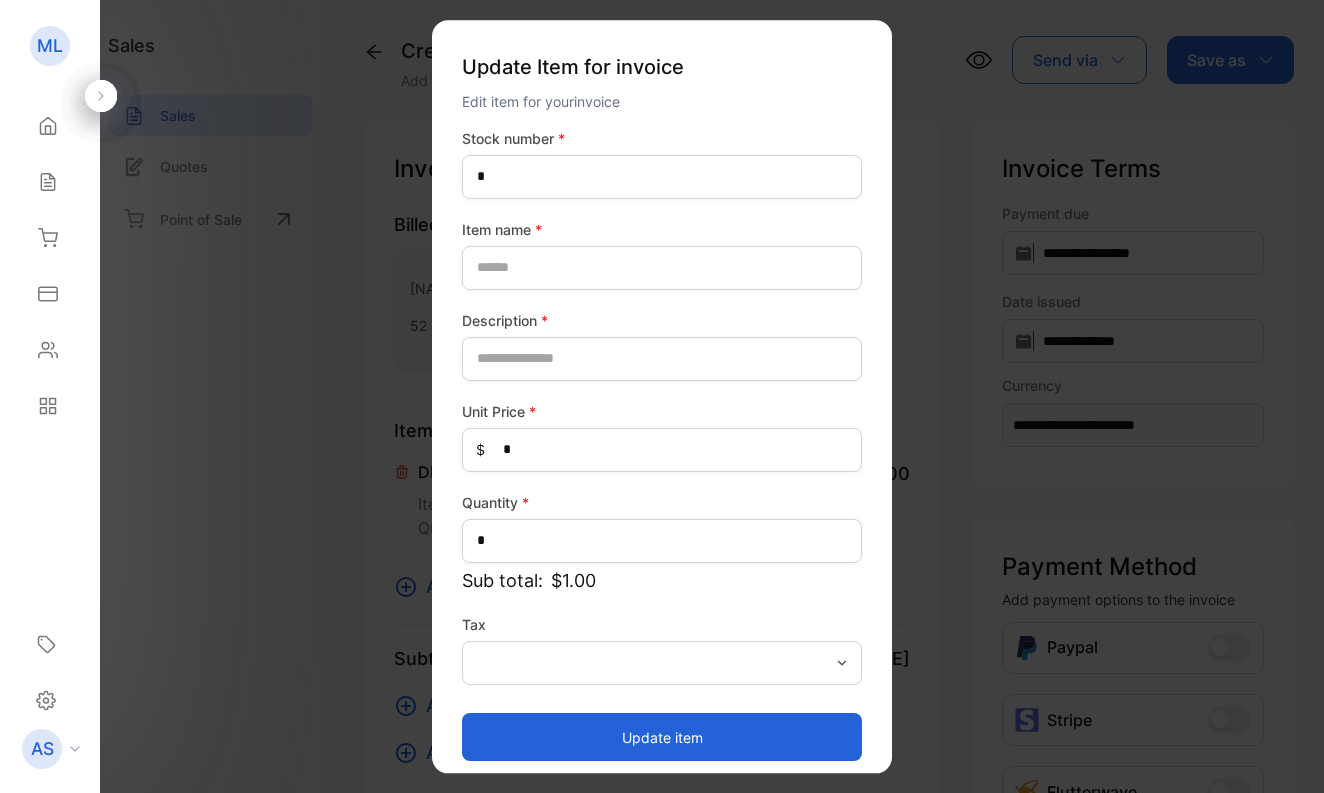 type on "****" 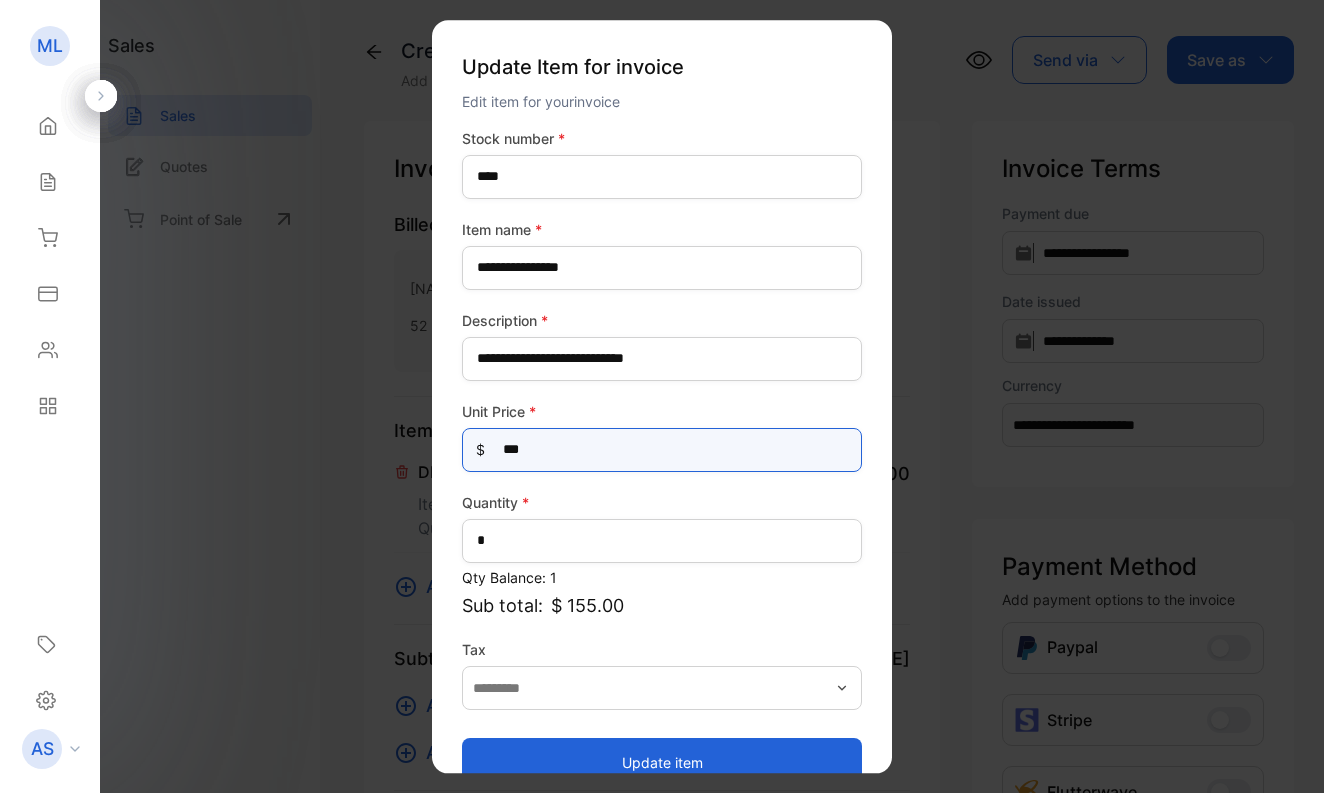 click on "***" at bounding box center [662, 450] 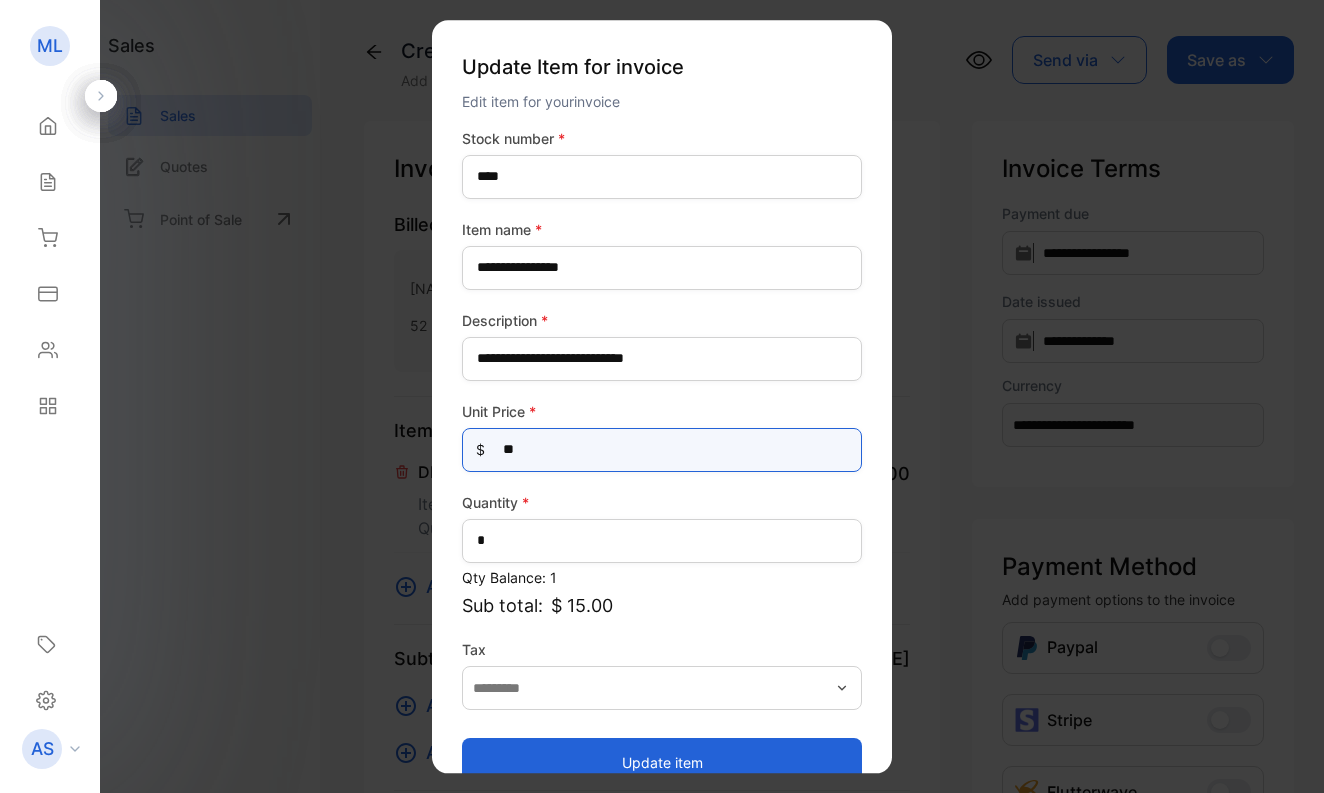 type on "***" 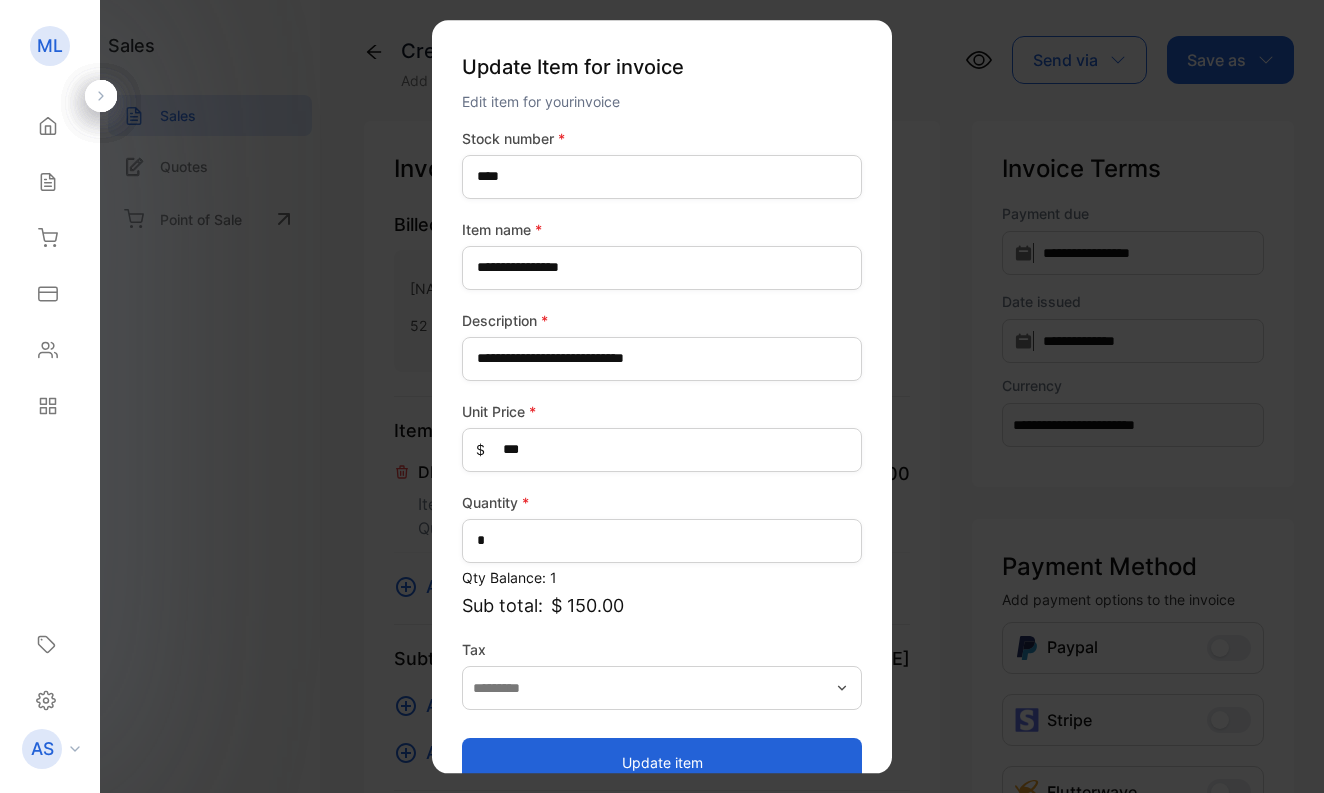 click on "Update item" at bounding box center (662, 762) 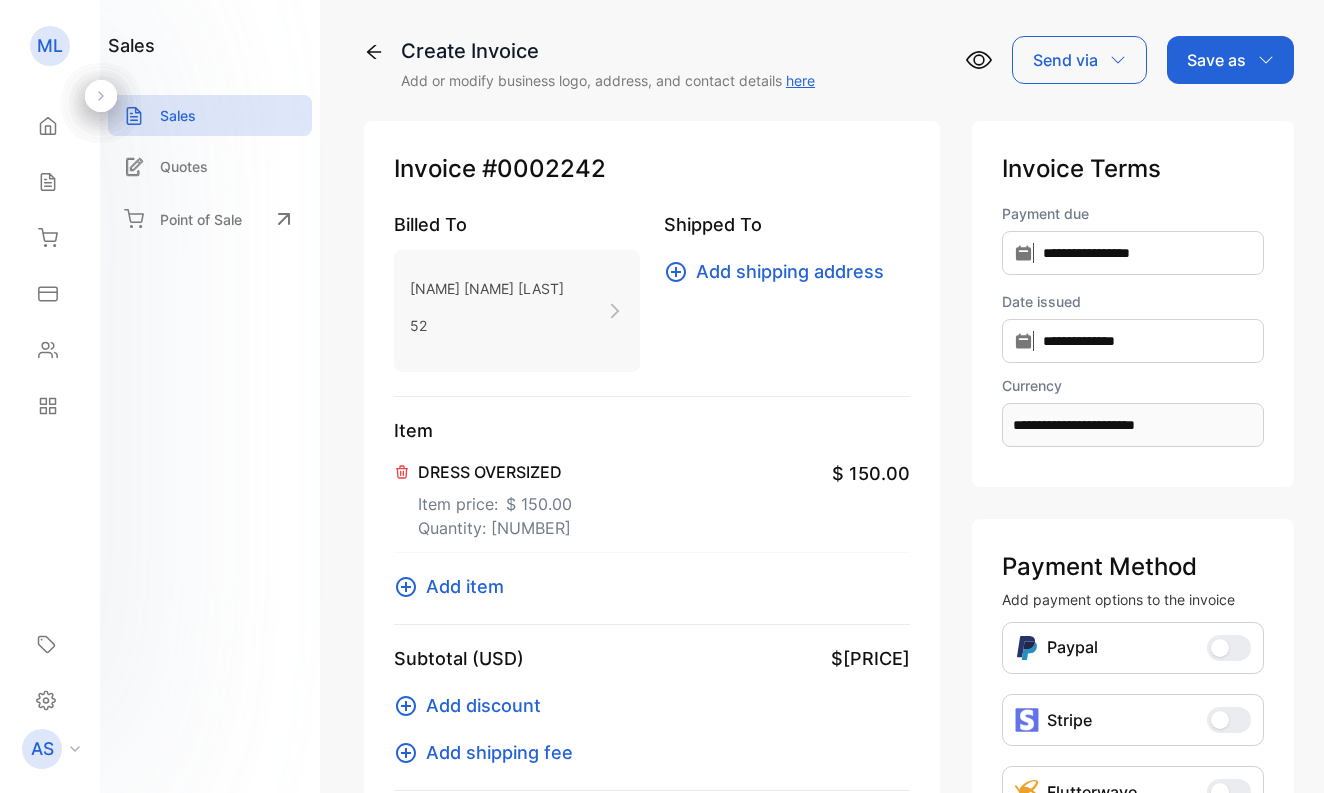 click on "Add item" at bounding box center [465, 586] 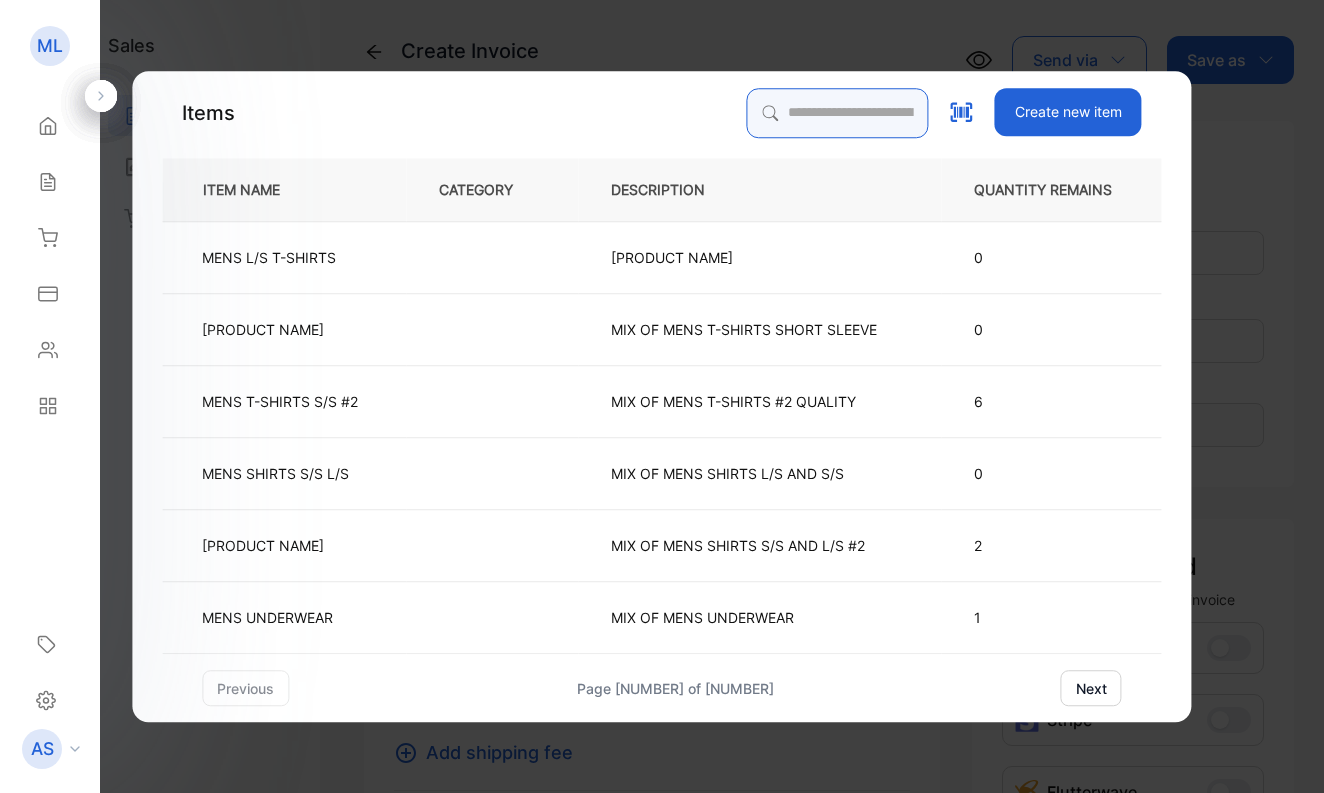 click at bounding box center [838, 113] 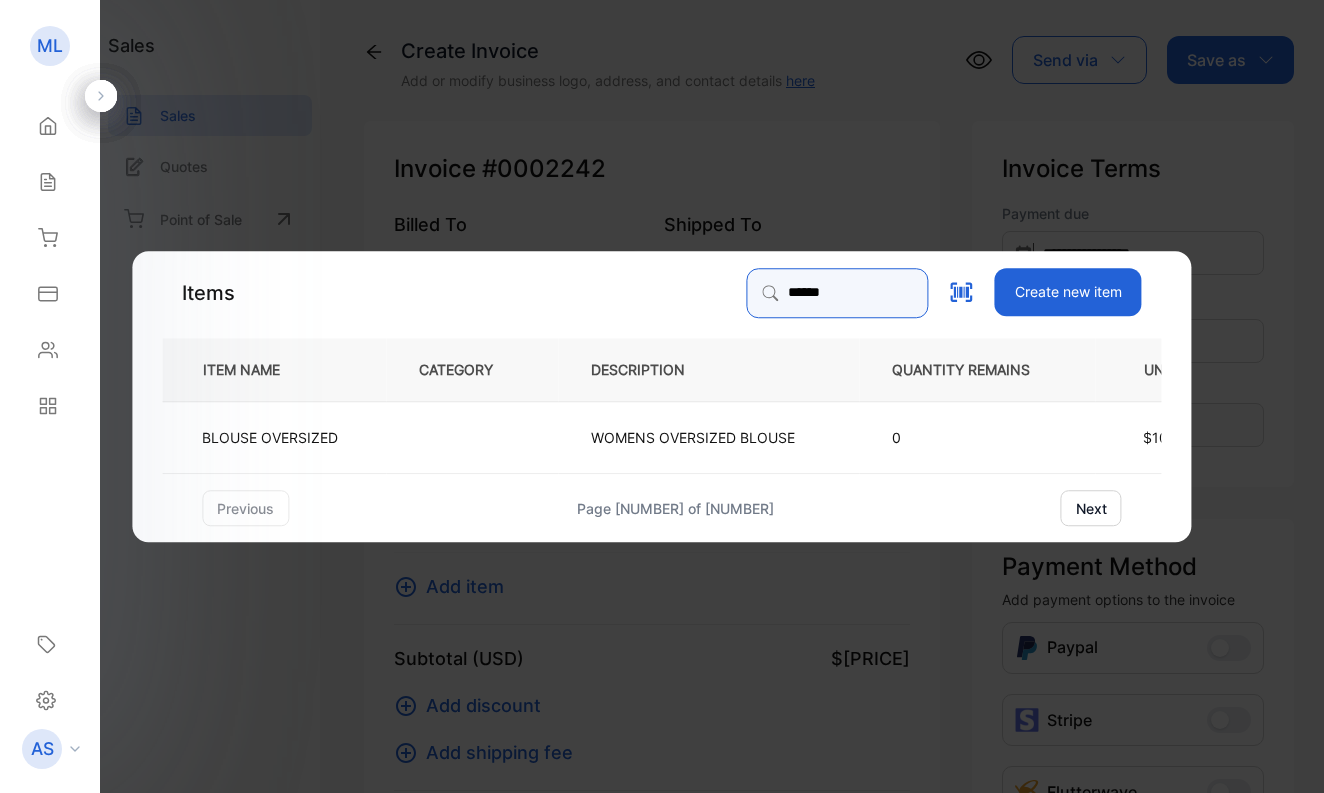 type on "******" 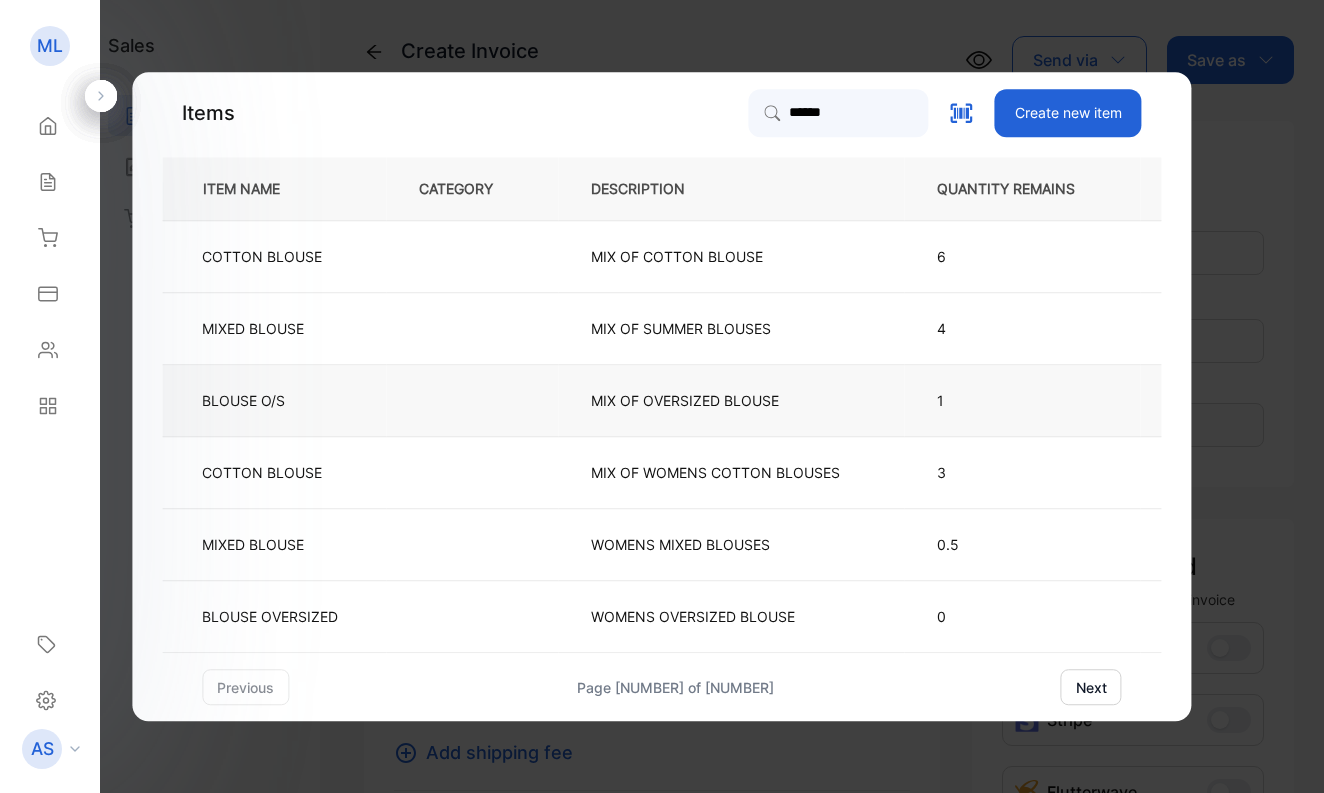 click on "BLOUSE O/S" at bounding box center [243, 400] 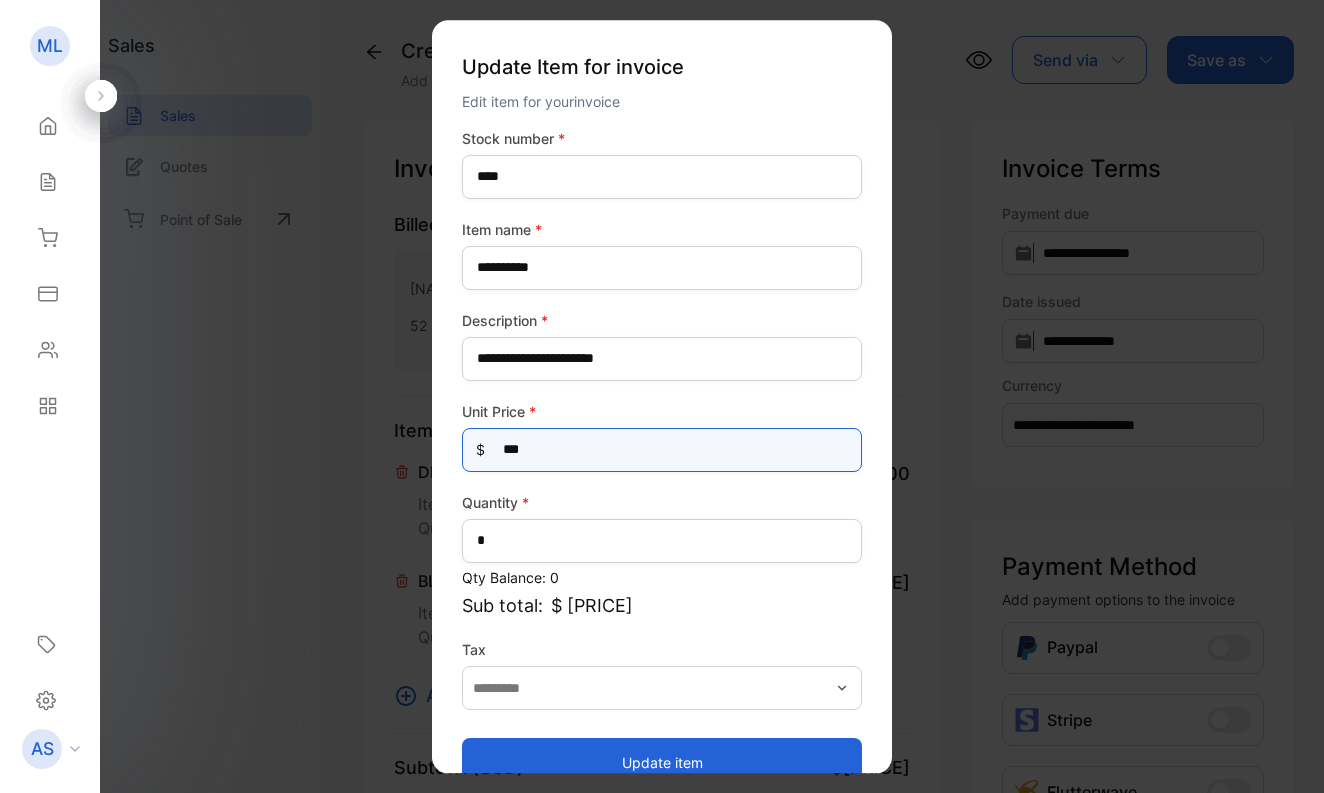 click on "***" at bounding box center (662, 450) 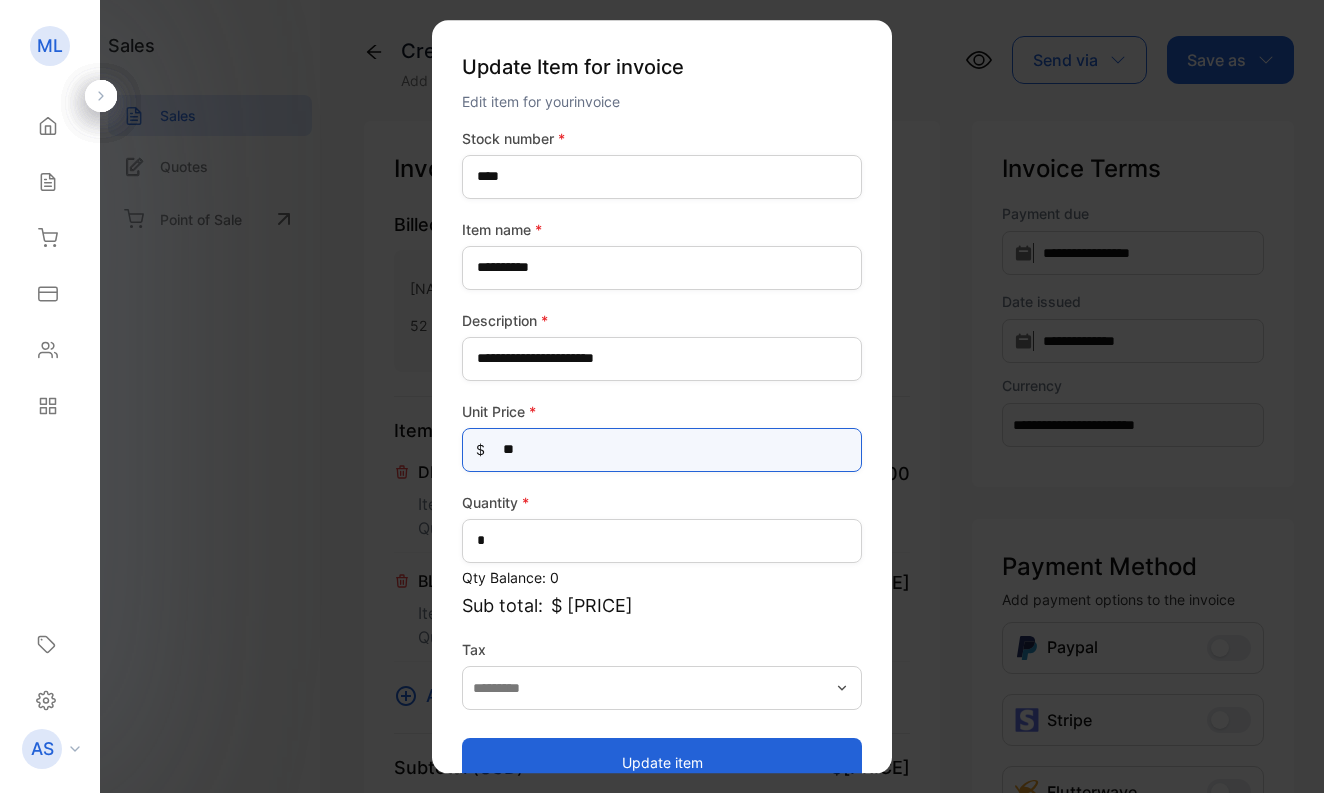 type on "***" 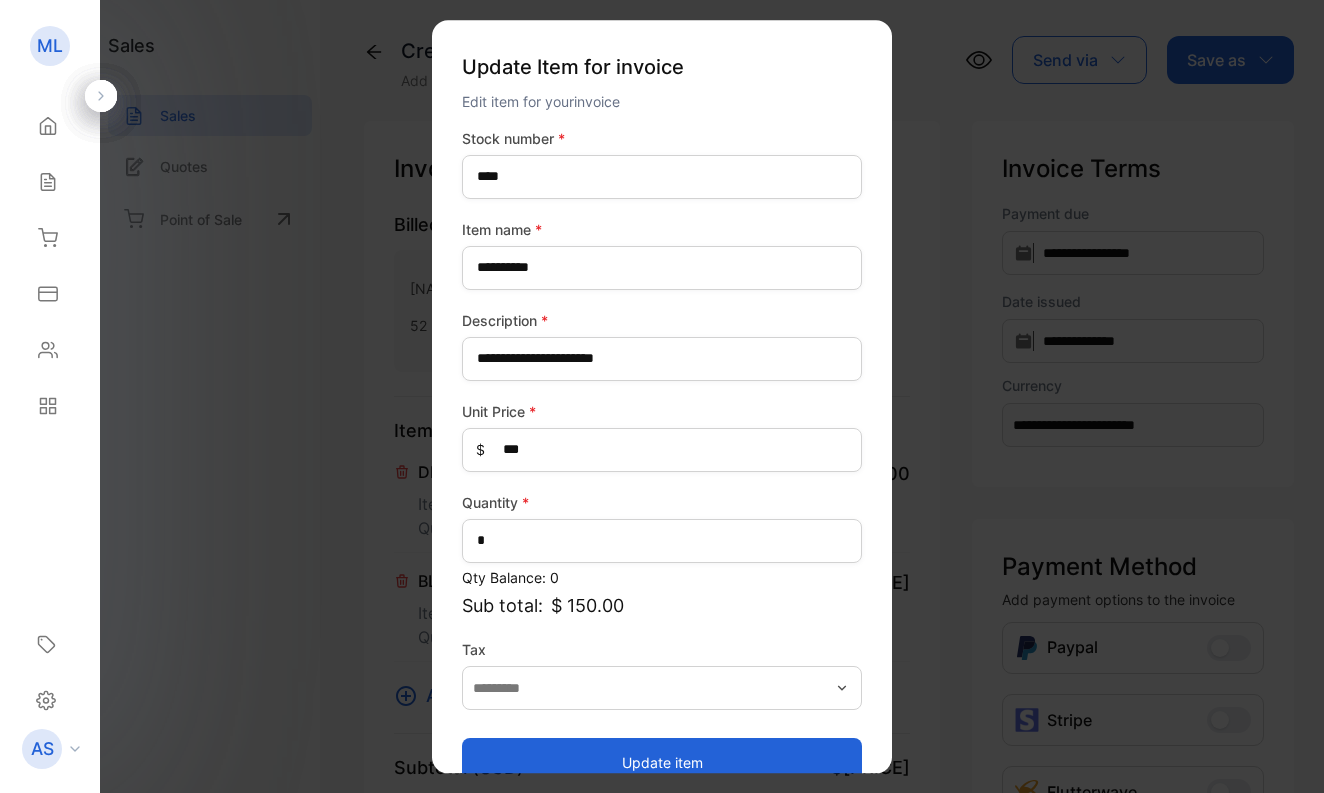click on "Update item" at bounding box center (662, 762) 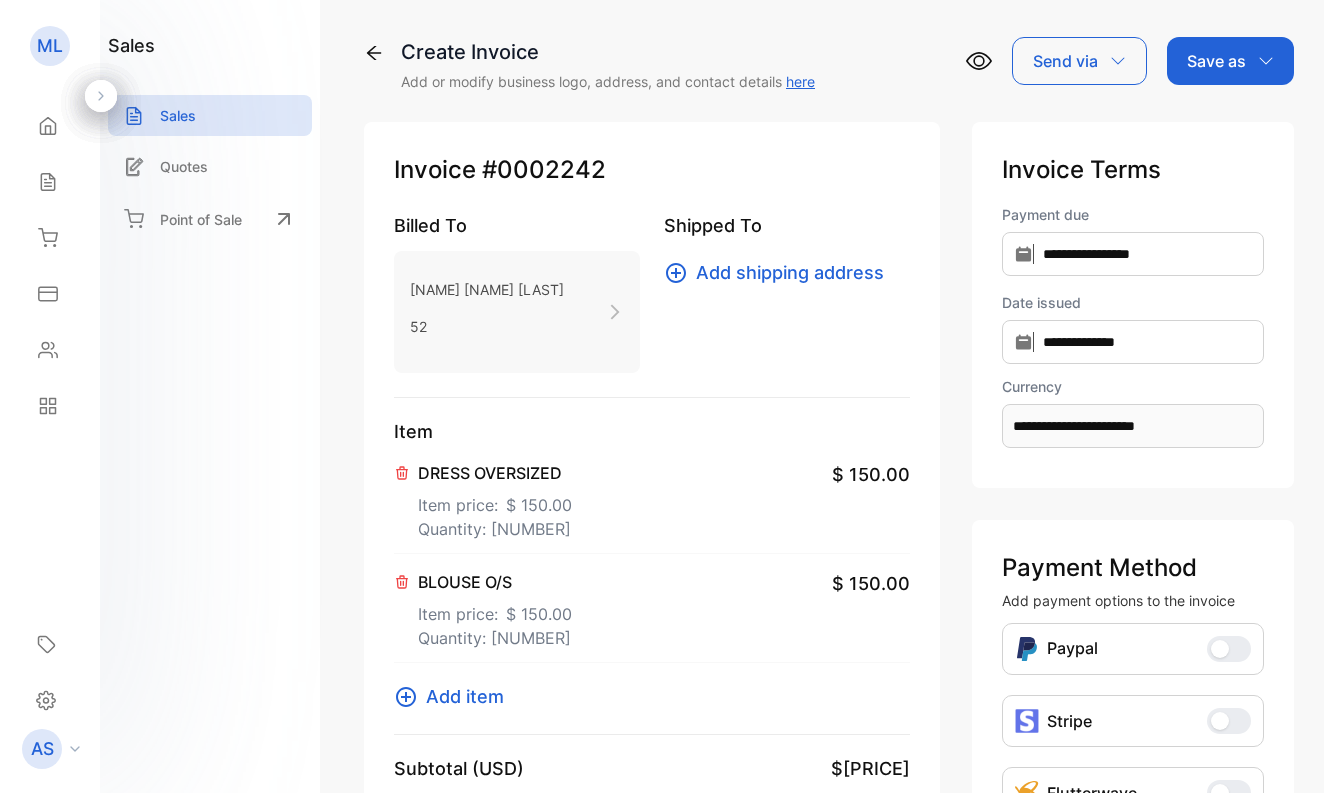 scroll, scrollTop: 0, scrollLeft: 0, axis: both 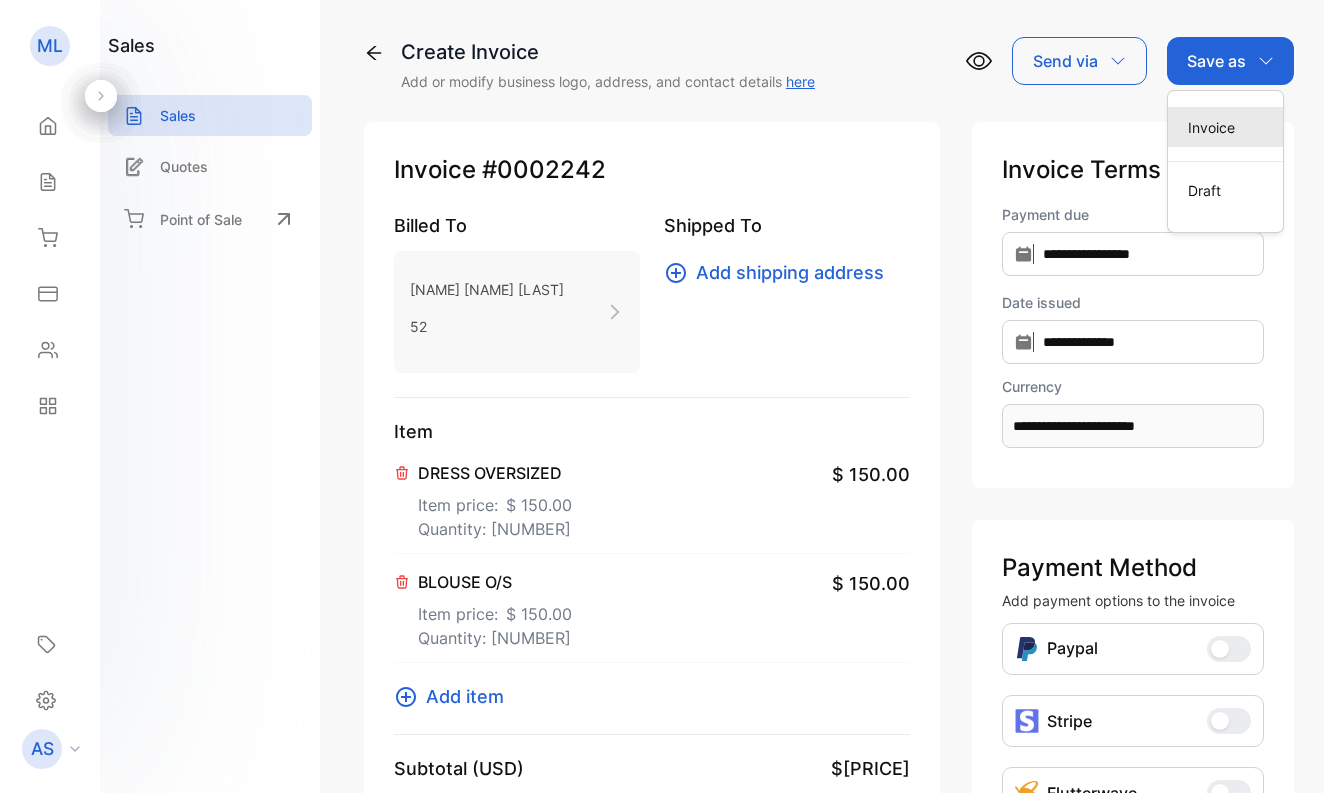 click on "Invoice" at bounding box center (1225, 127) 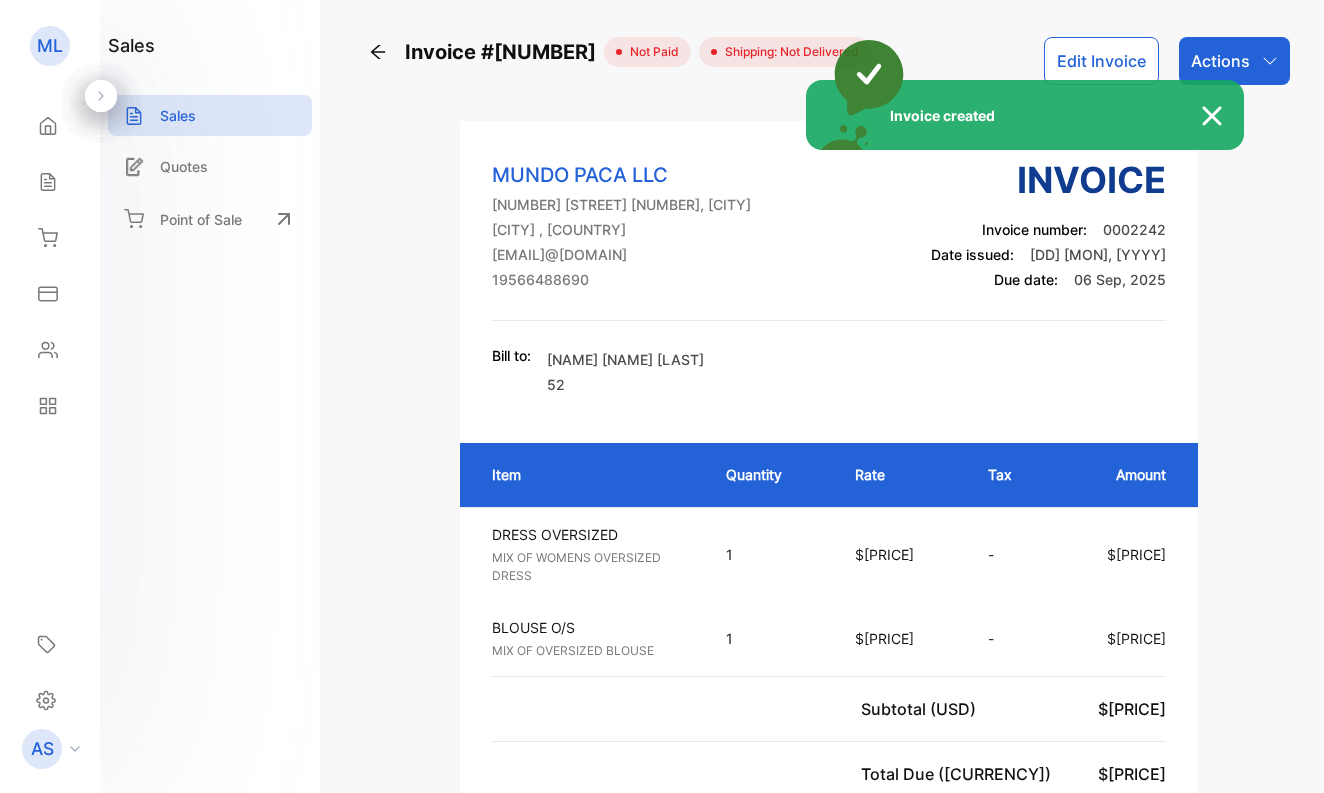 click on "Invoice created" at bounding box center [662, 396] 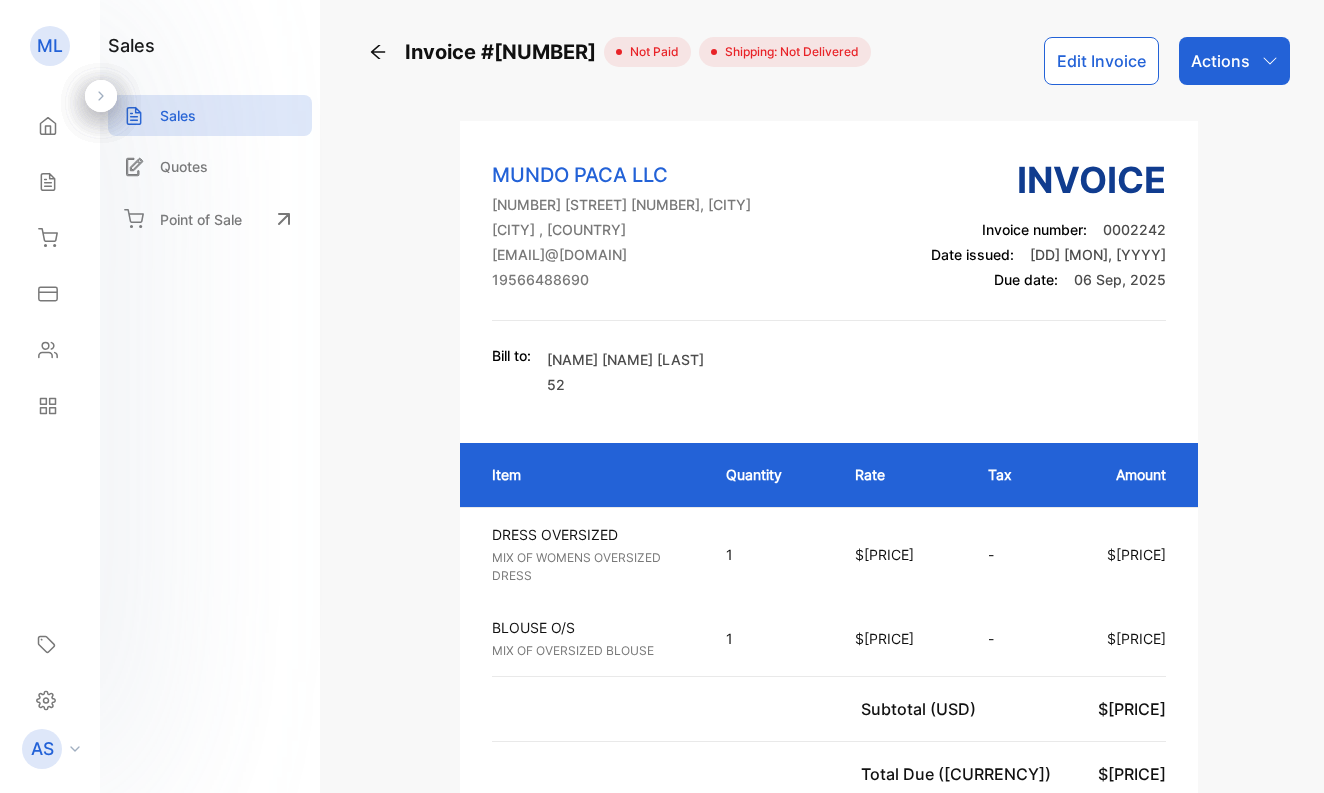 click on "Actions" at bounding box center [1234, 61] 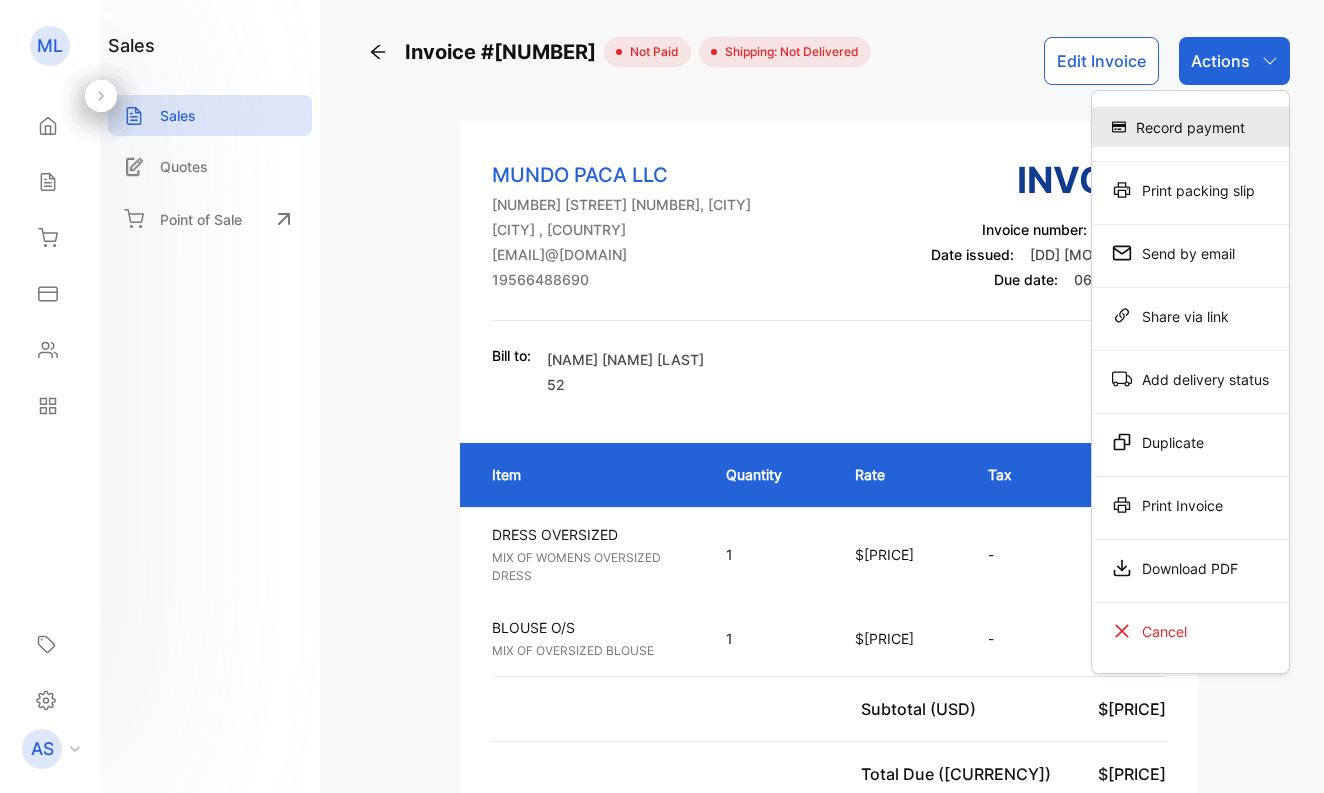 click on "Record payment" at bounding box center (1190, 127) 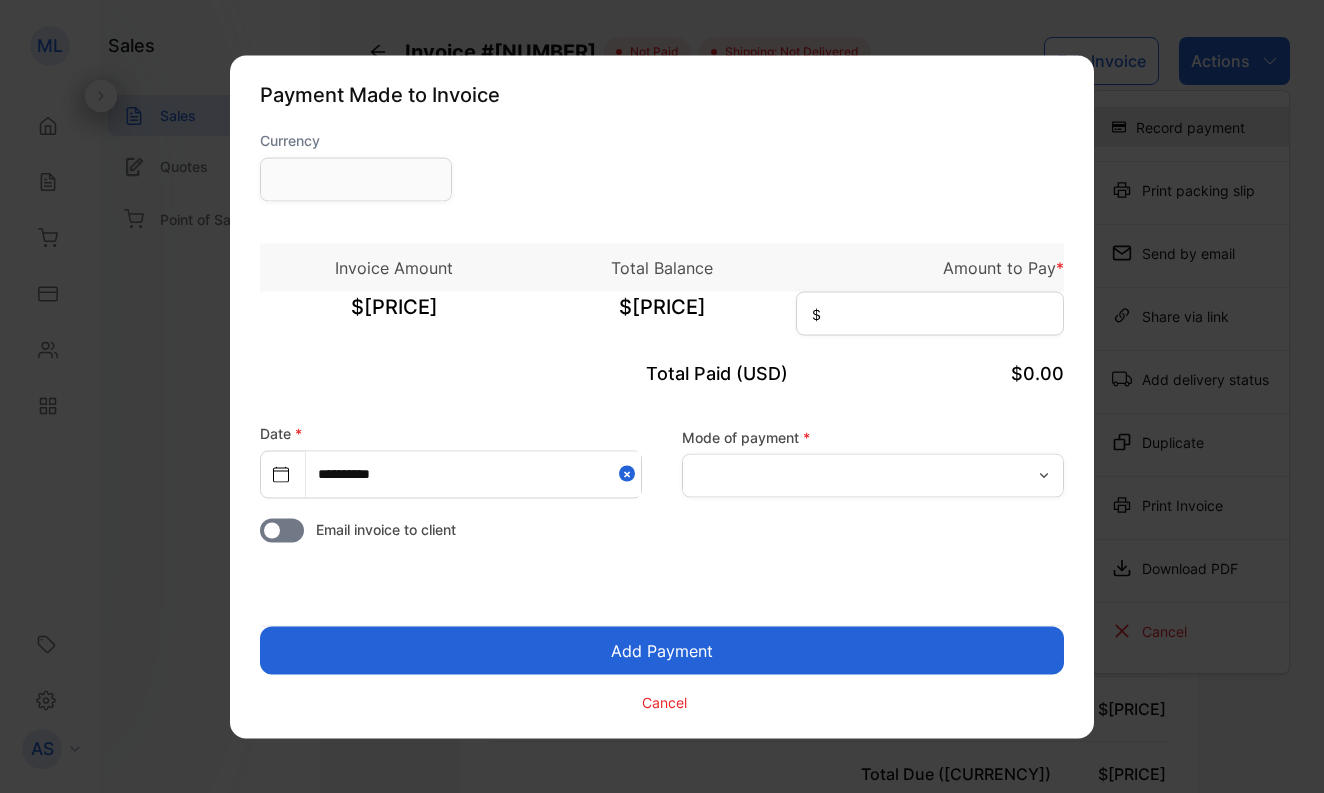 type on "**********" 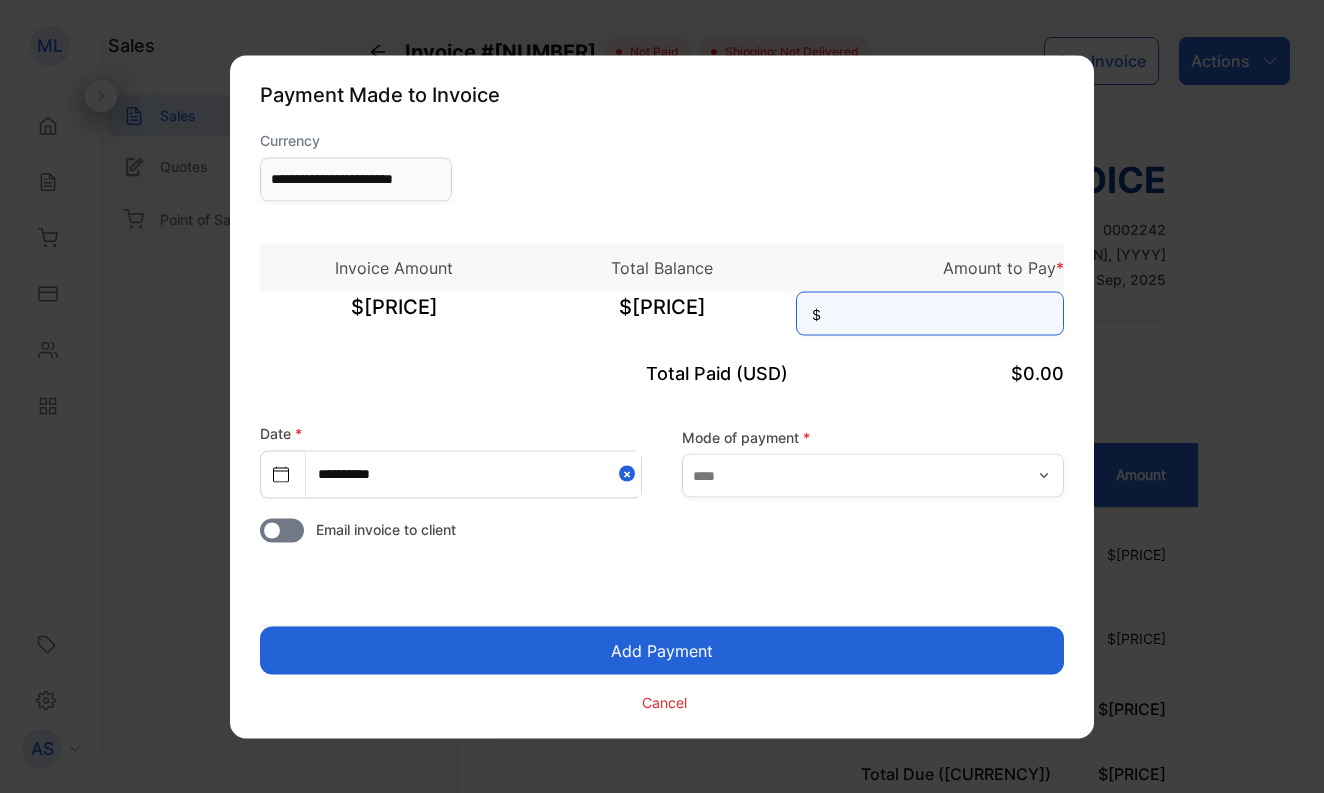 click at bounding box center (930, 313) 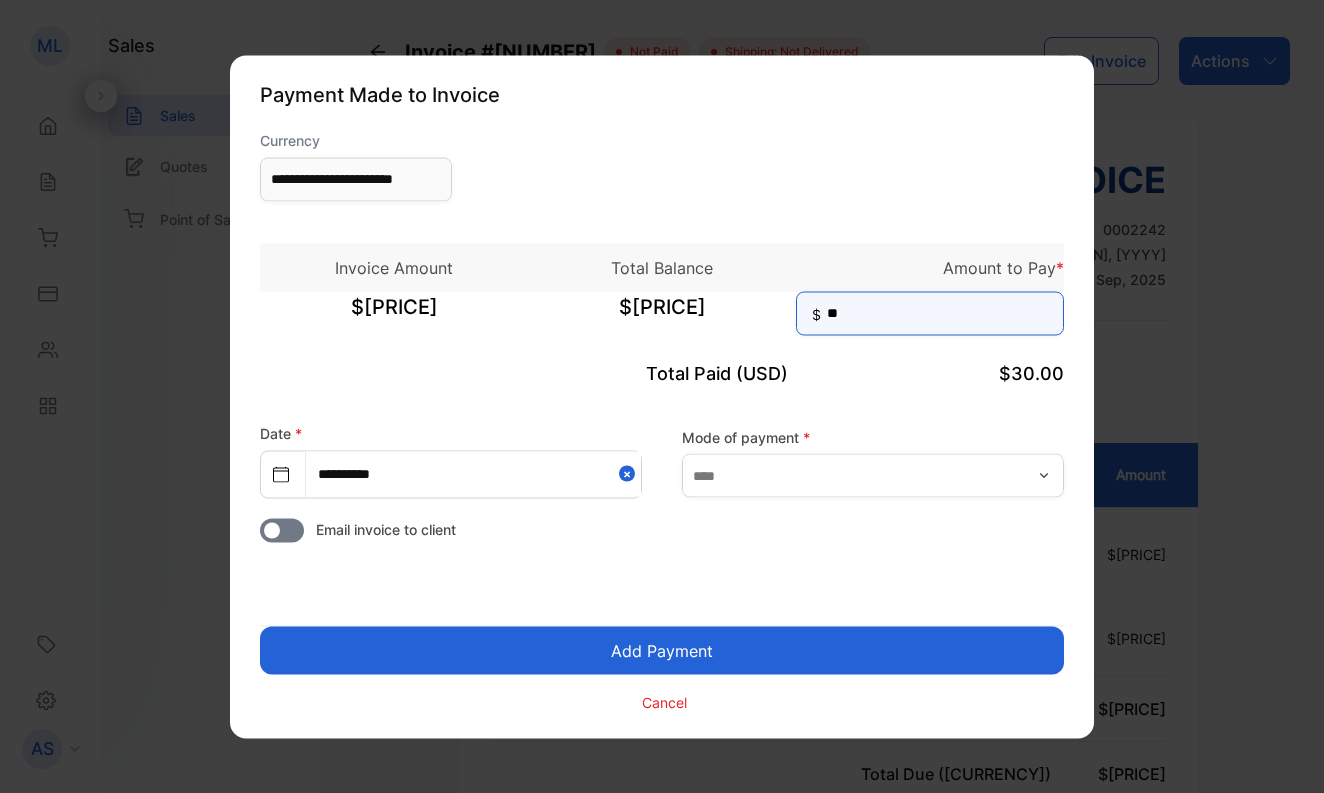type on "***" 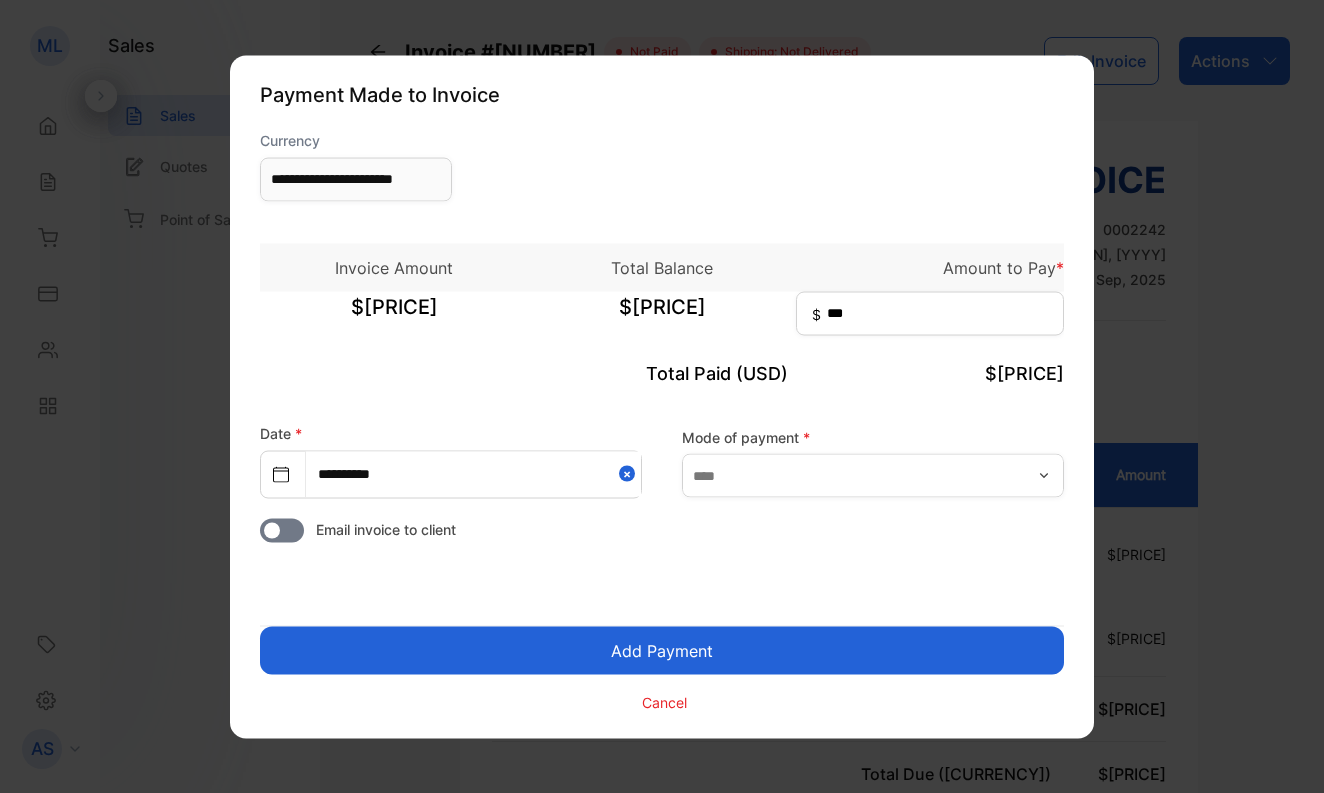 click on "Add Payment" at bounding box center [662, 650] 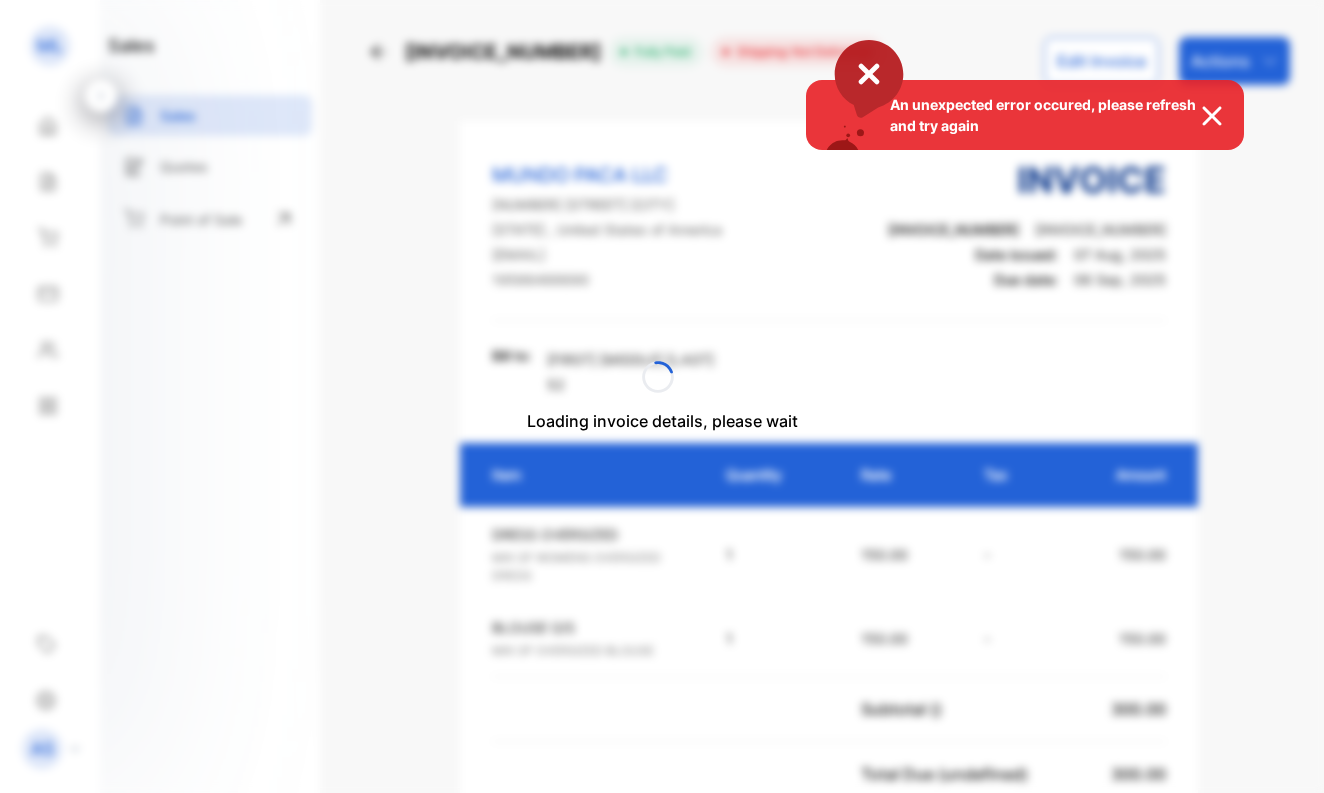 scroll, scrollTop: 0, scrollLeft: 0, axis: both 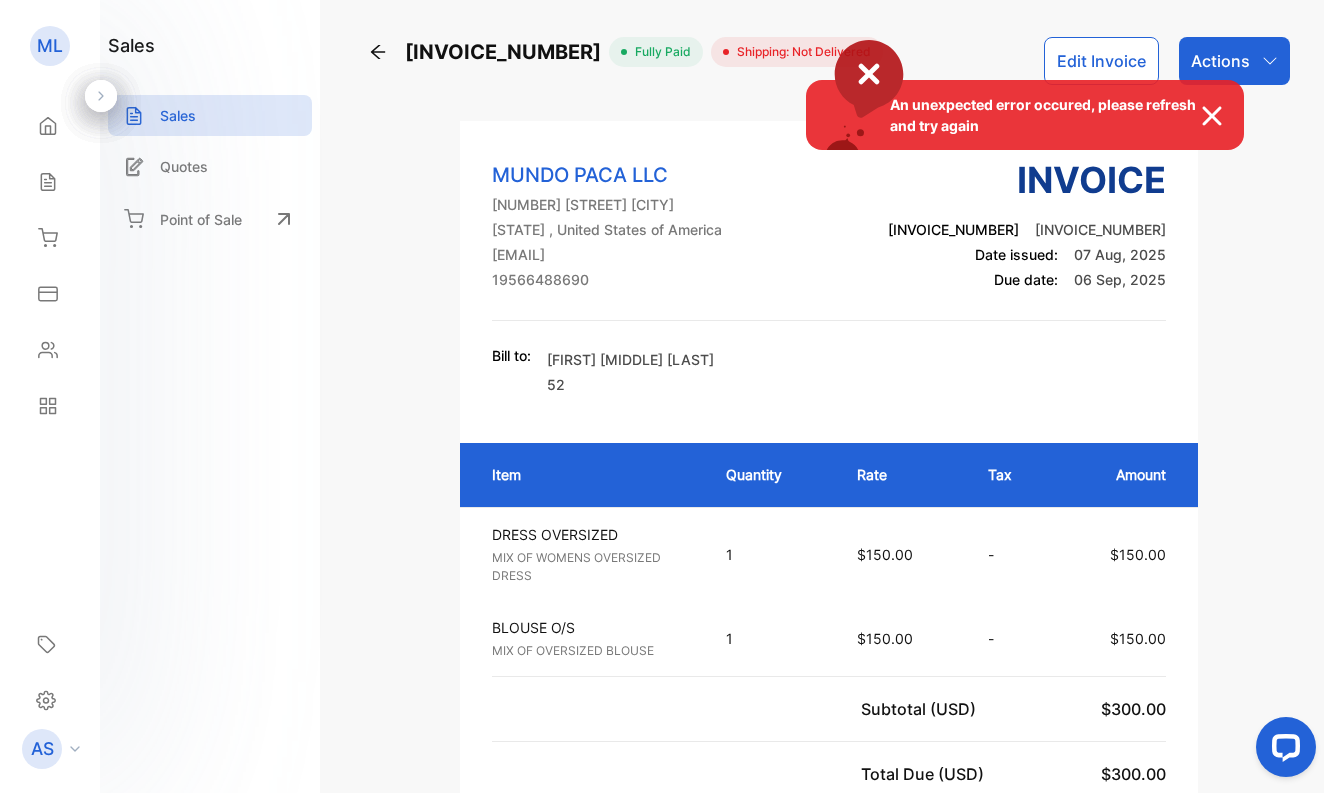 click on "An unexpected error occured, please refresh and try again" at bounding box center (662, 396) 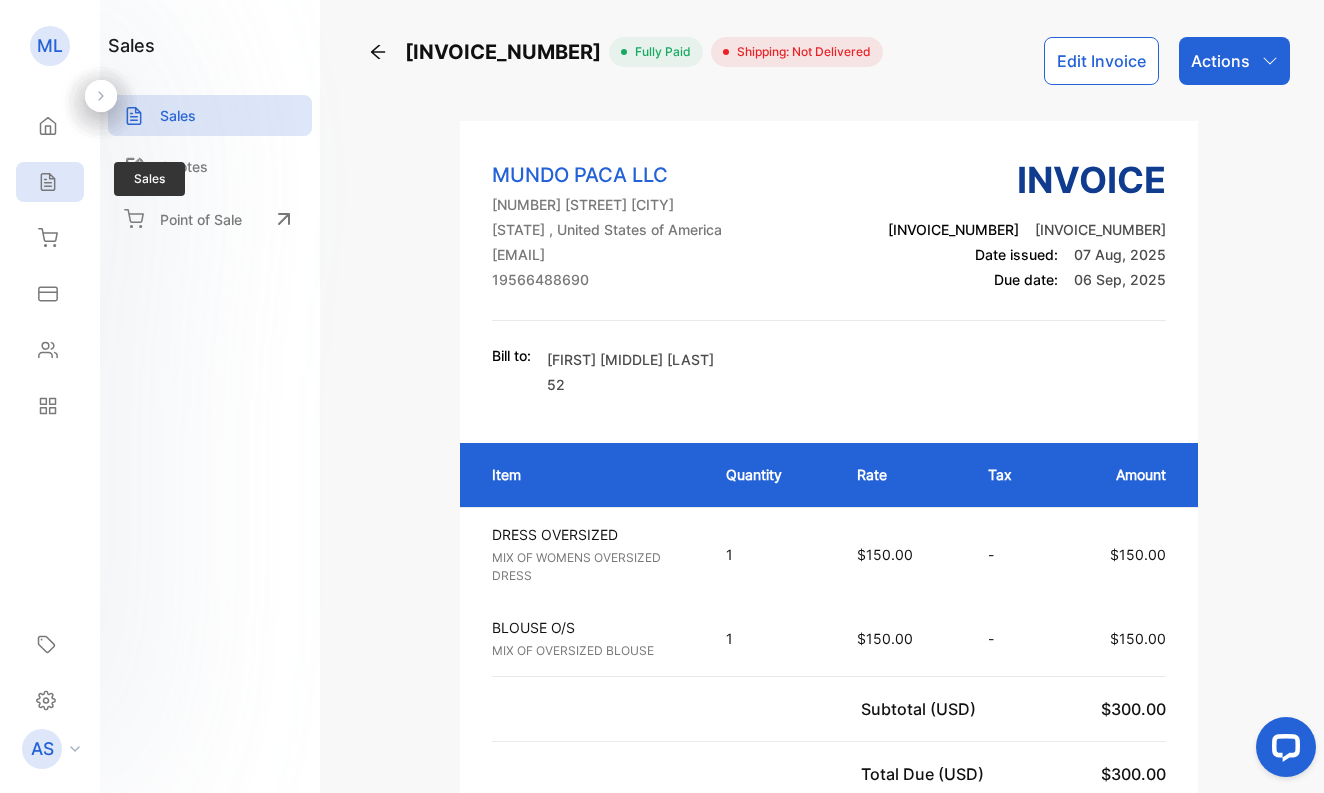 click 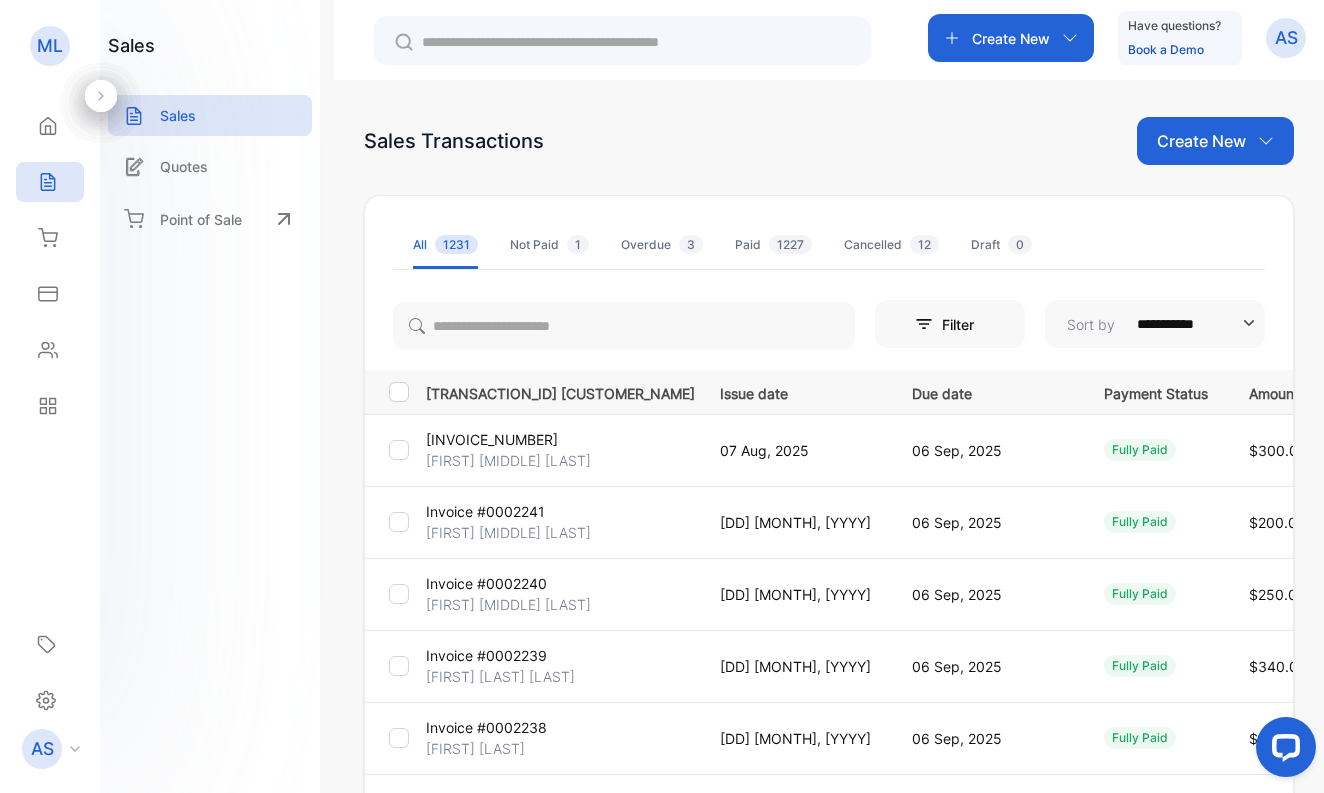 scroll, scrollTop: 7, scrollLeft: 0, axis: vertical 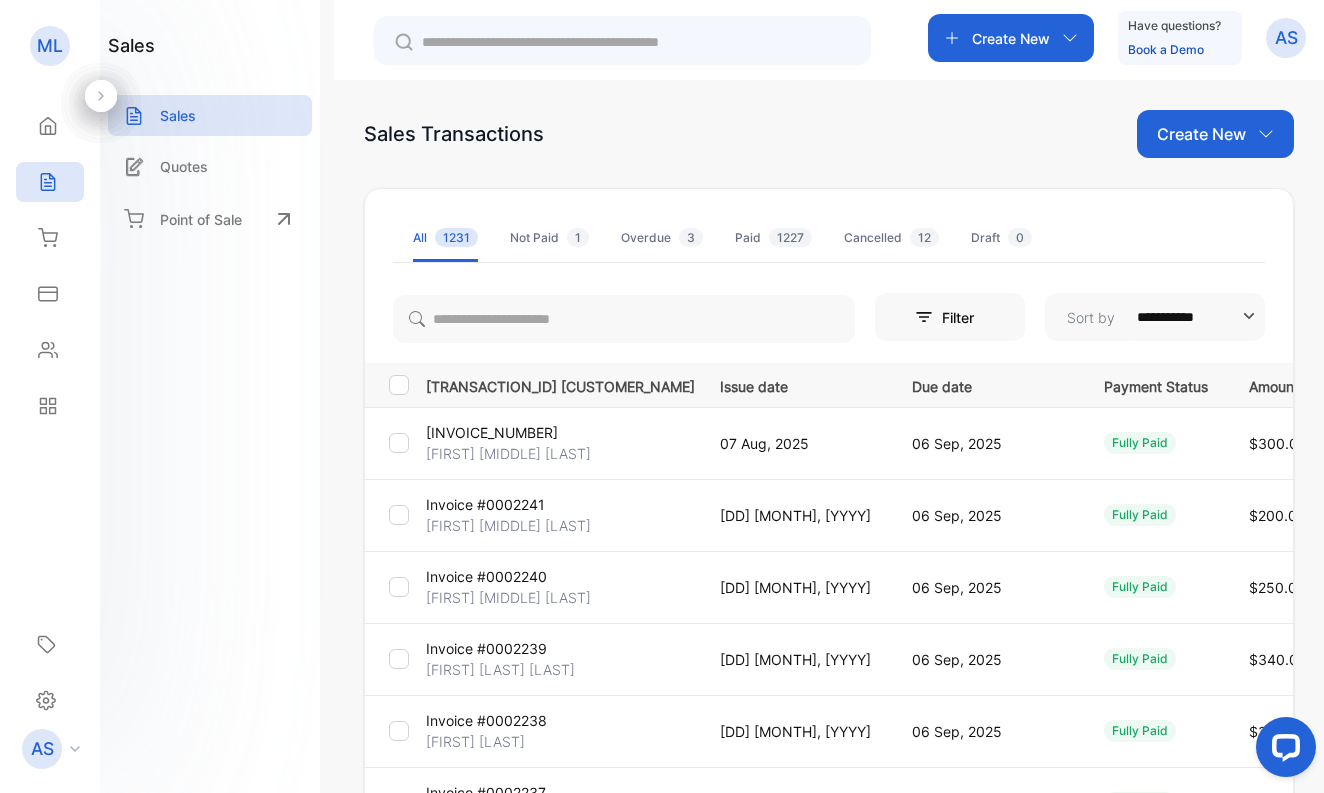 click on "Create New" at bounding box center [1201, 134] 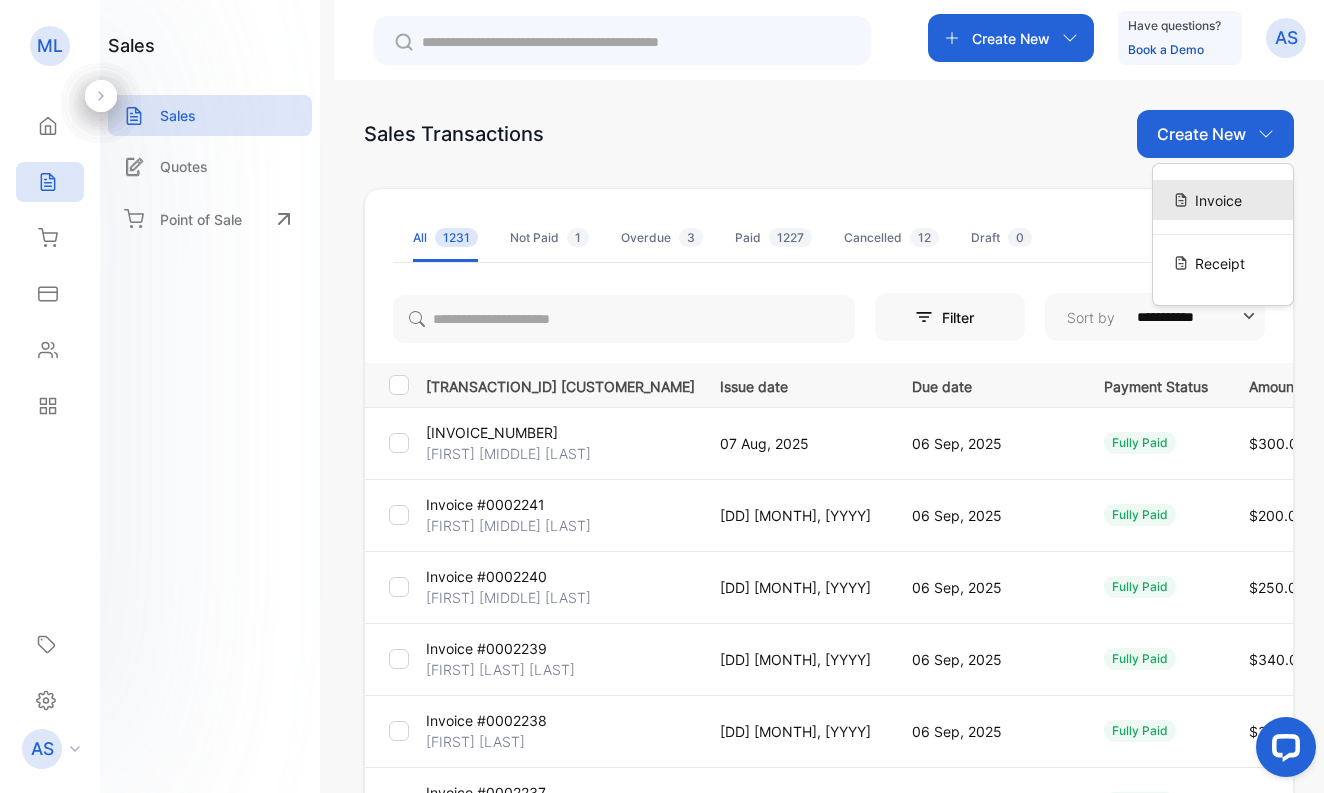 click on "Invoice" at bounding box center [1218, 200] 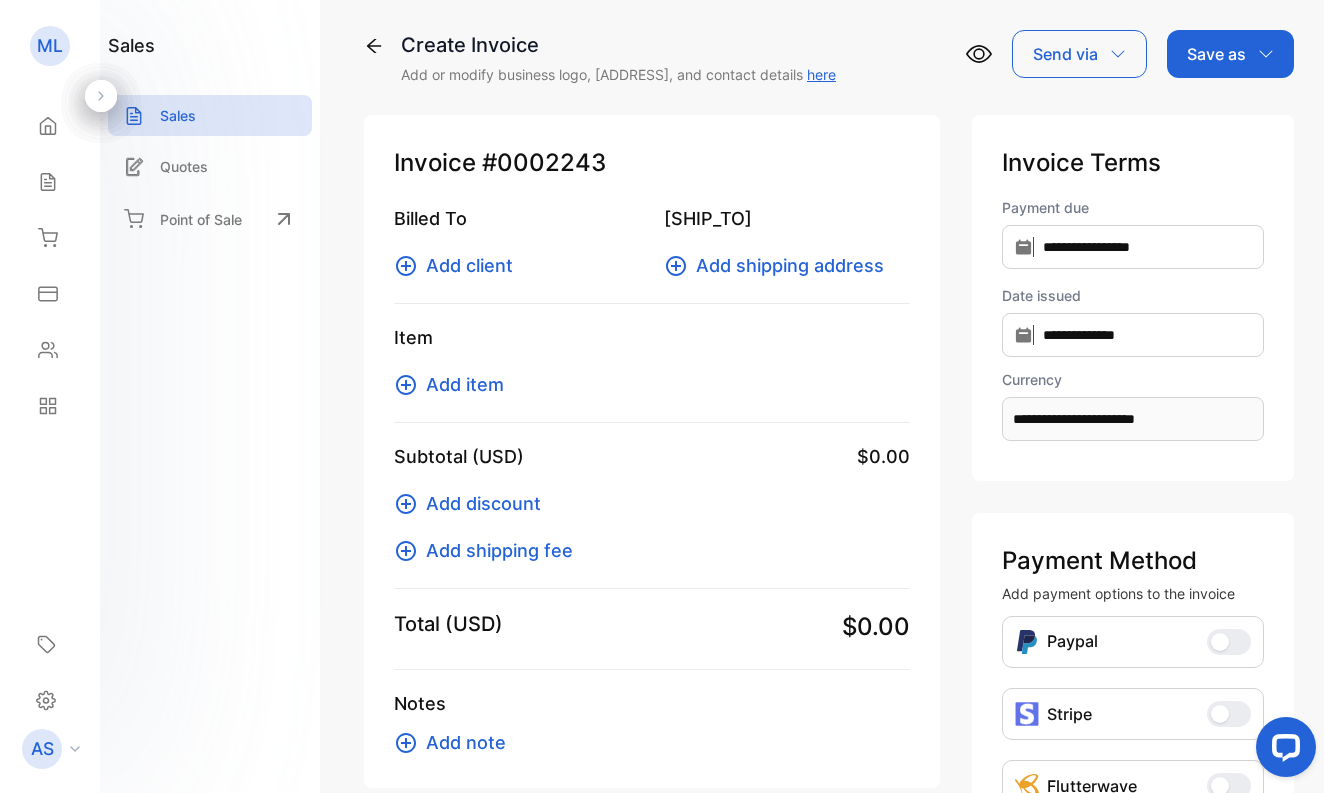 click on "Add client" at bounding box center [469, 265] 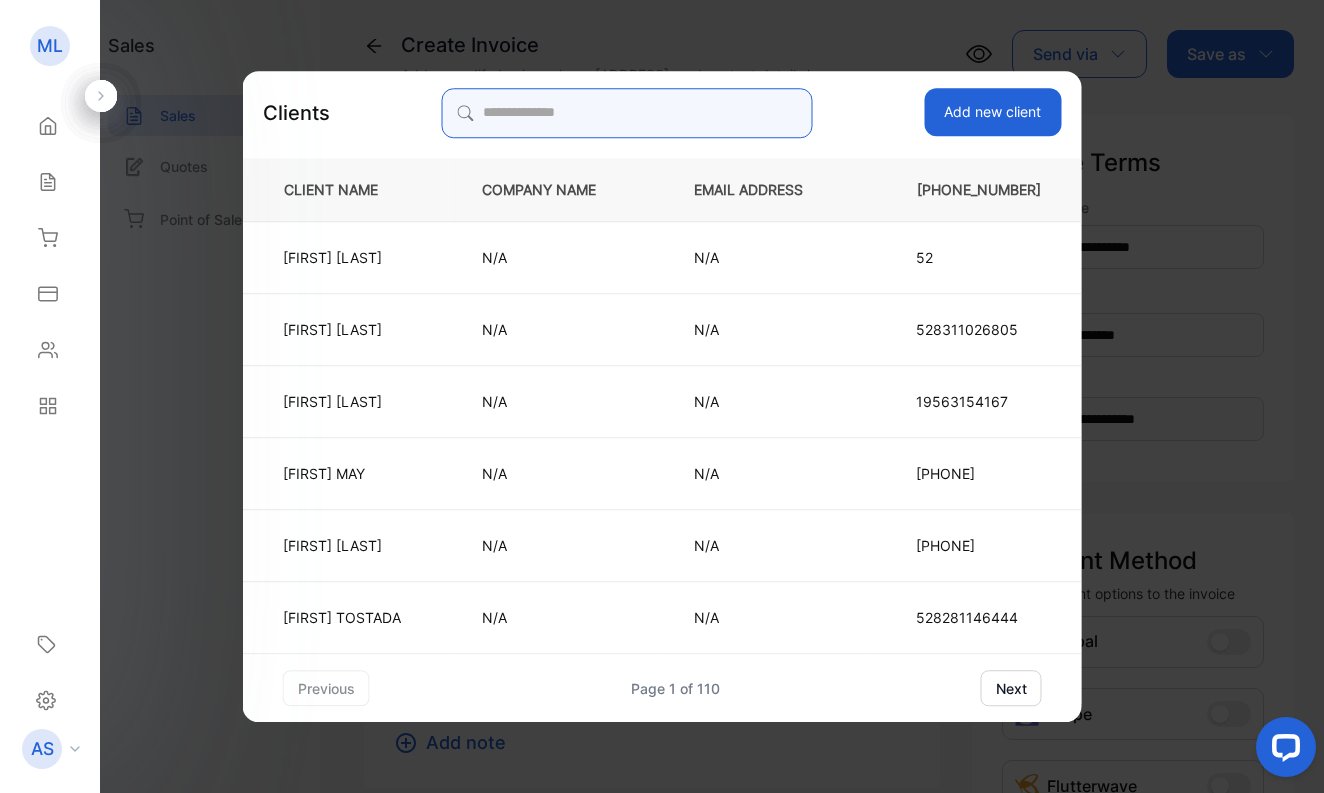 click at bounding box center (627, 113) 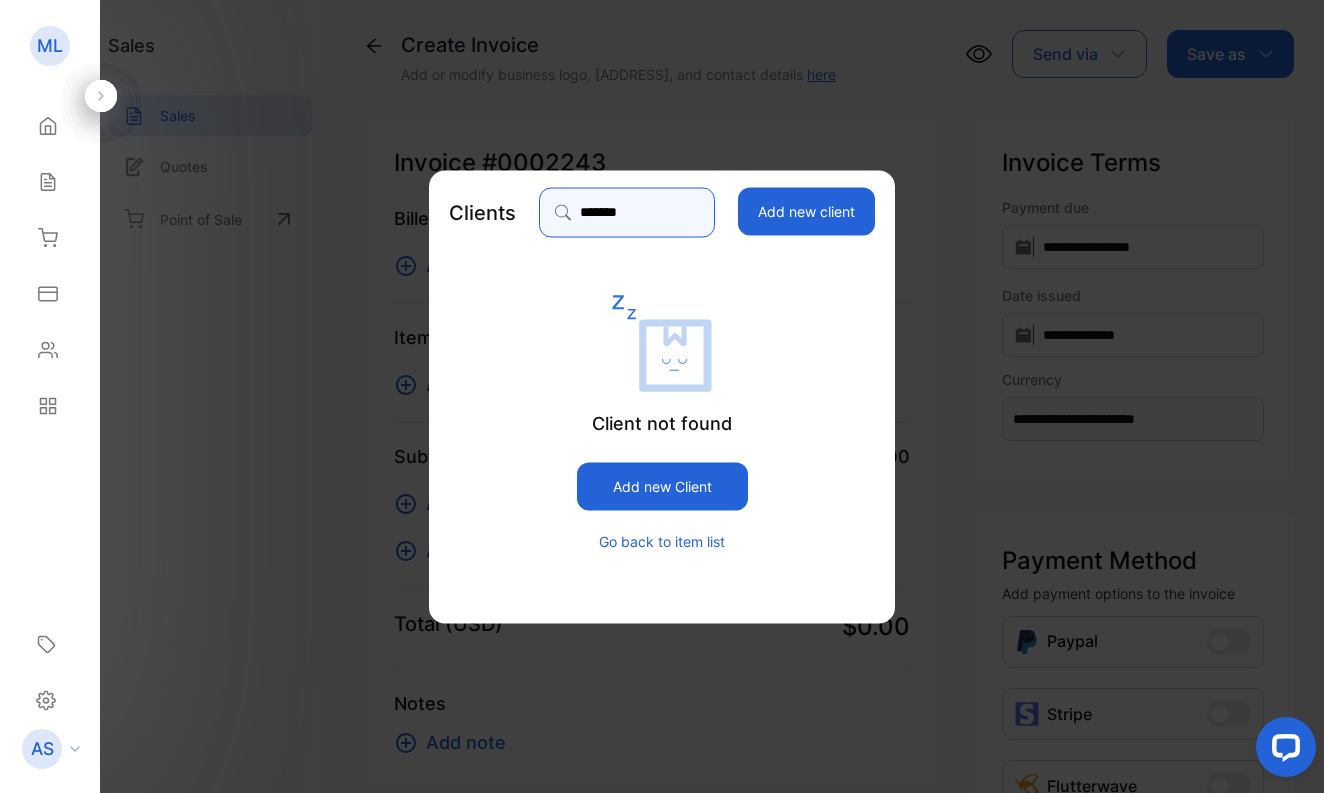 type on "*******" 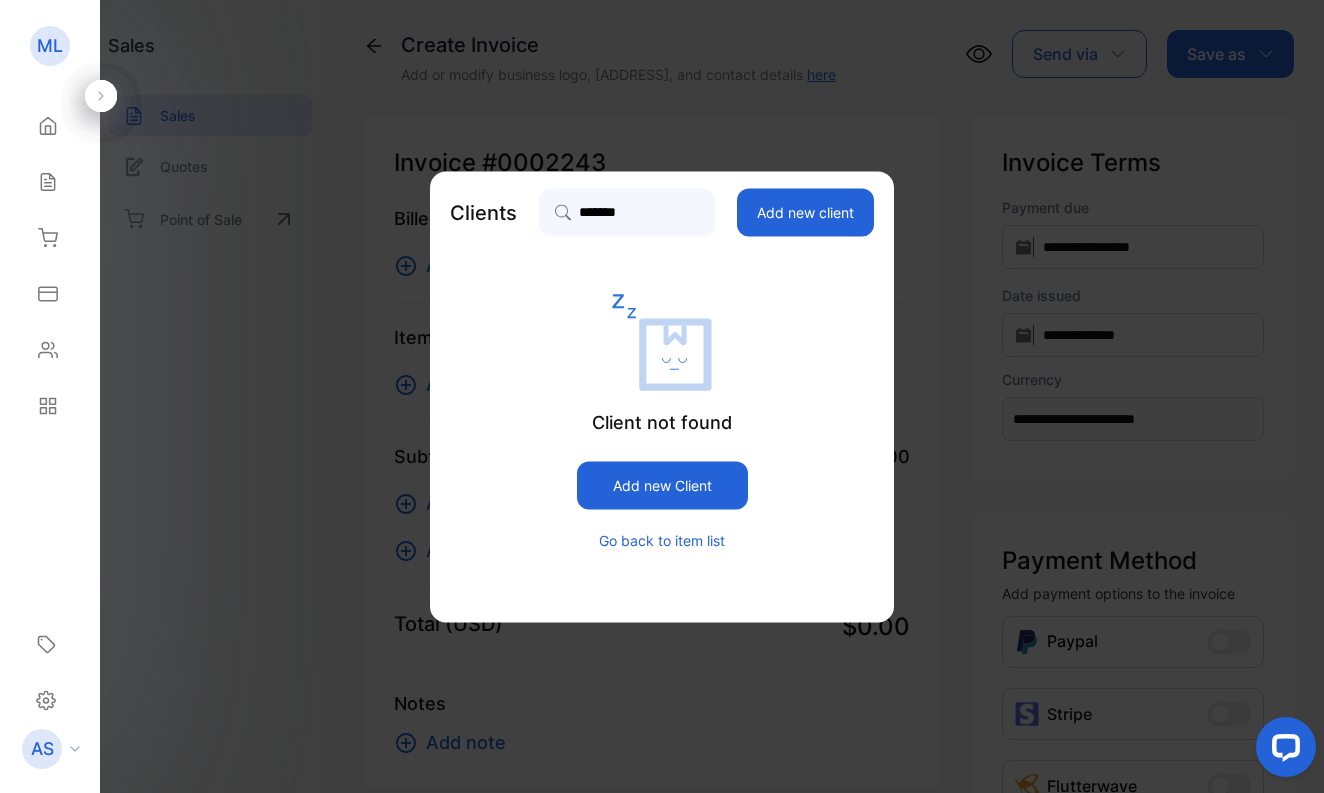 click on "Add new client" at bounding box center [805, 212] 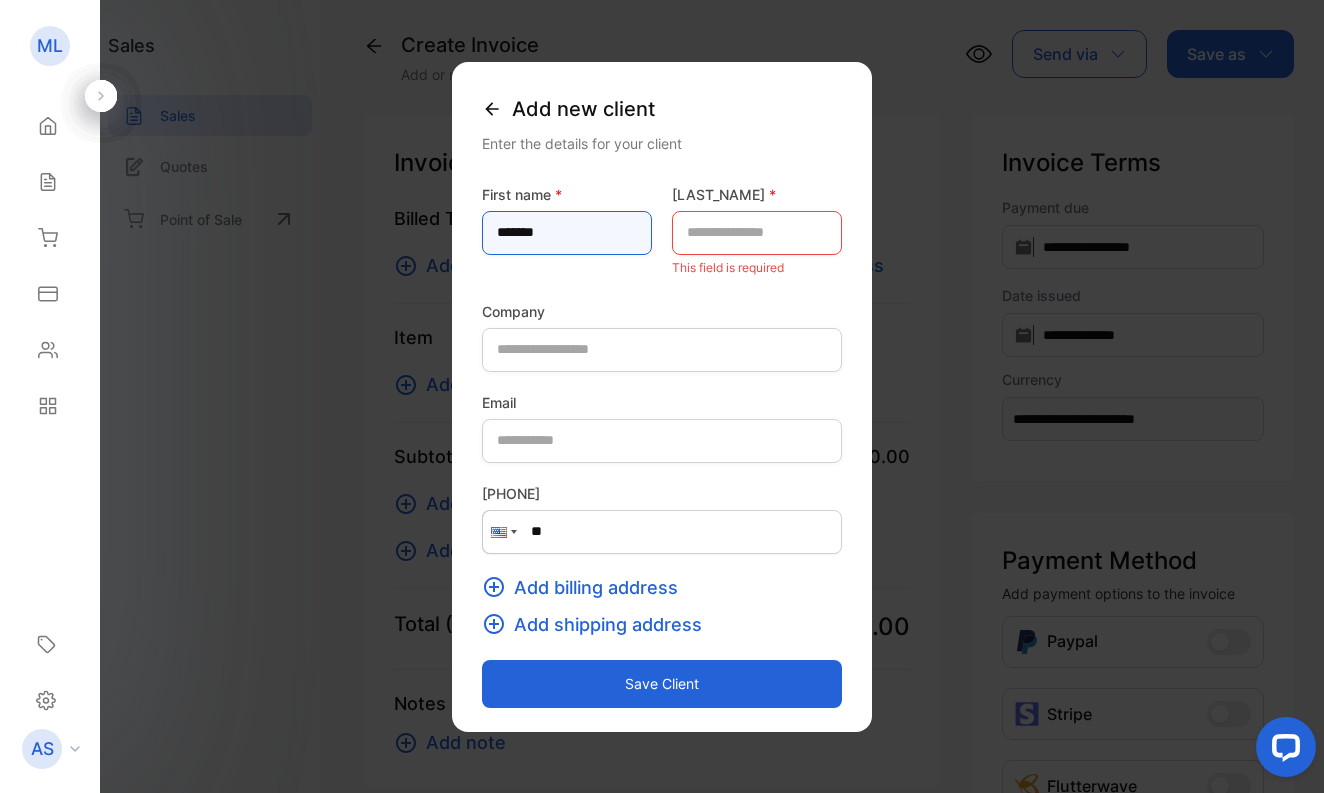 type on "*******" 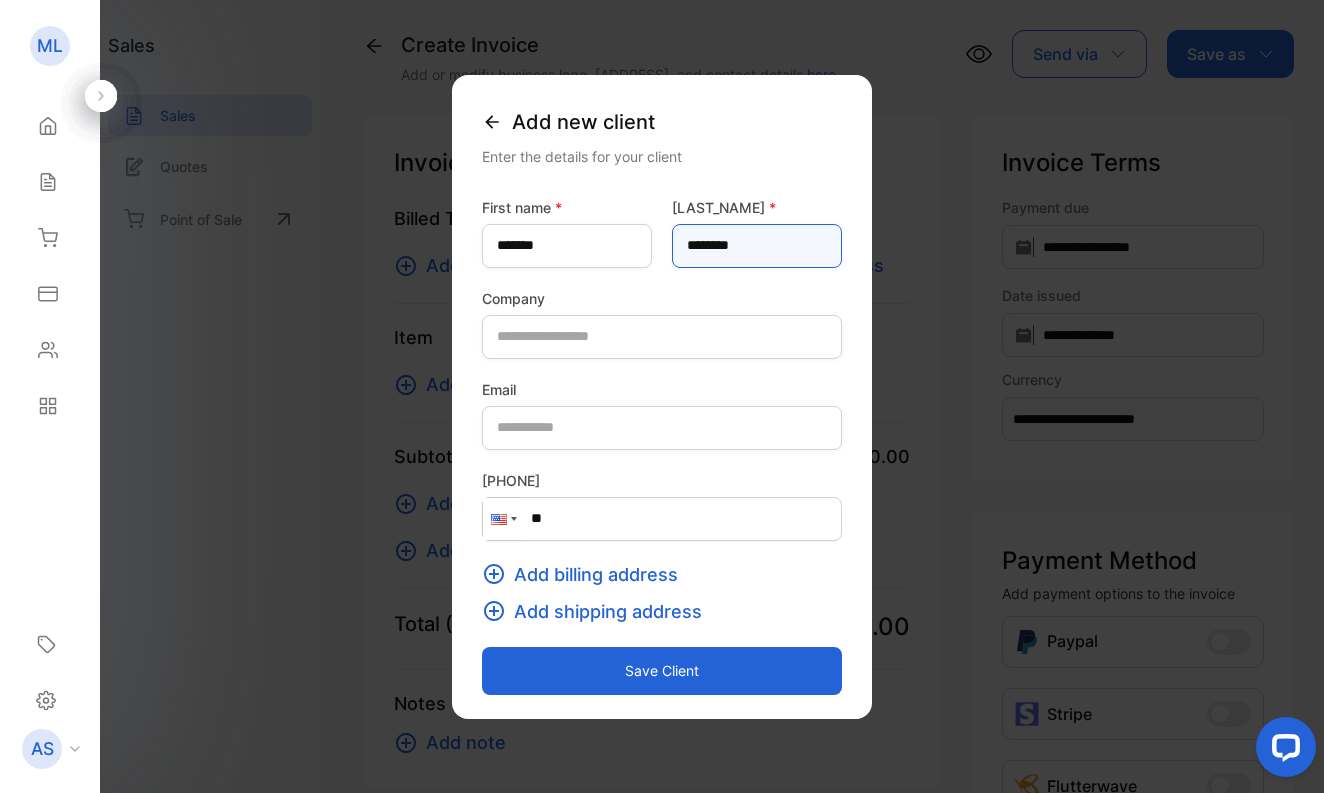type on "********" 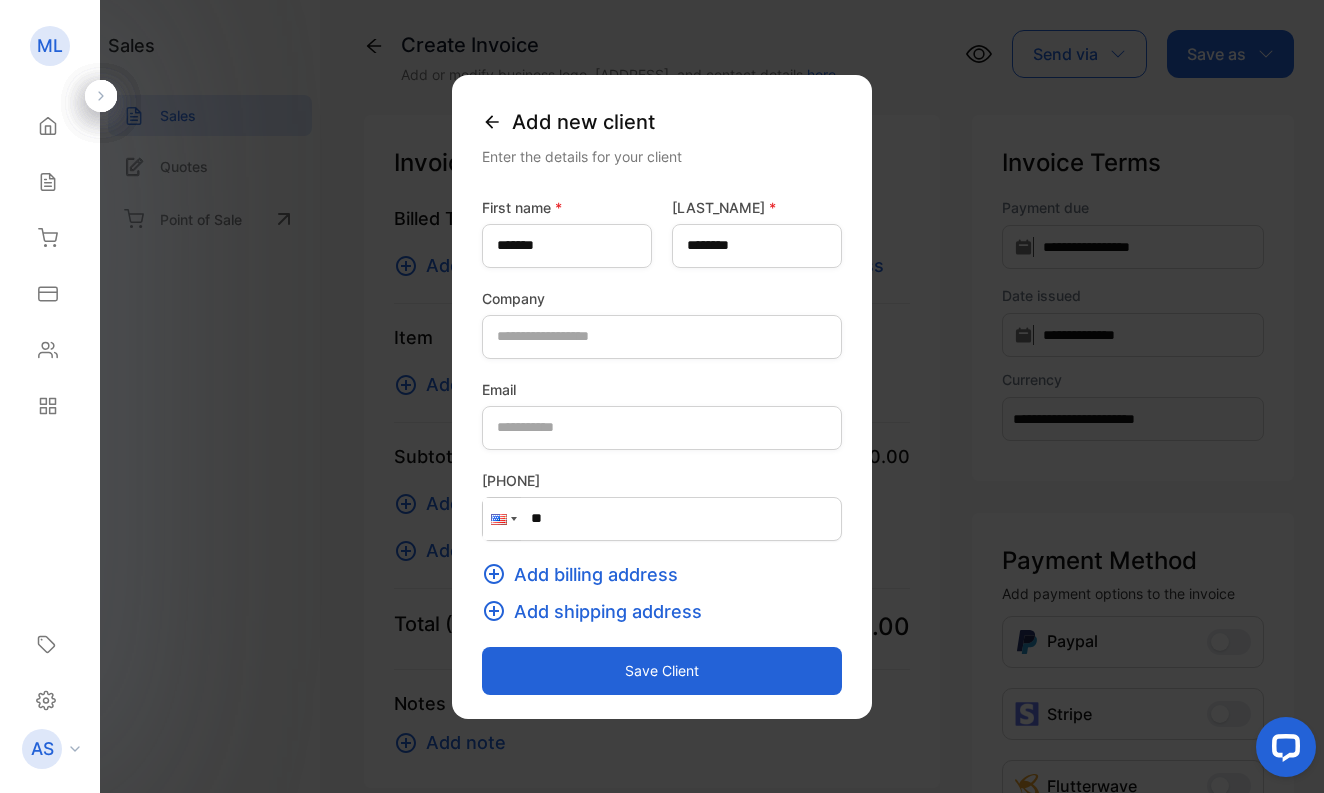 click at bounding box center [514, 519] 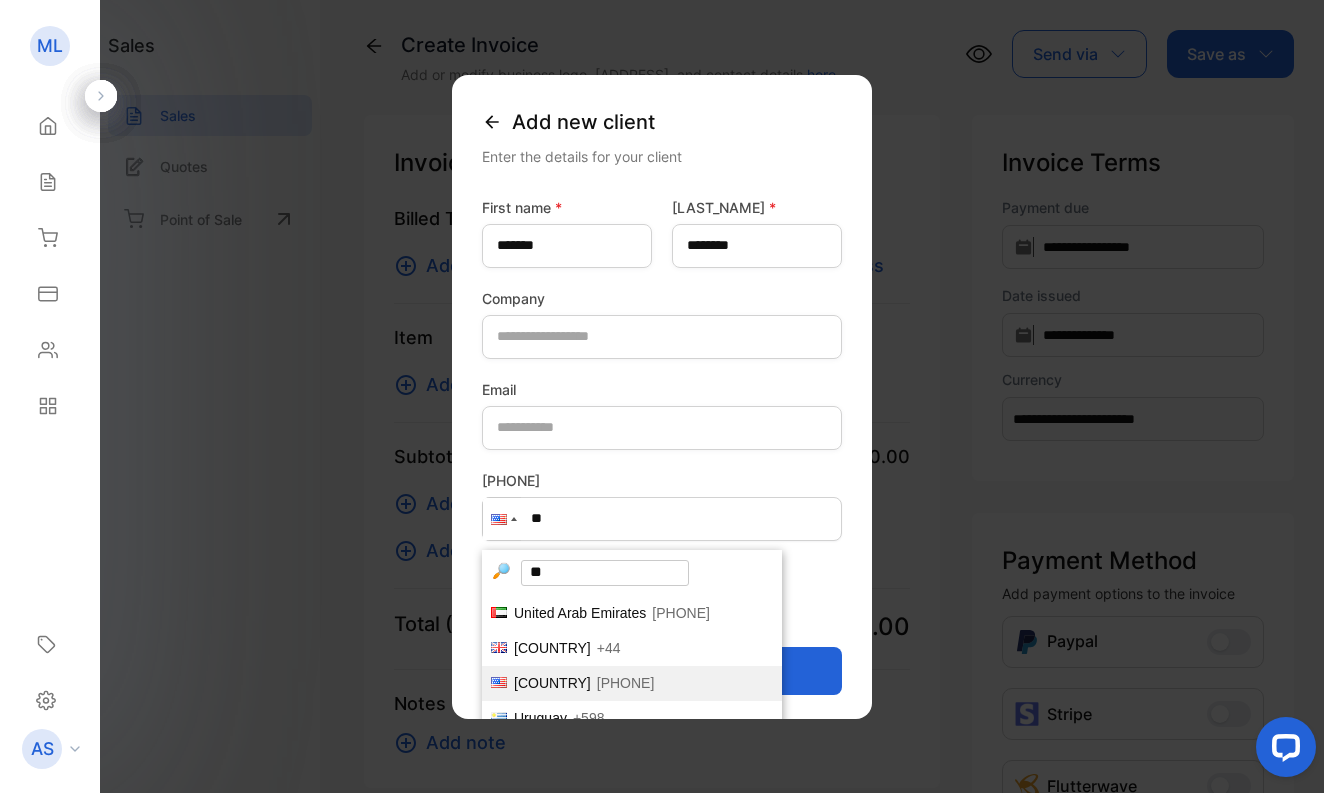 scroll, scrollTop: 0, scrollLeft: 0, axis: both 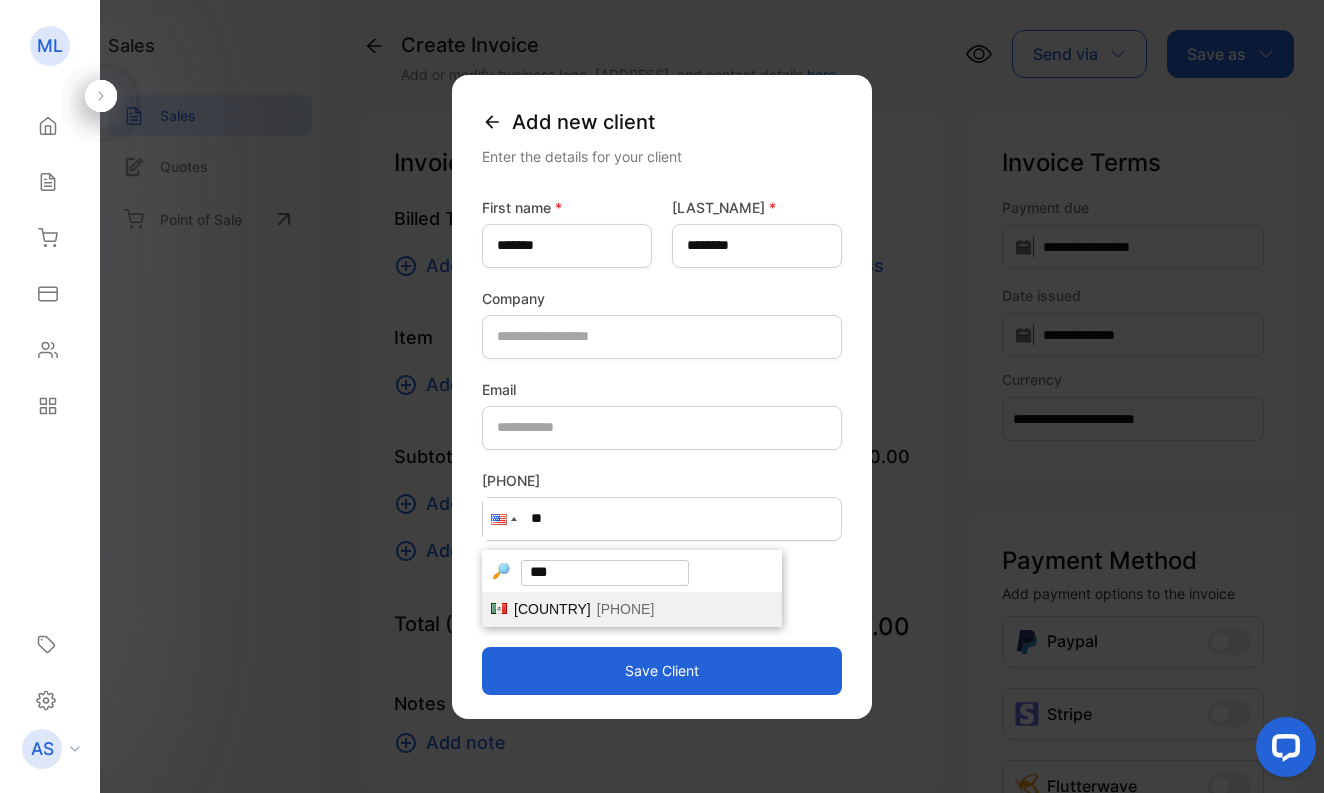 type on "***" 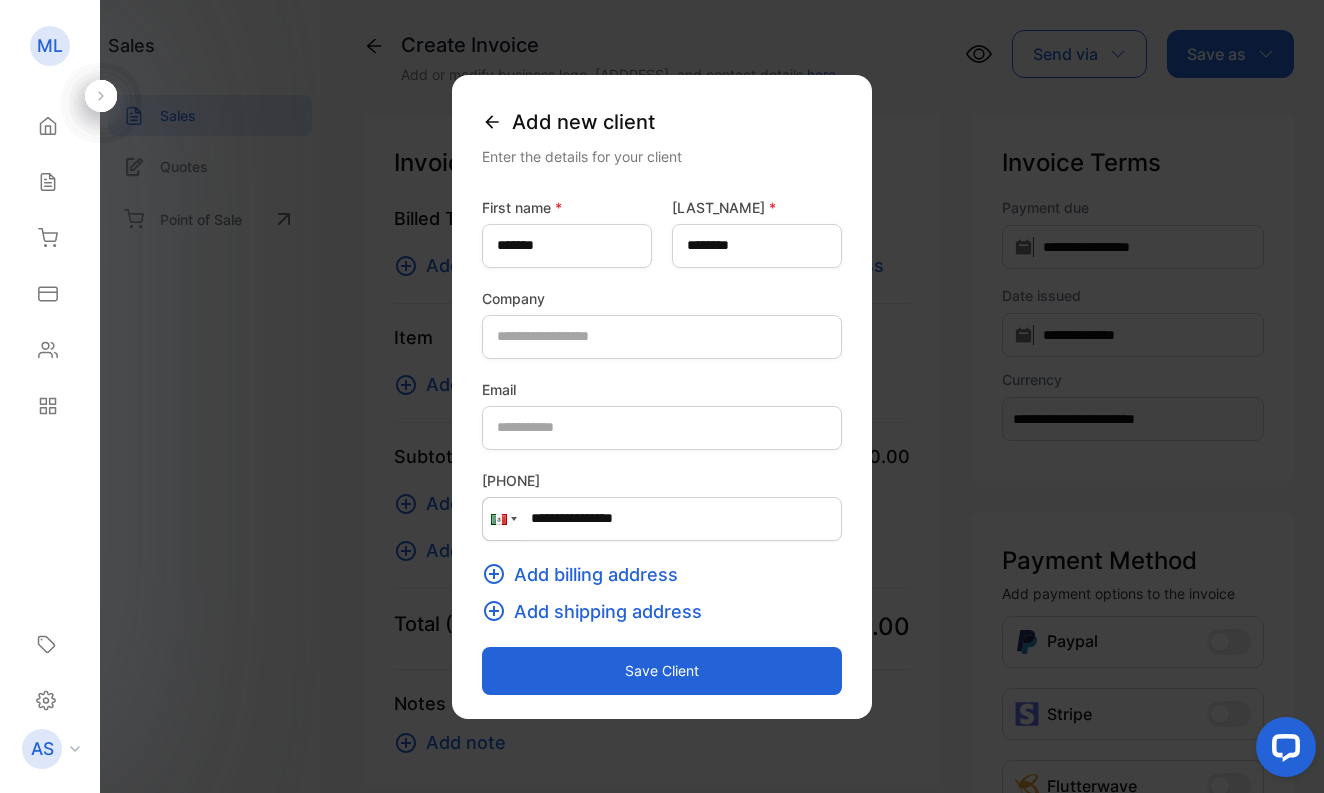 type on "**********" 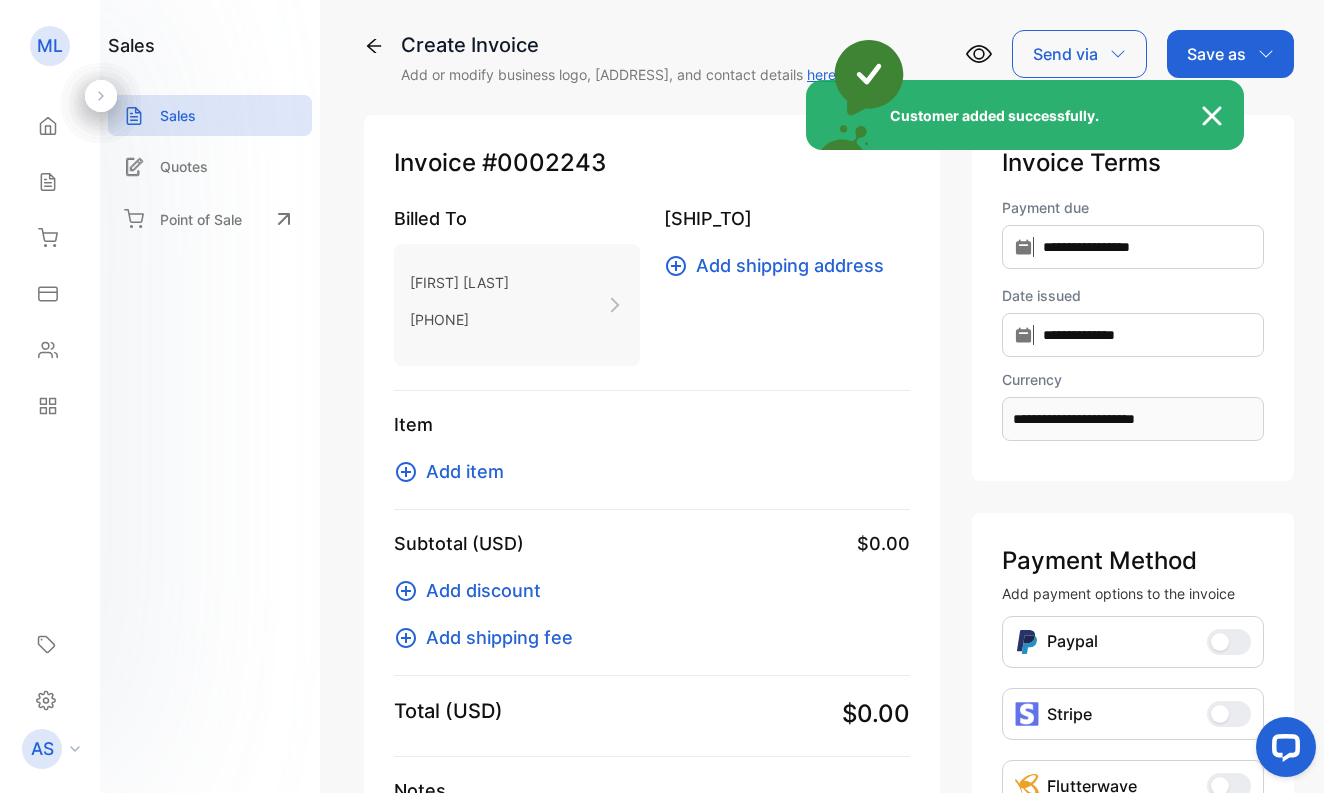 click on "Customer added successfully." at bounding box center (662, 396) 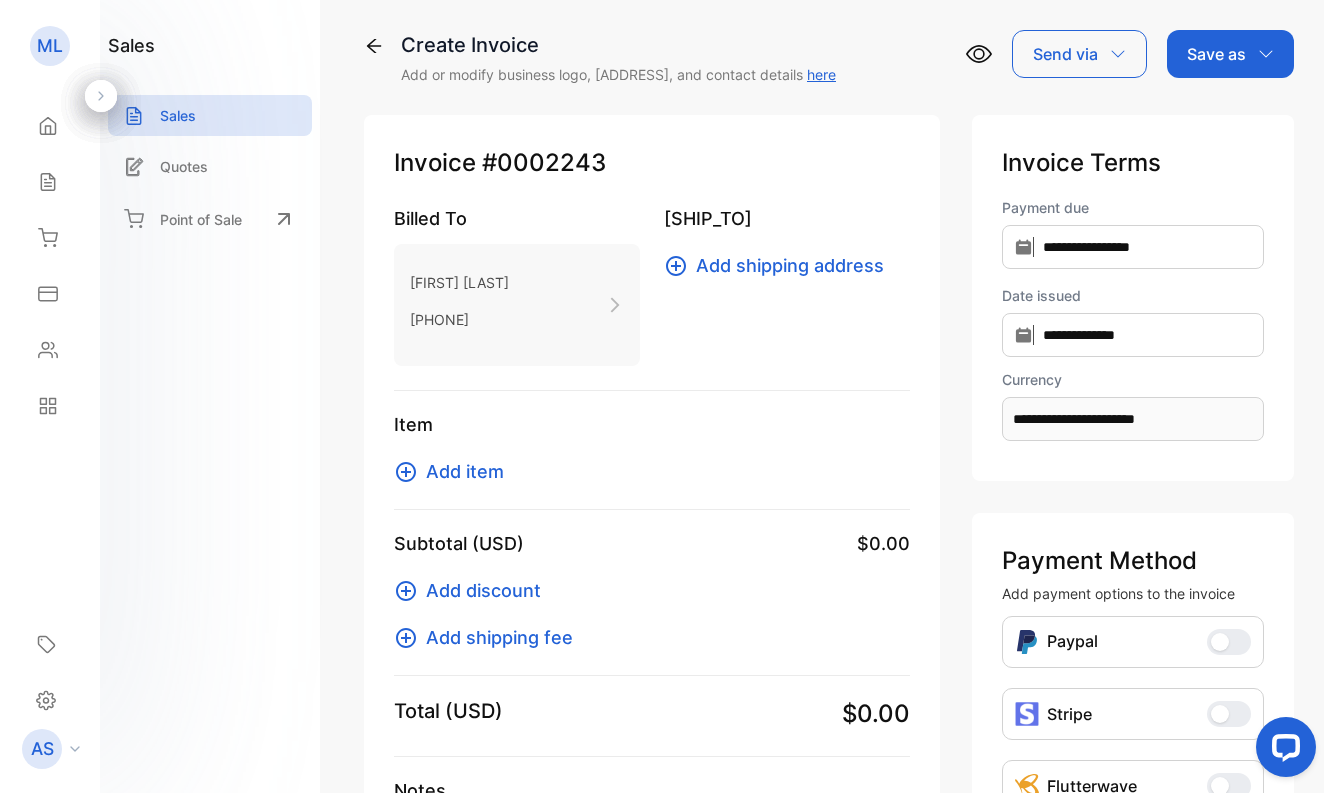click on "Add item" at bounding box center [465, 471] 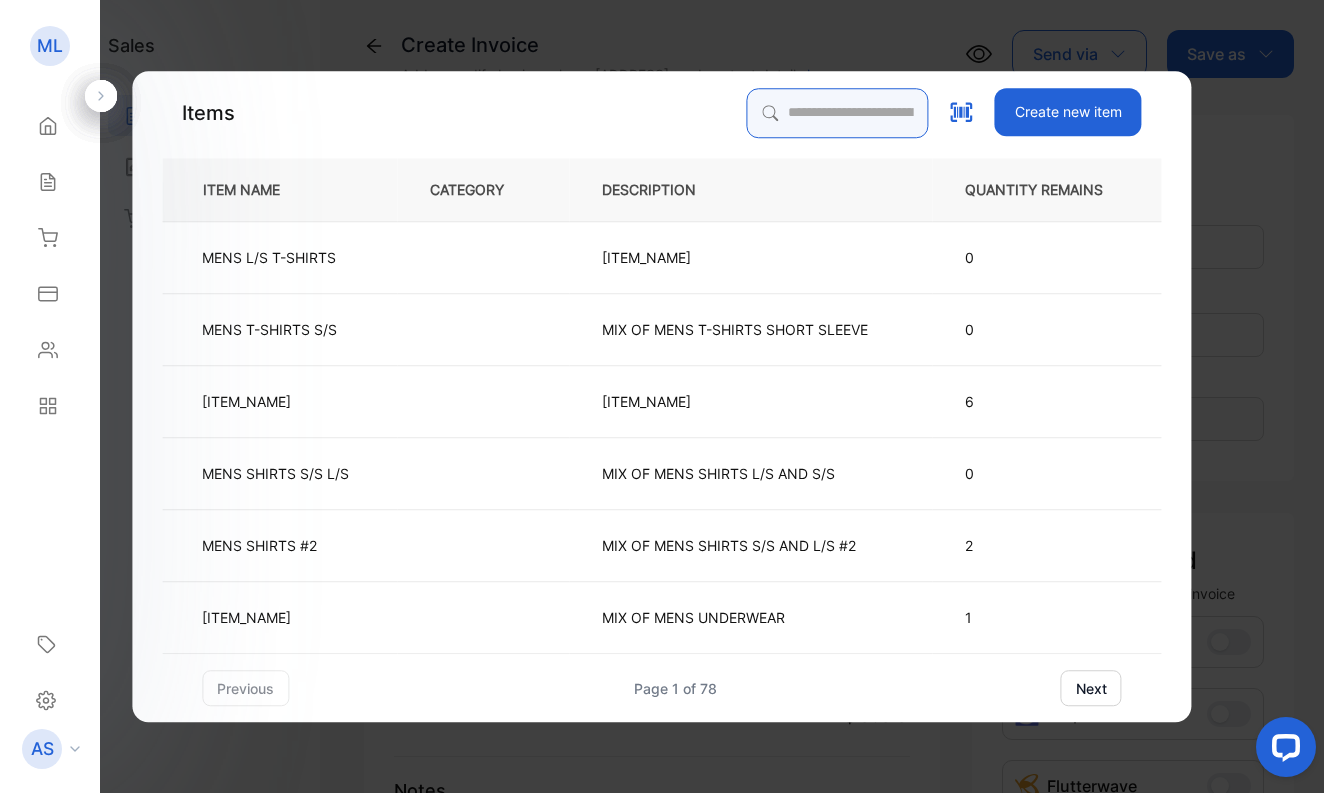 click at bounding box center (838, 113) 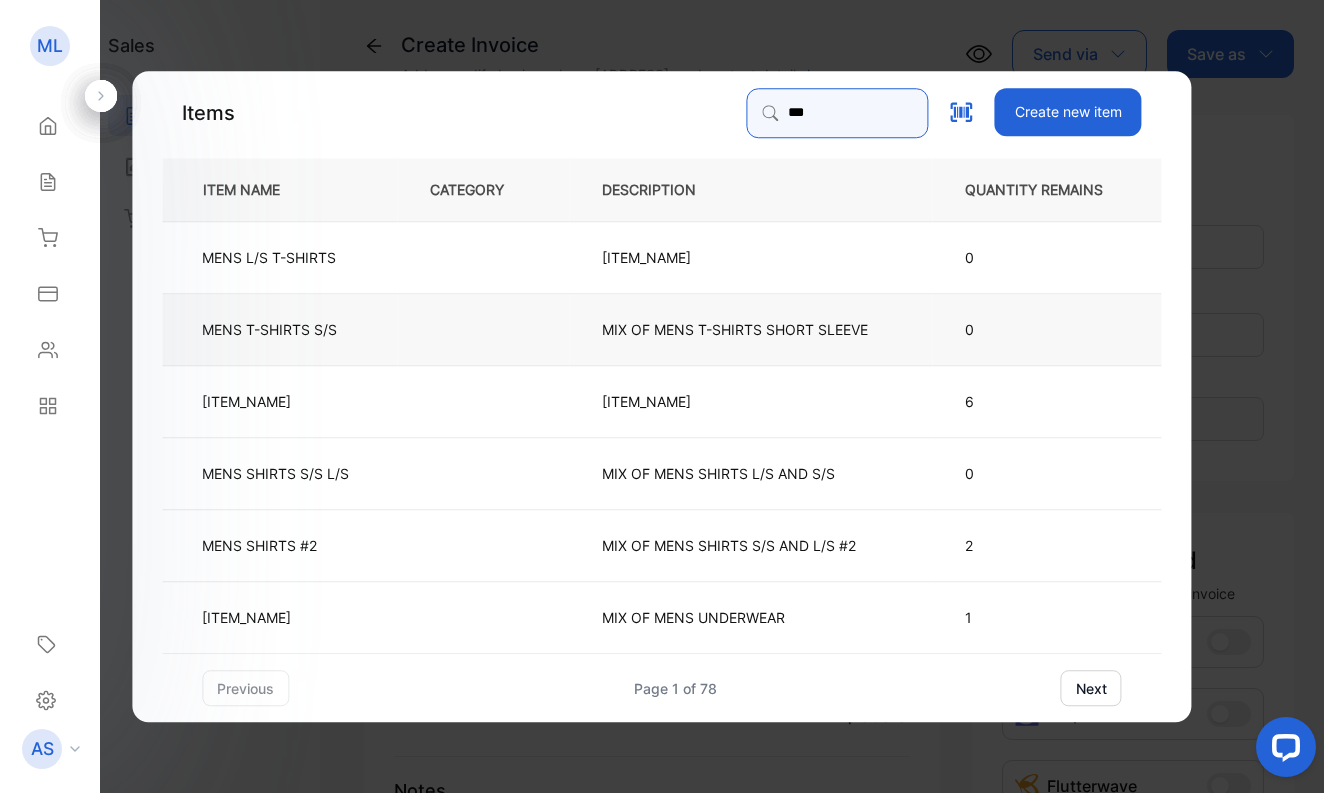 type on "***" 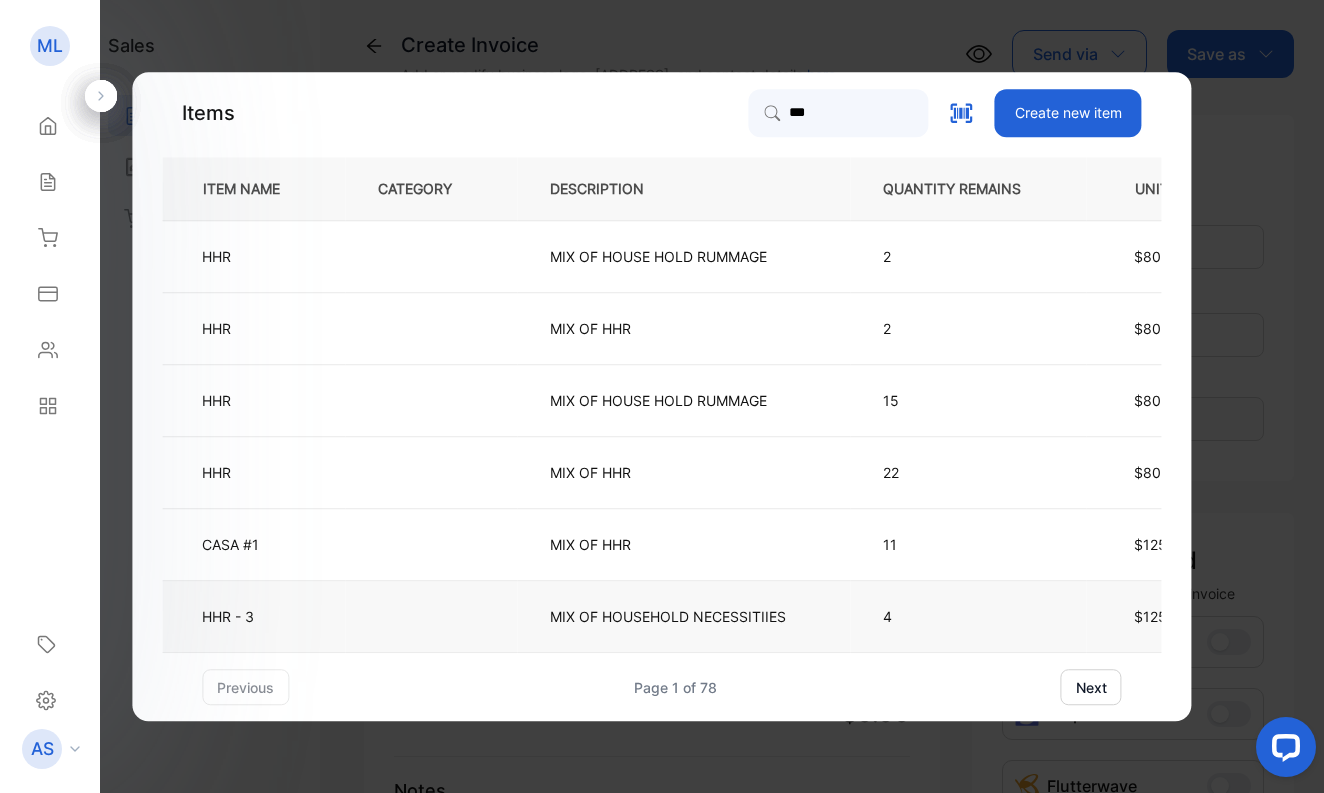 click on "HHR - 3" at bounding box center (228, 616) 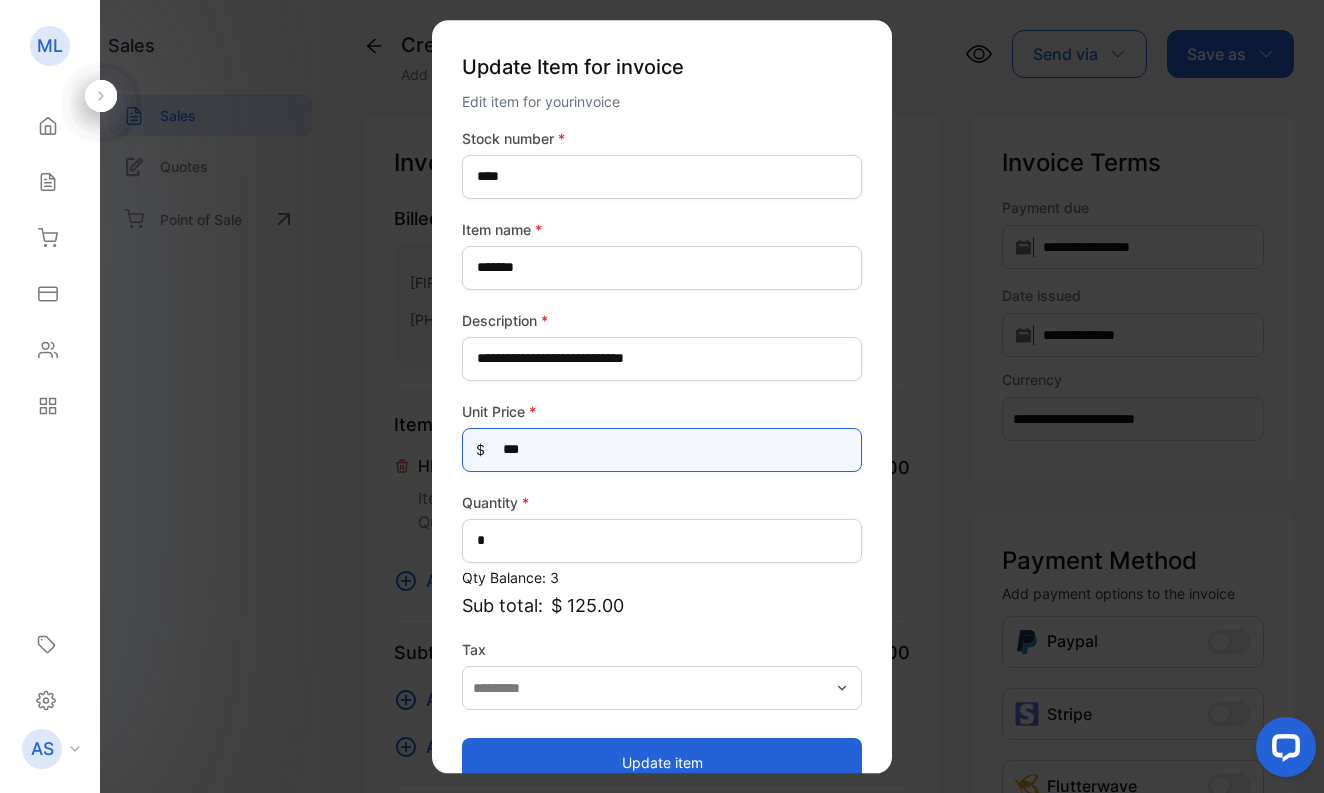click on "***" at bounding box center [662, 450] 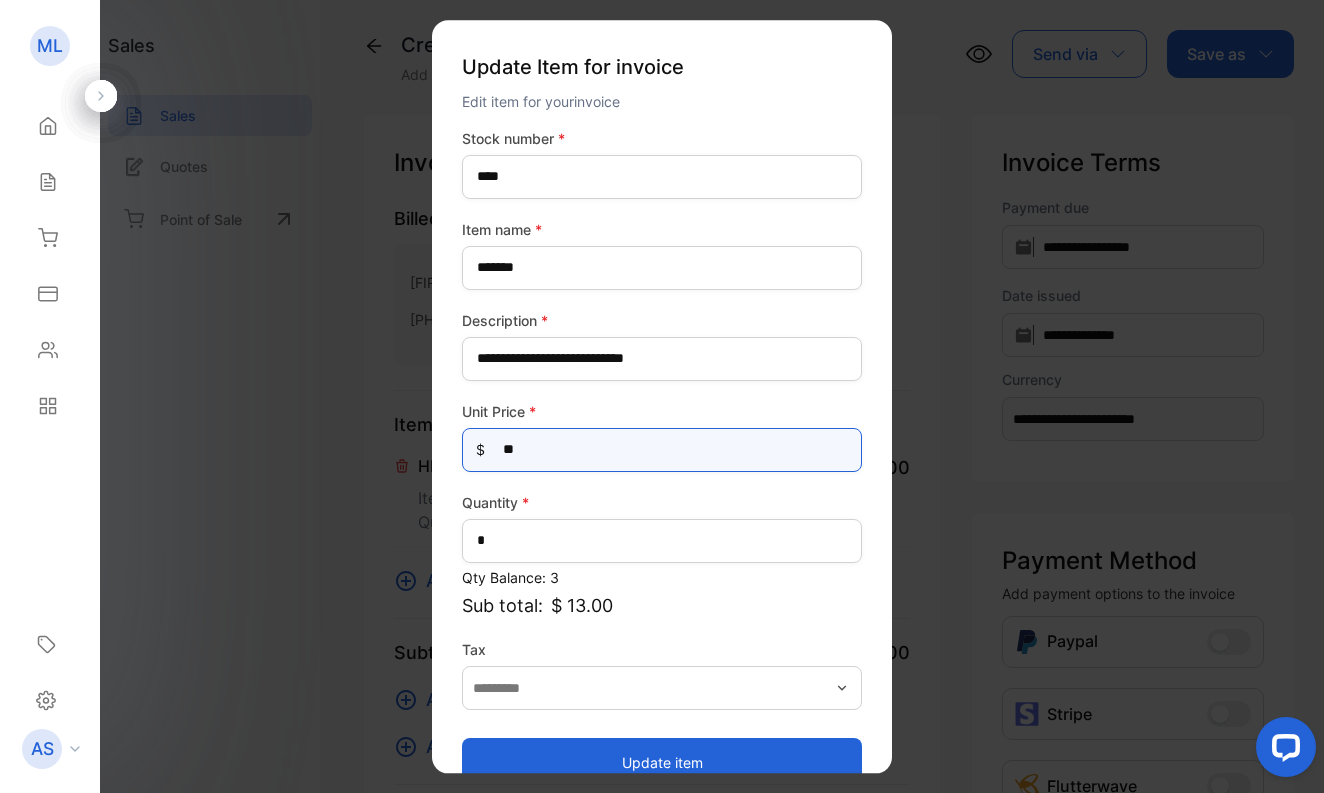 type on "***" 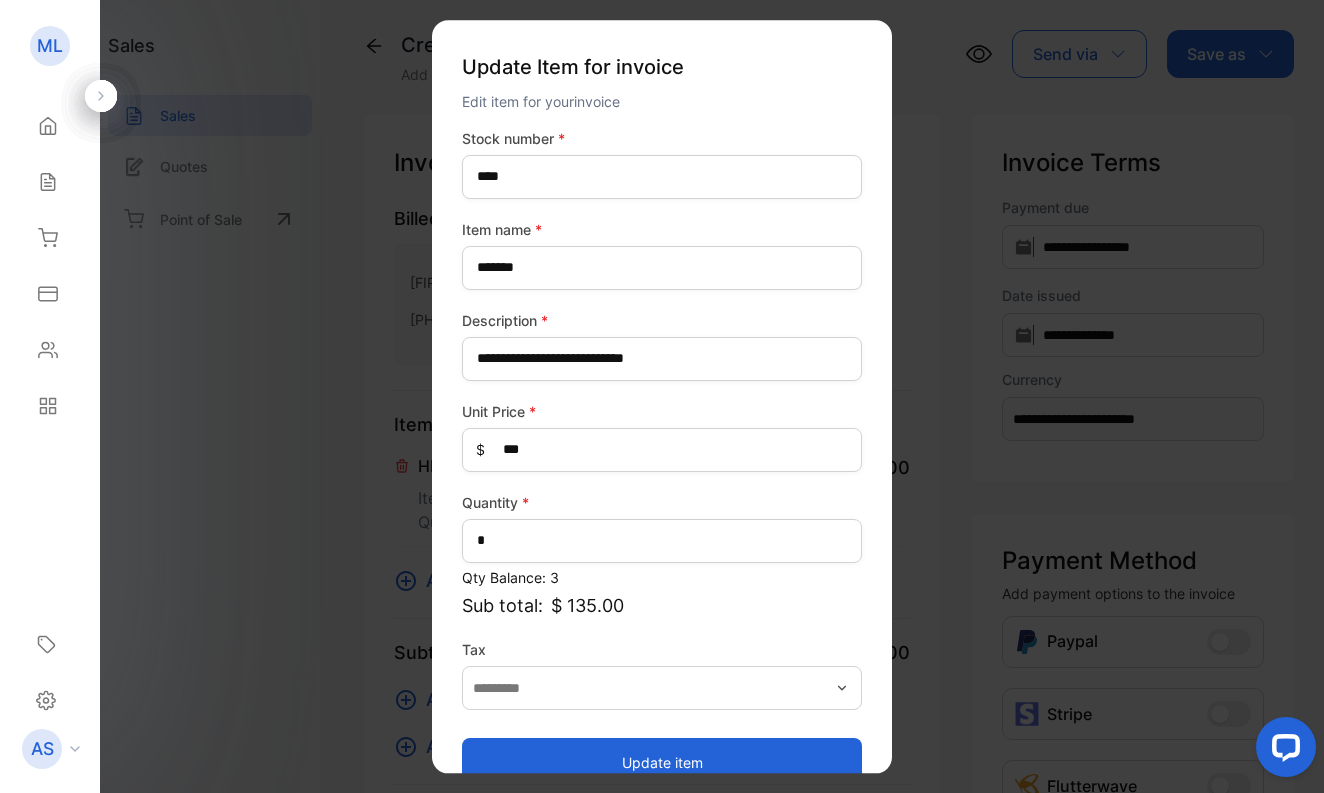click on "Update item" at bounding box center [662, 762] 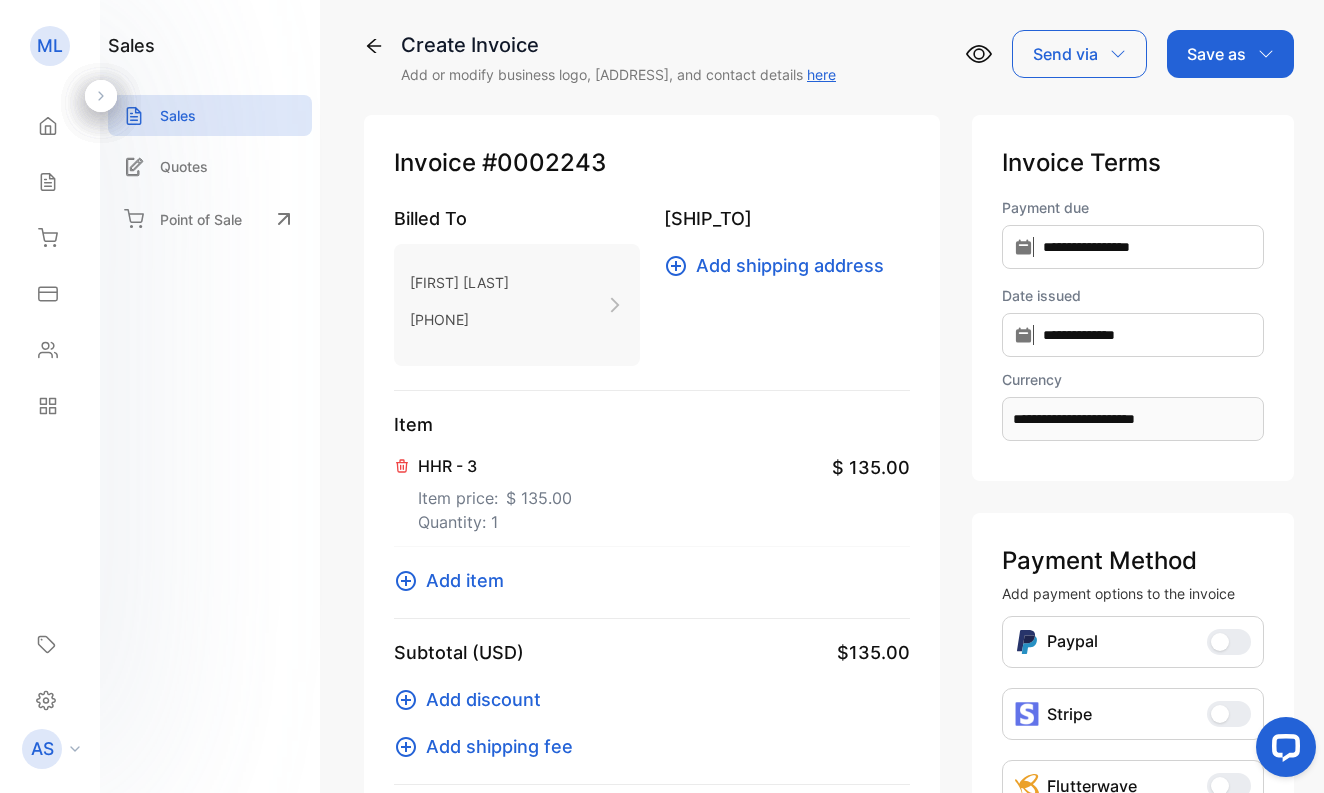 click on "Save as" at bounding box center (1216, 54) 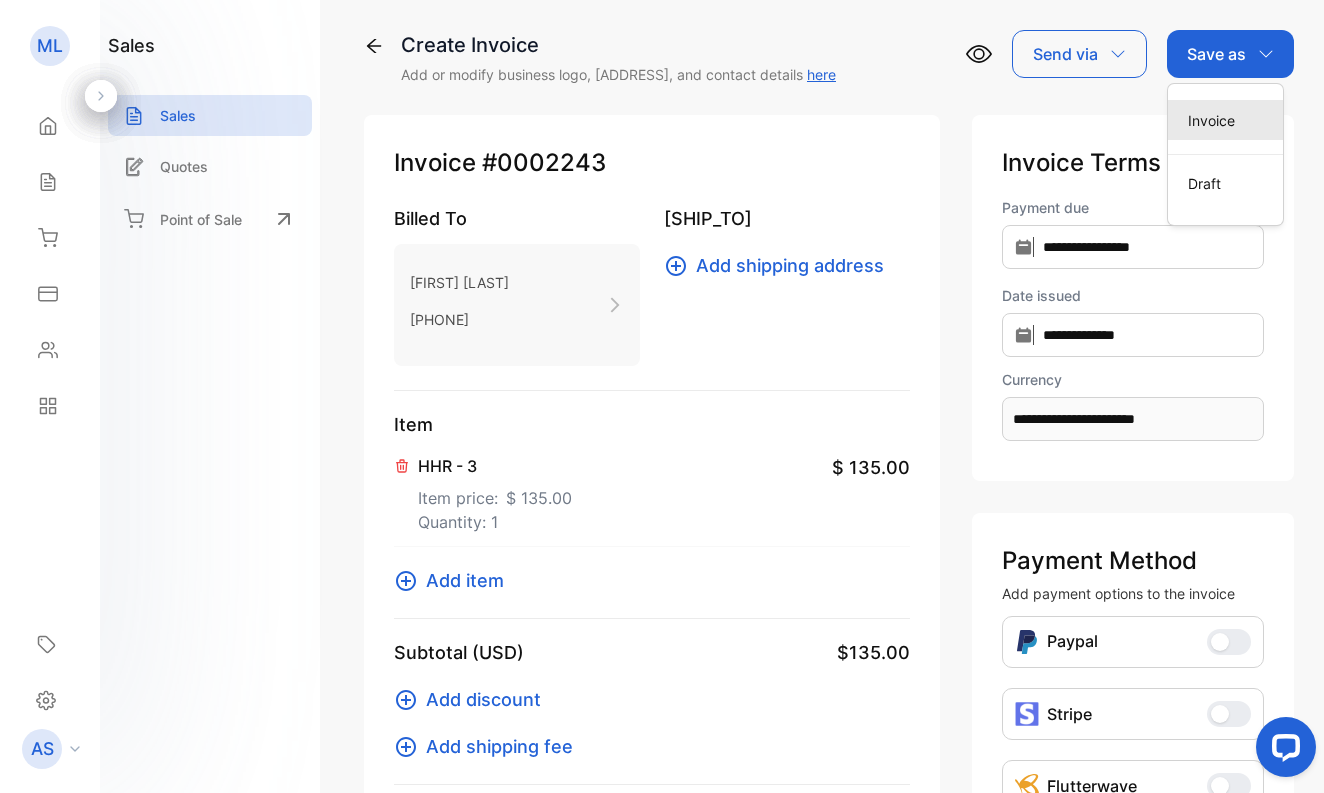 click on "Invoice" at bounding box center [1225, 120] 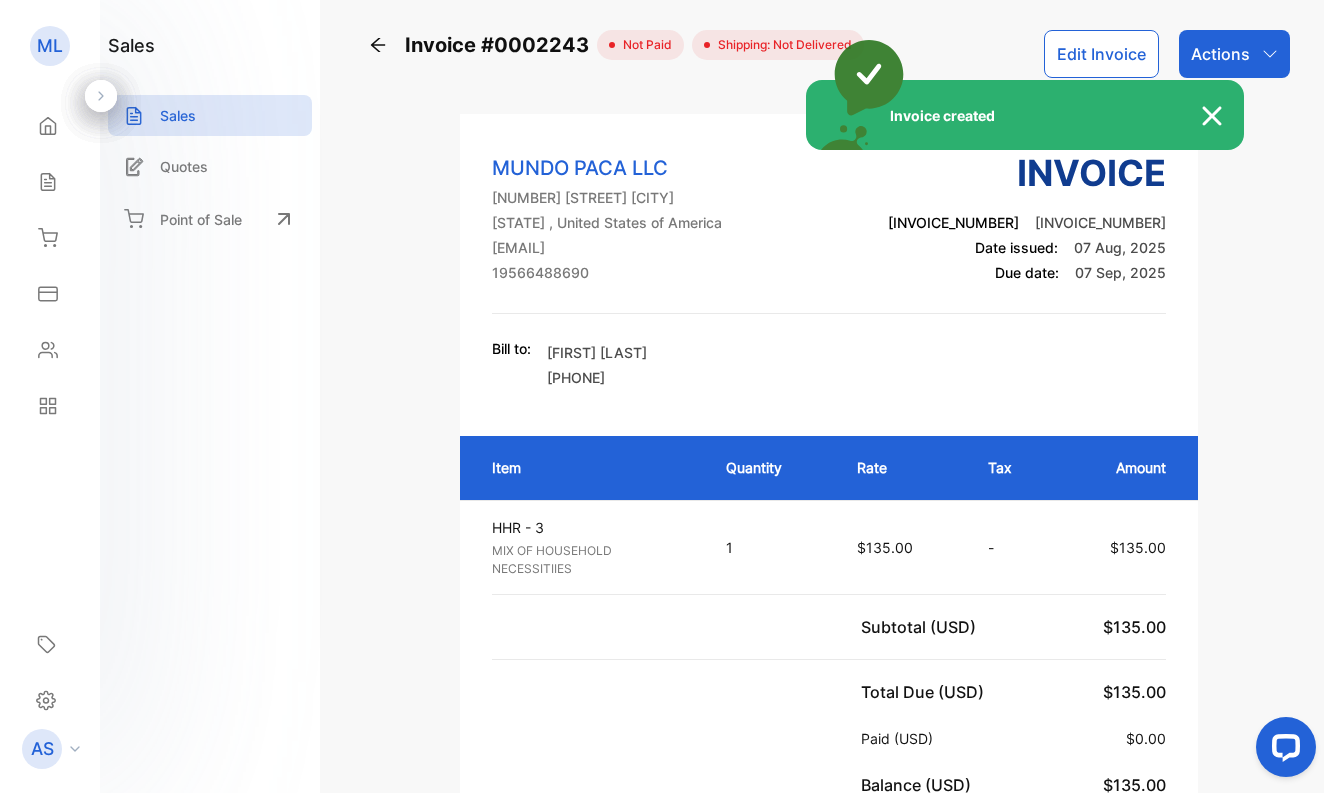 click on "Invoice created" at bounding box center (662, 396) 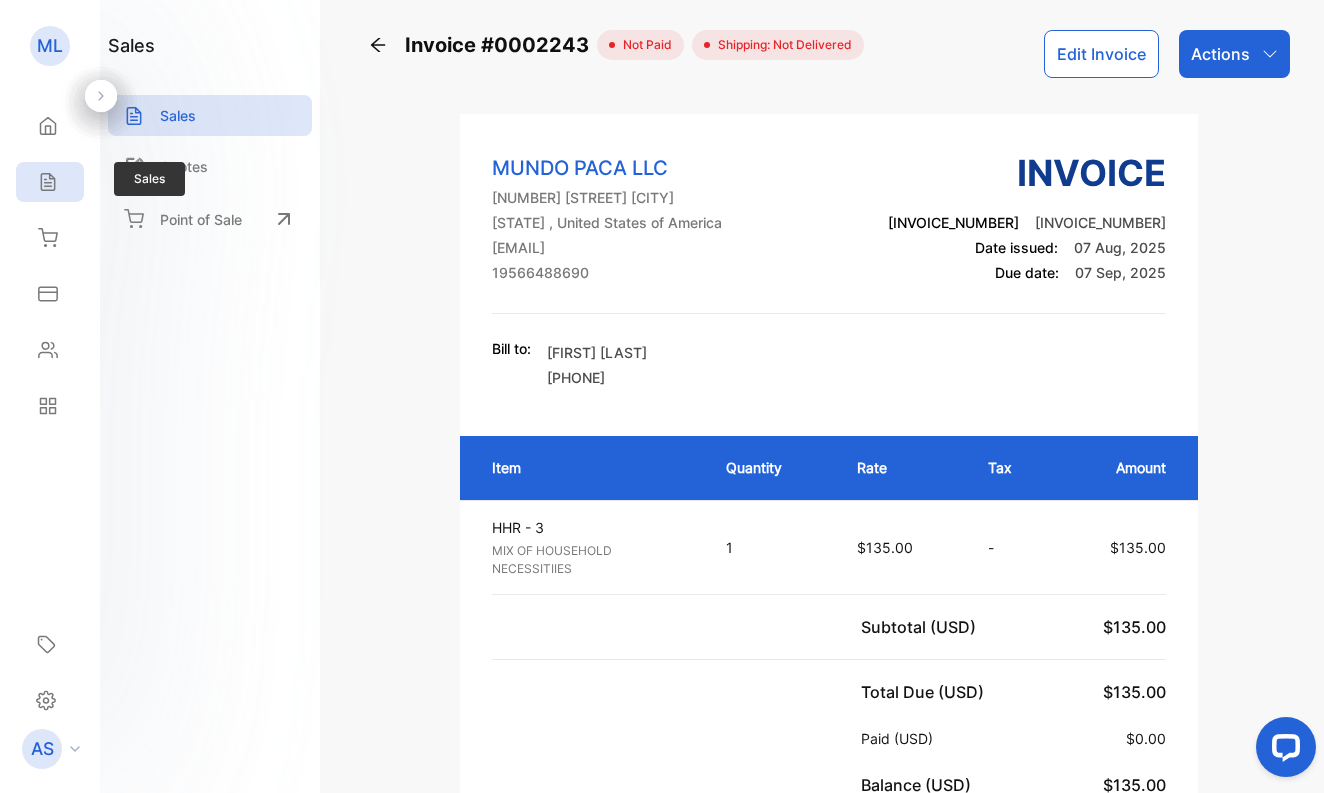 click 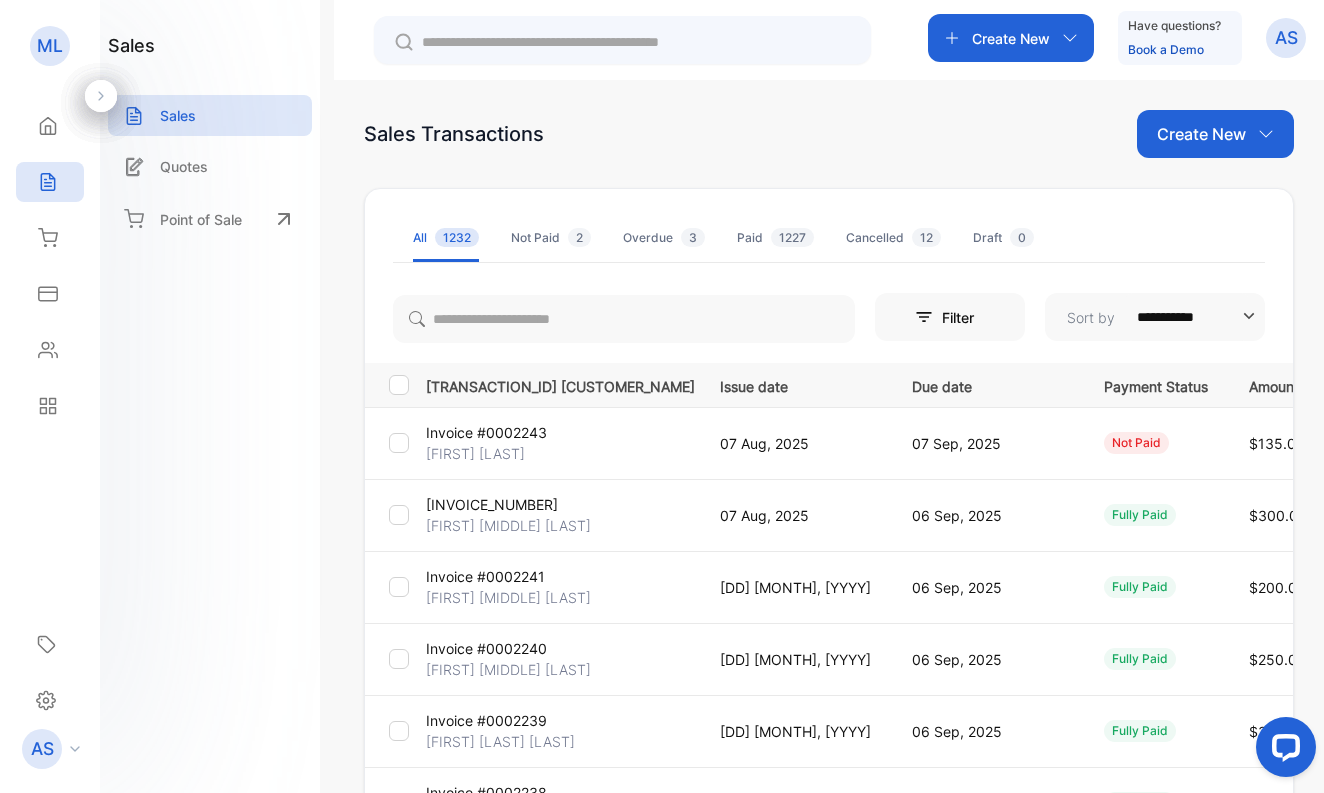 click on "Create New" at bounding box center (1201, 134) 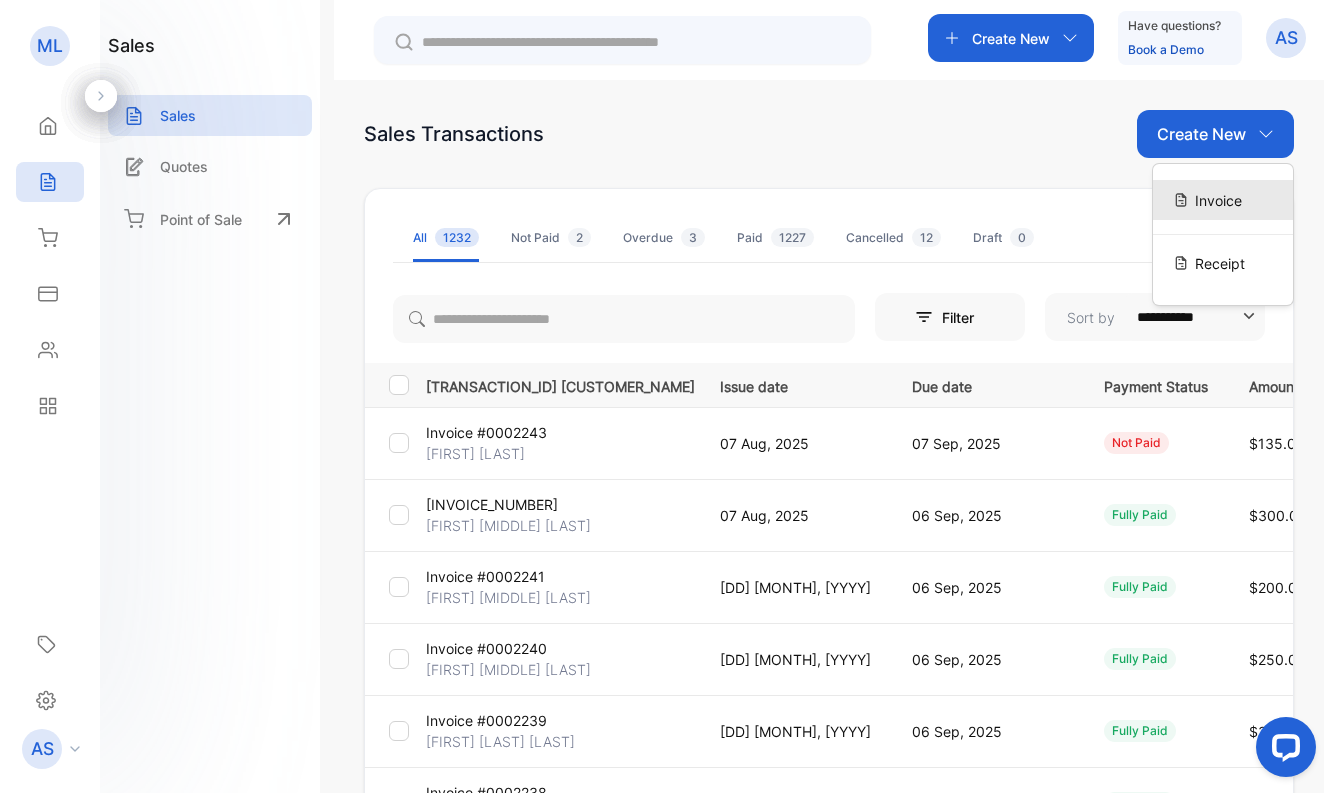 click on "Invoice" at bounding box center [1218, 200] 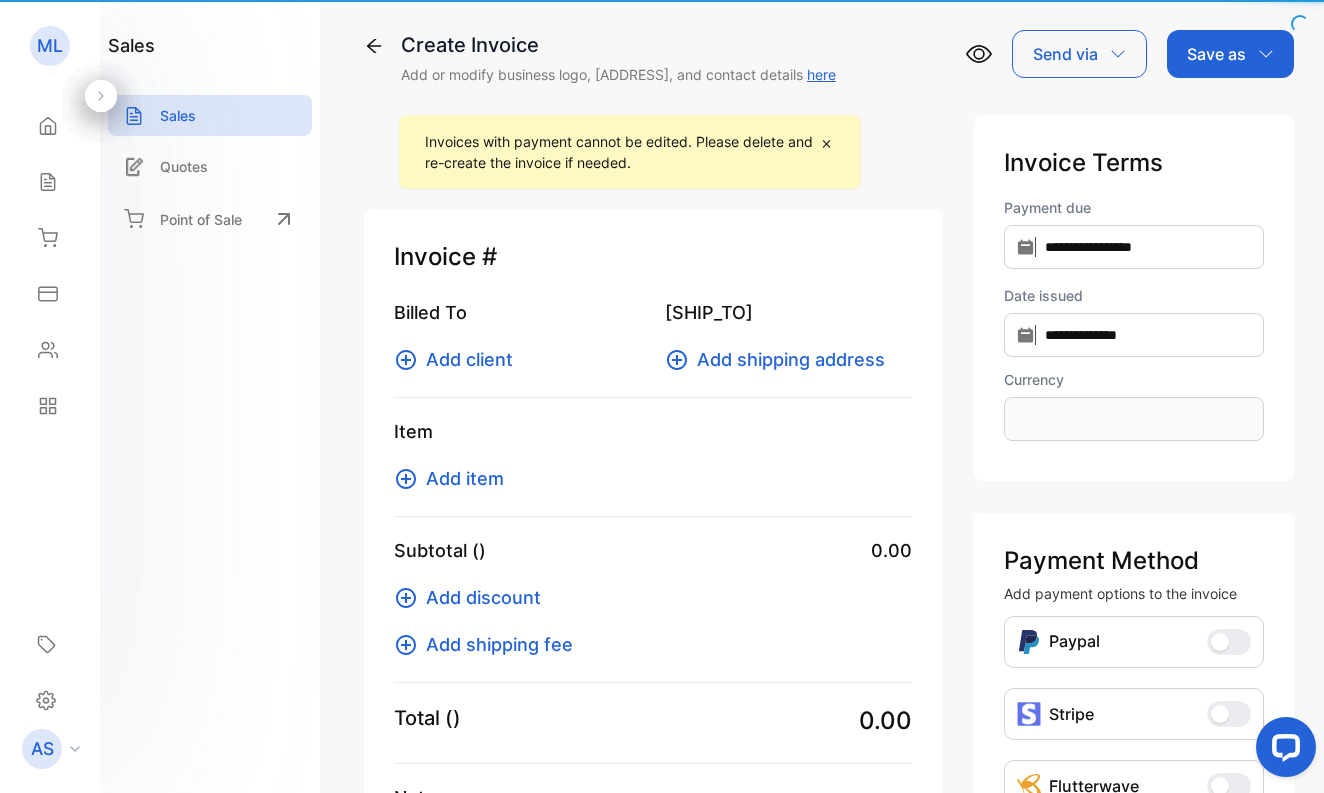 type on "**********" 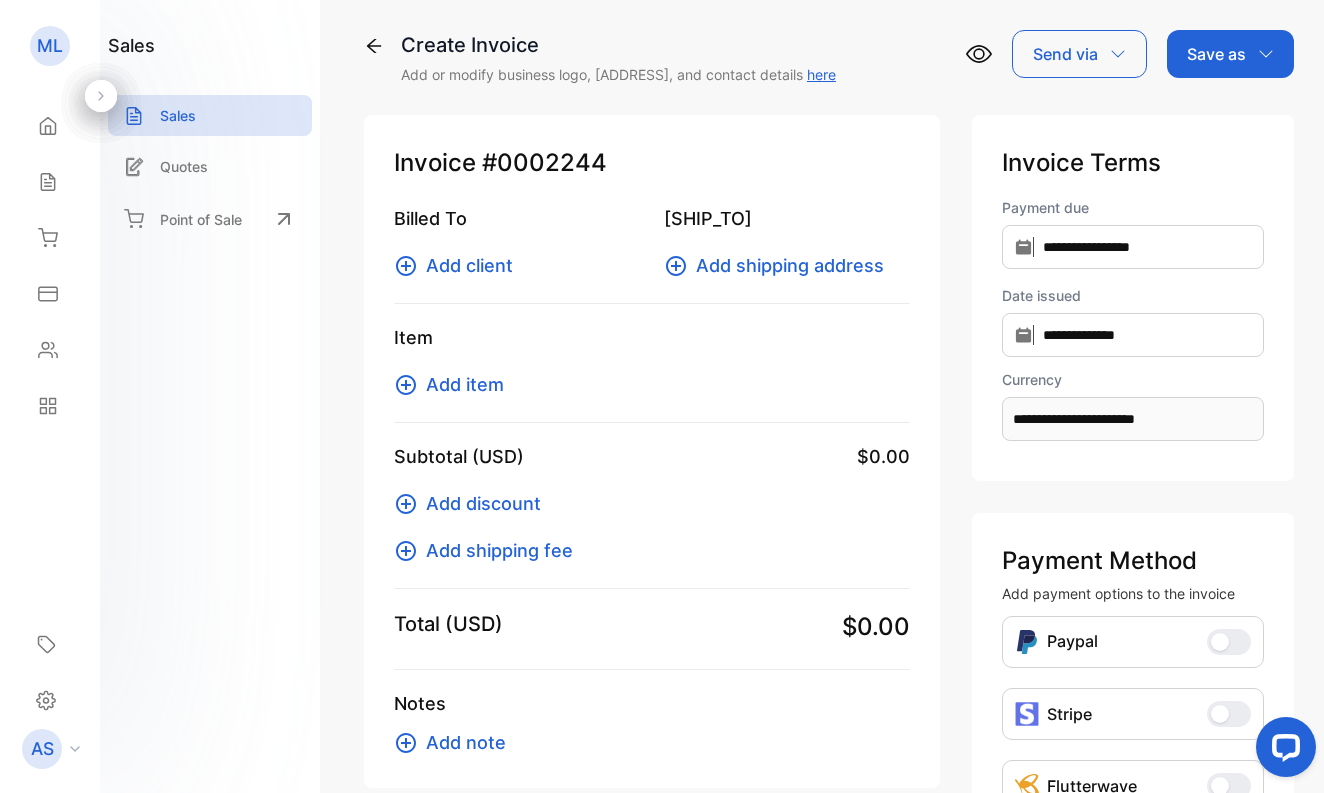 click on "Add client" at bounding box center (469, 265) 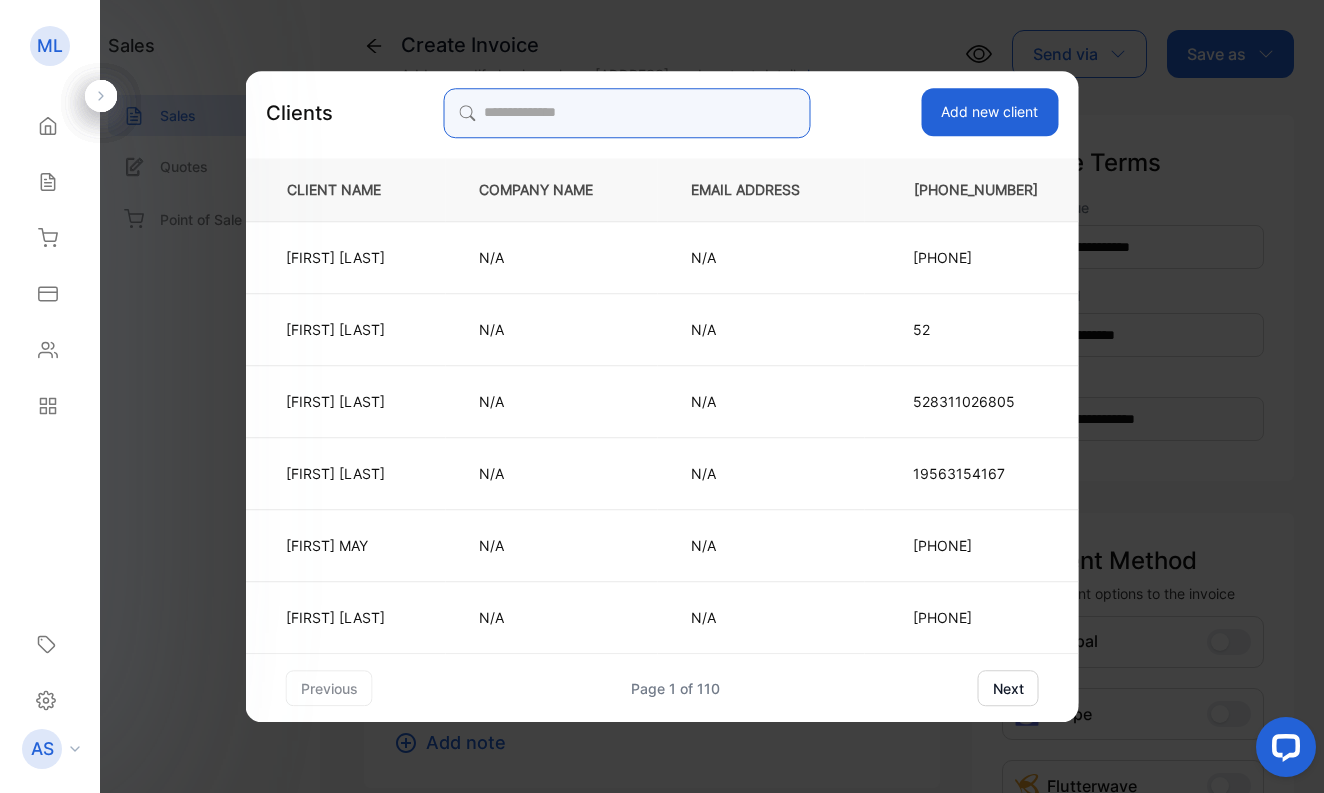 click at bounding box center (626, 113) 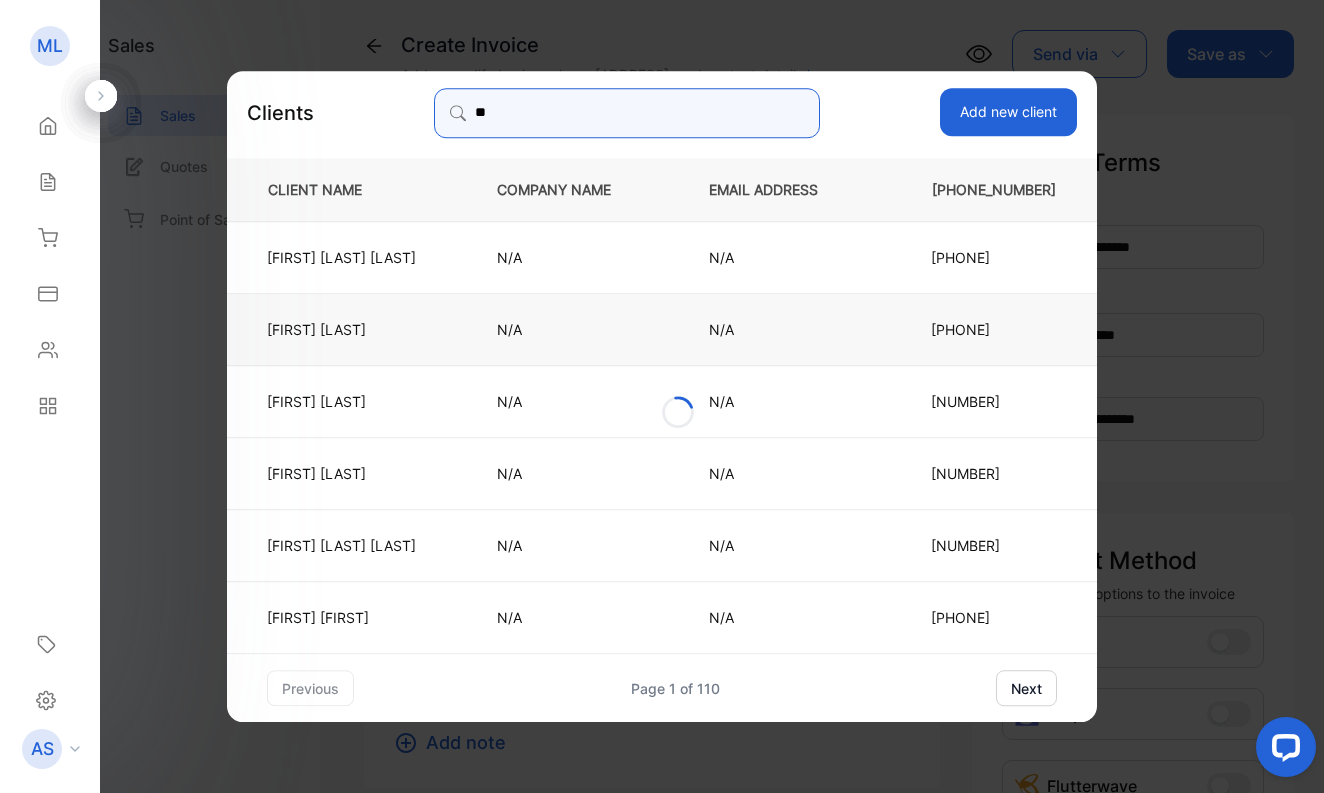 type on "*" 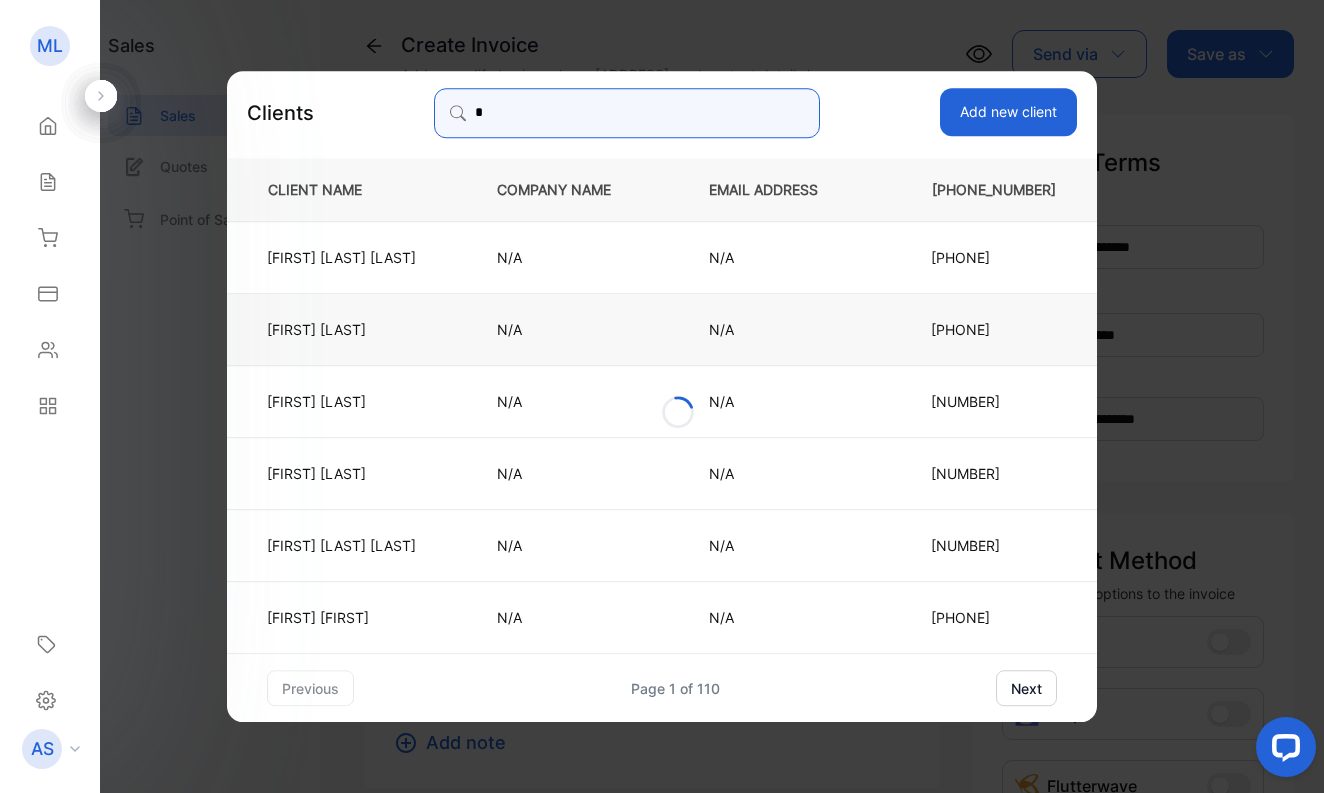 type 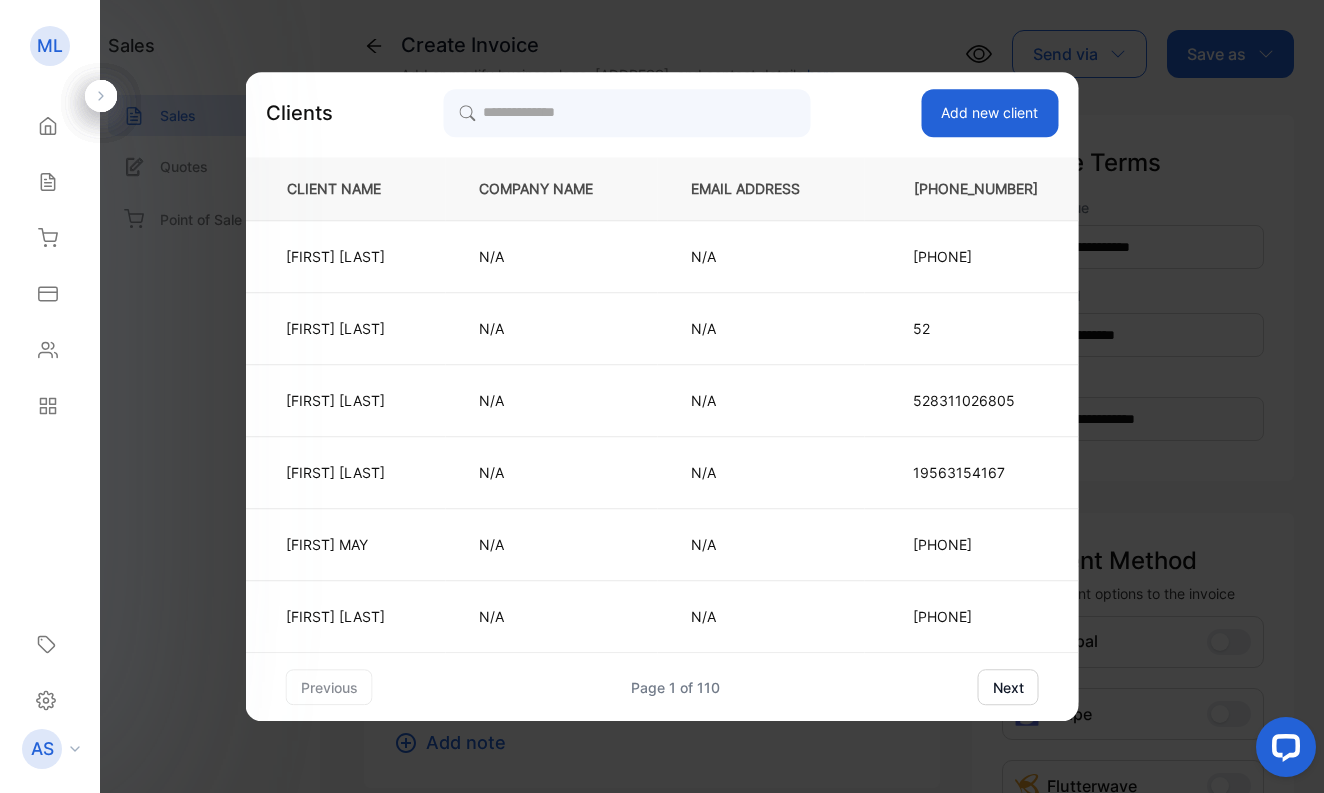 click on "Add new client" at bounding box center (989, 113) 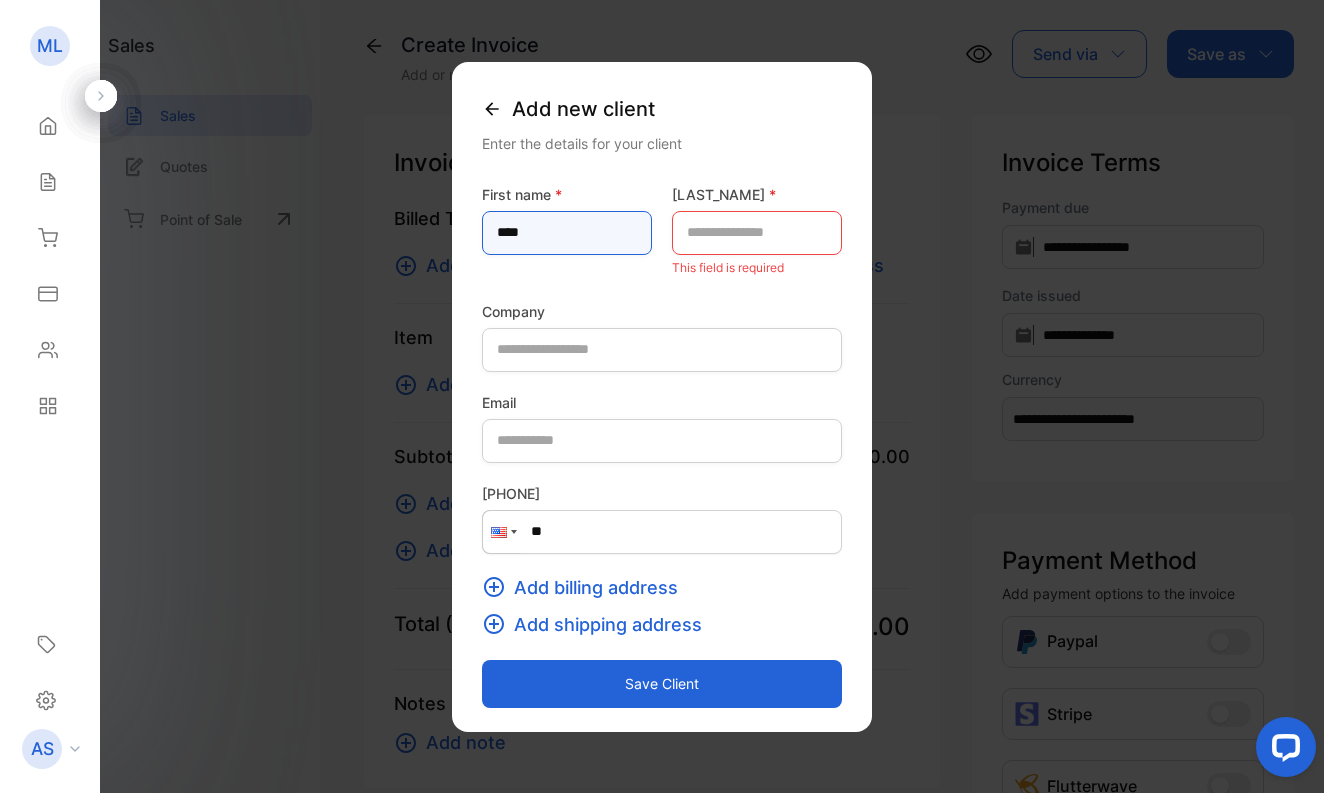 type on "****" 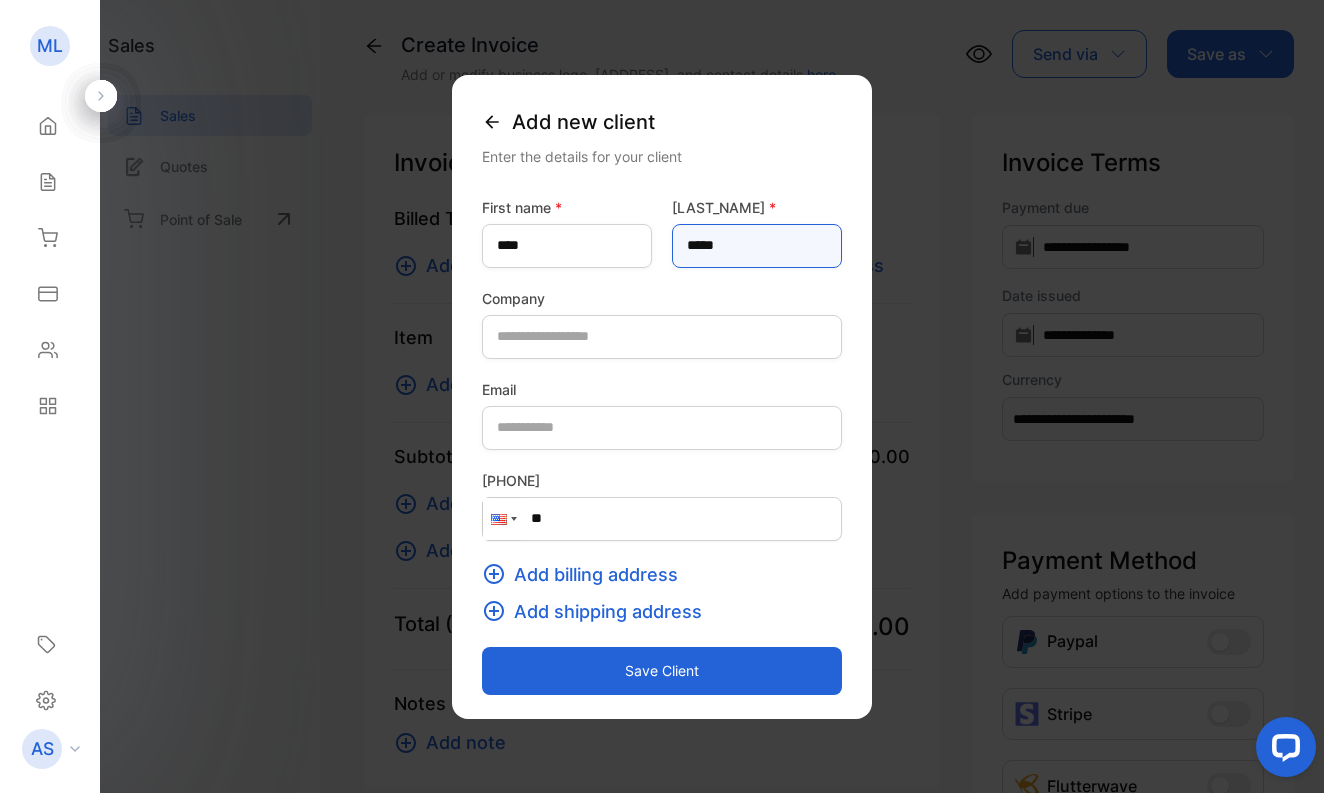 type on "*****" 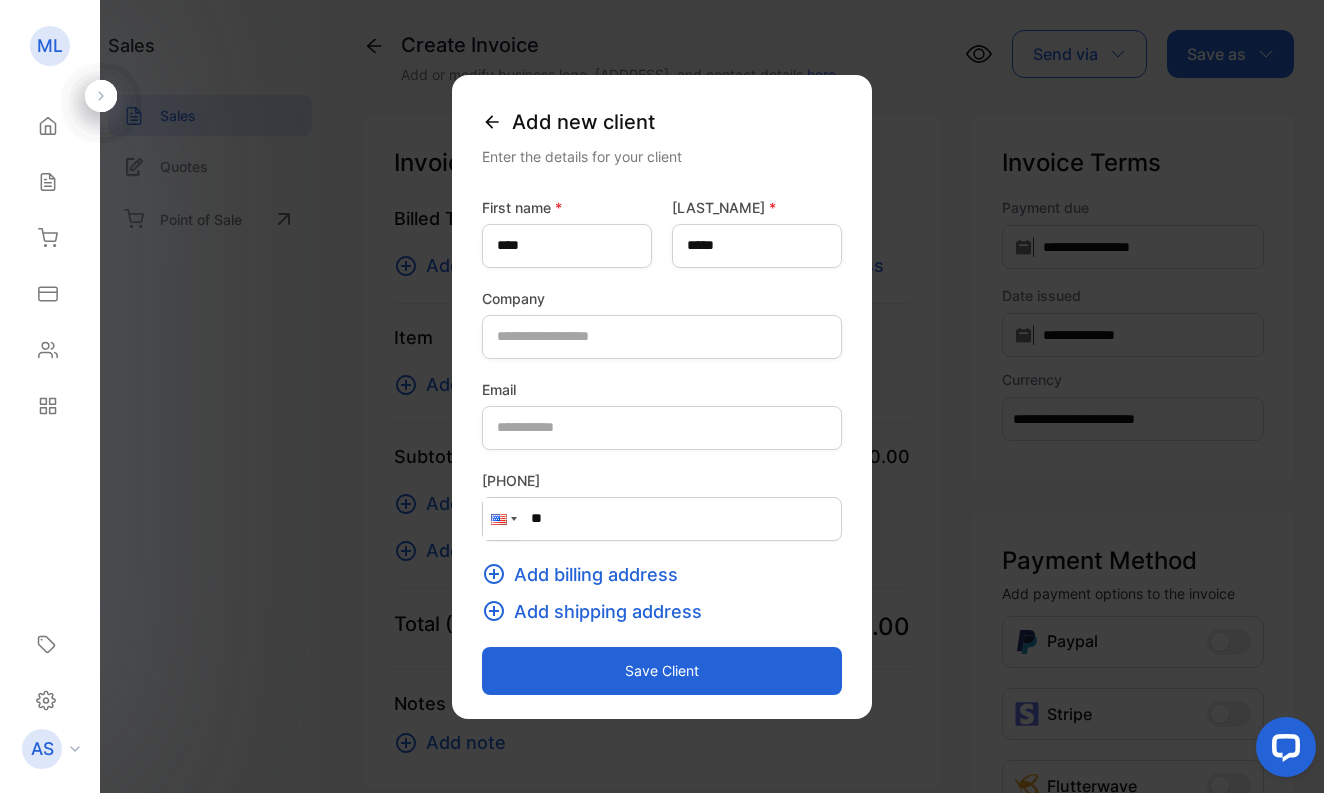 click at bounding box center [502, 519] 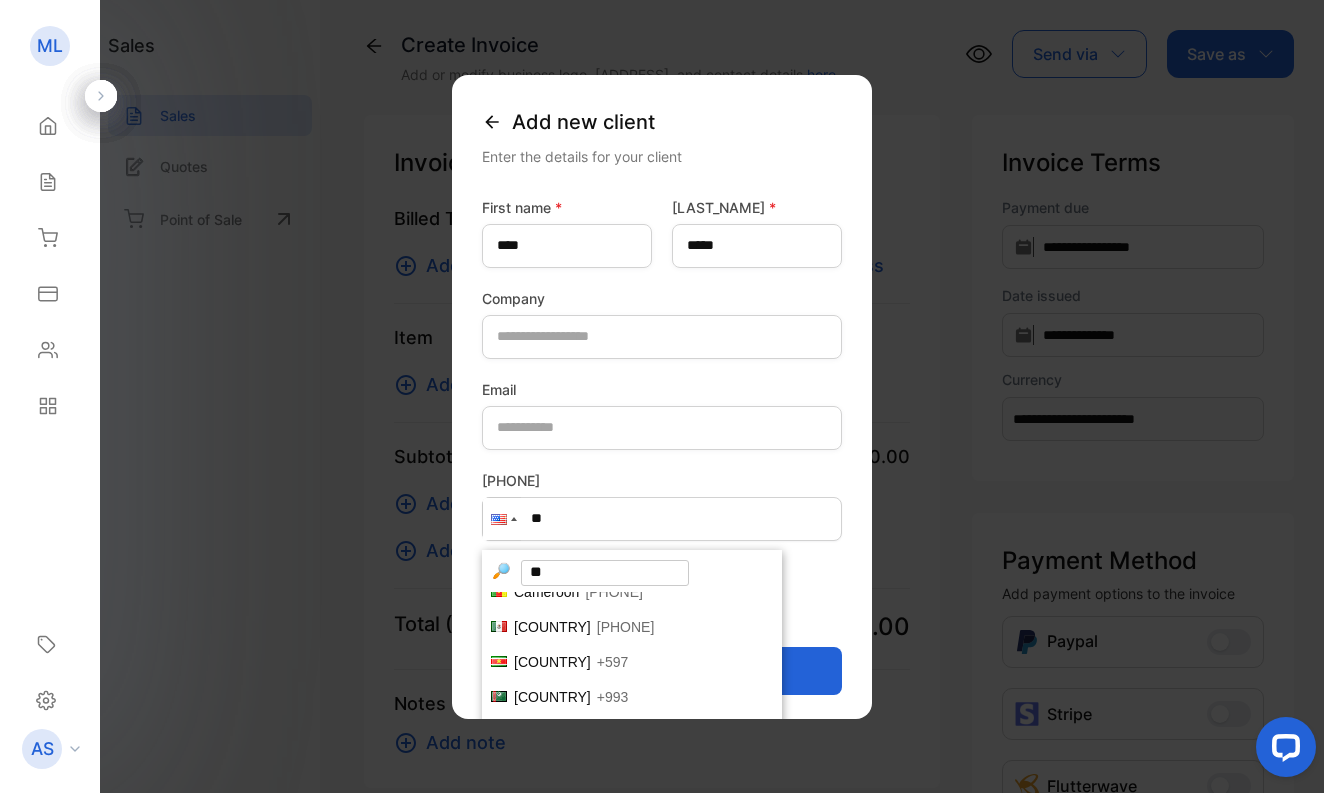scroll, scrollTop: 0, scrollLeft: 0, axis: both 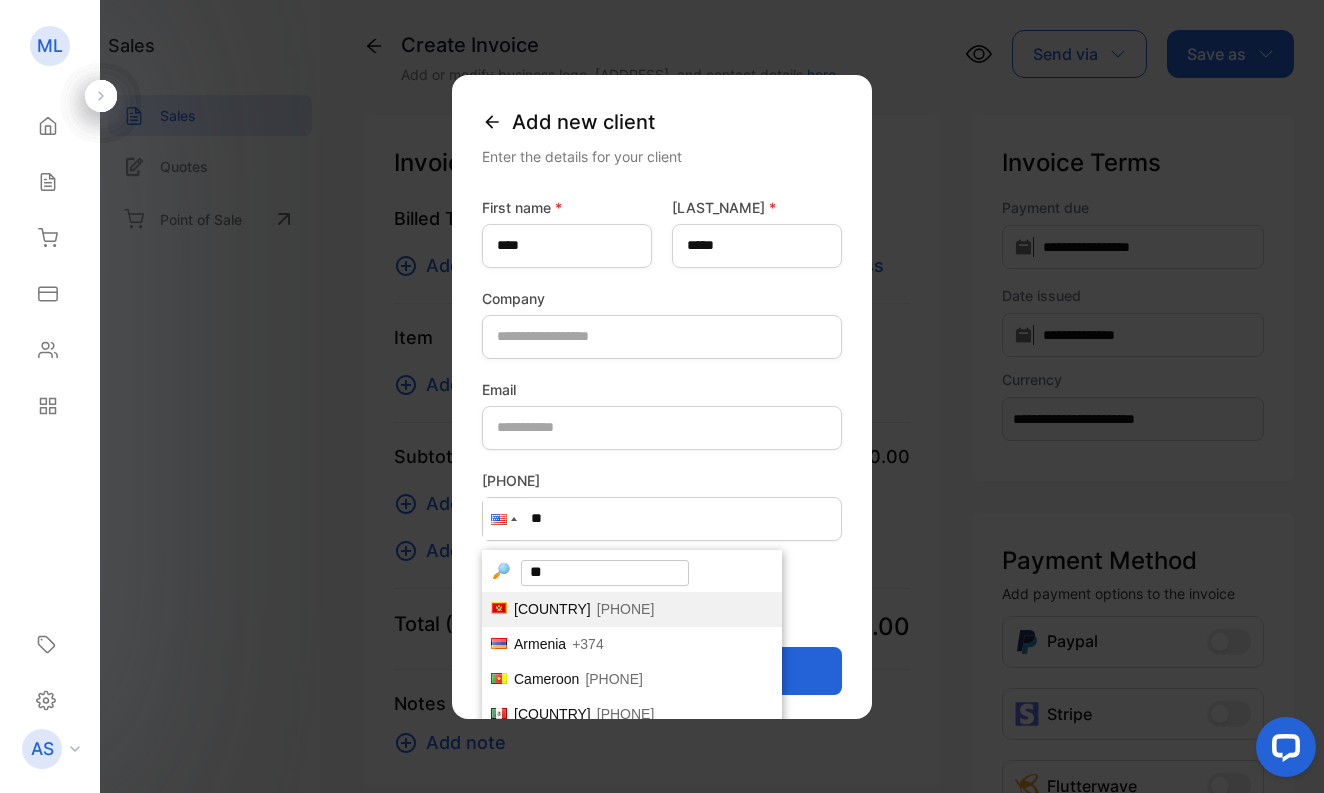 type on "***" 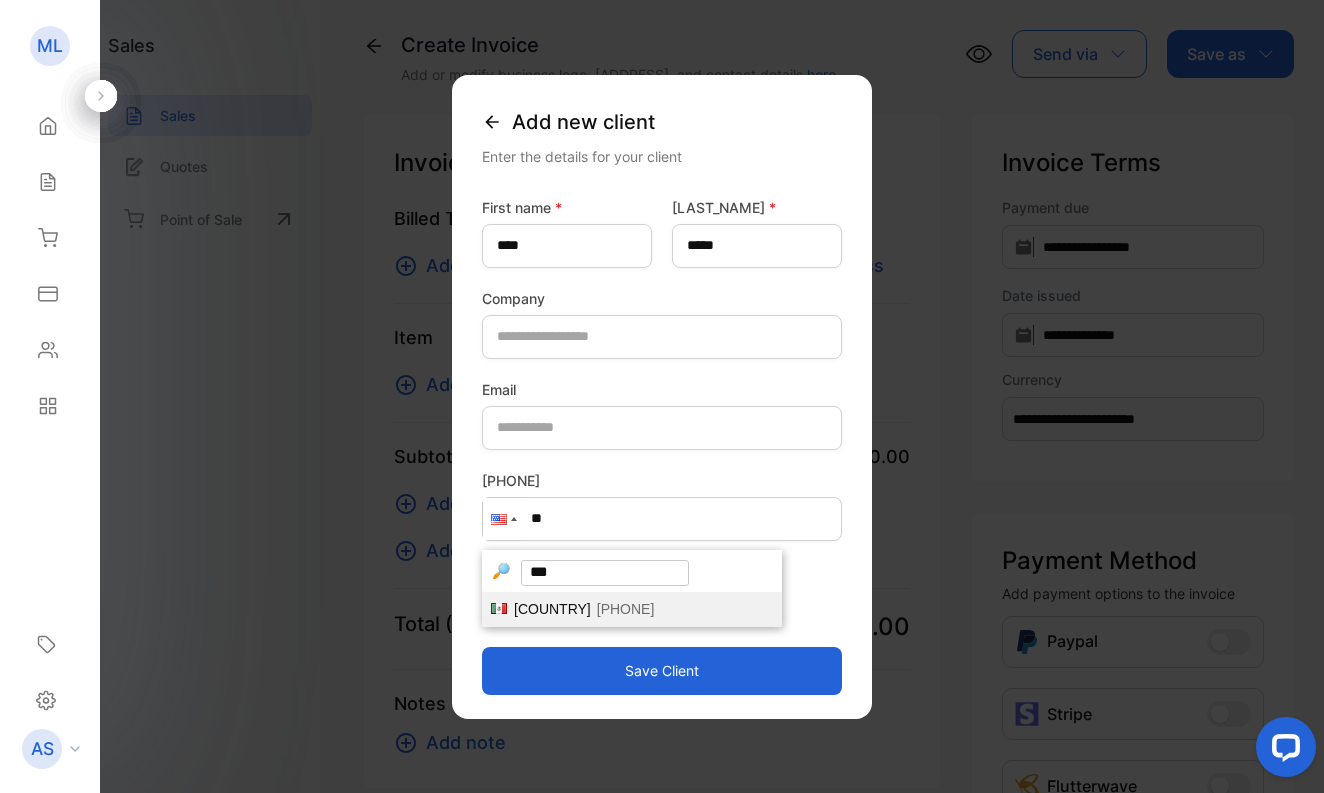 type on "***" 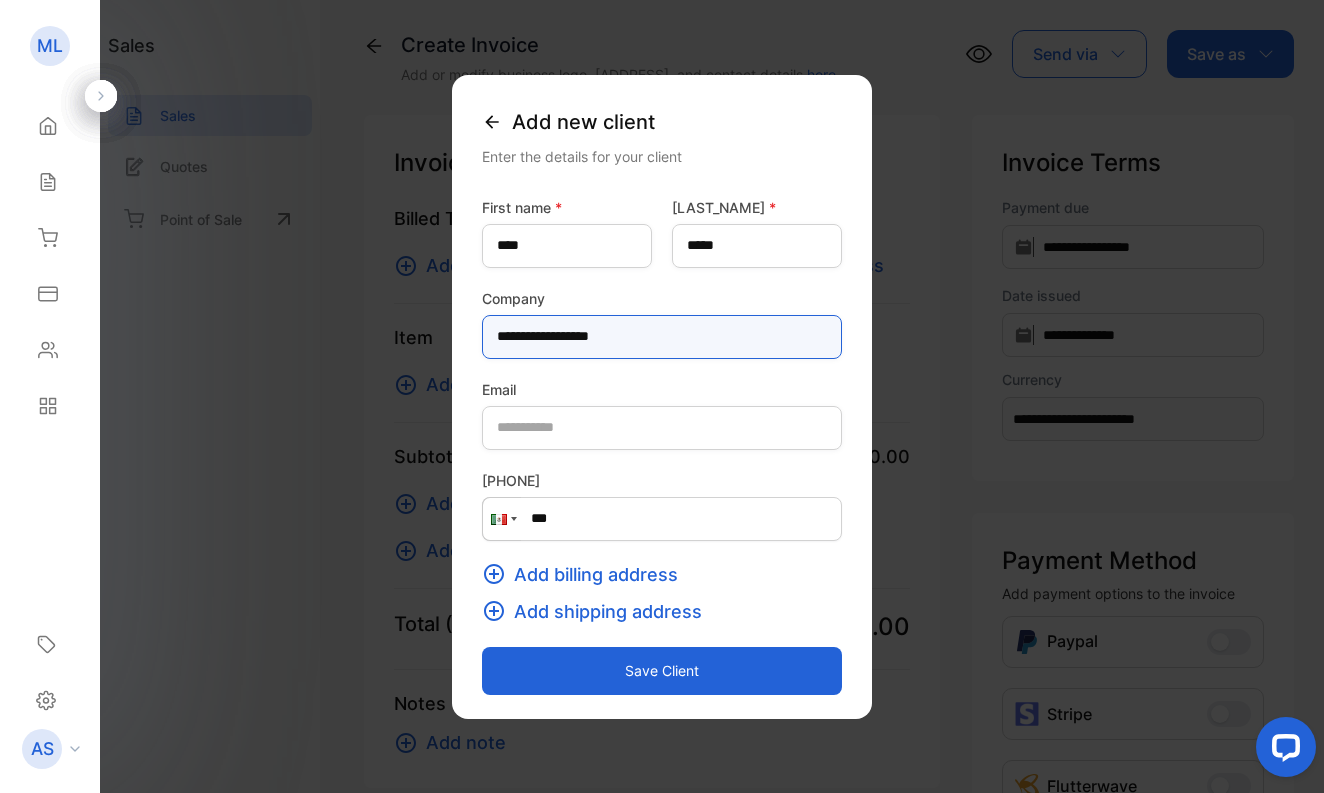 type on "**********" 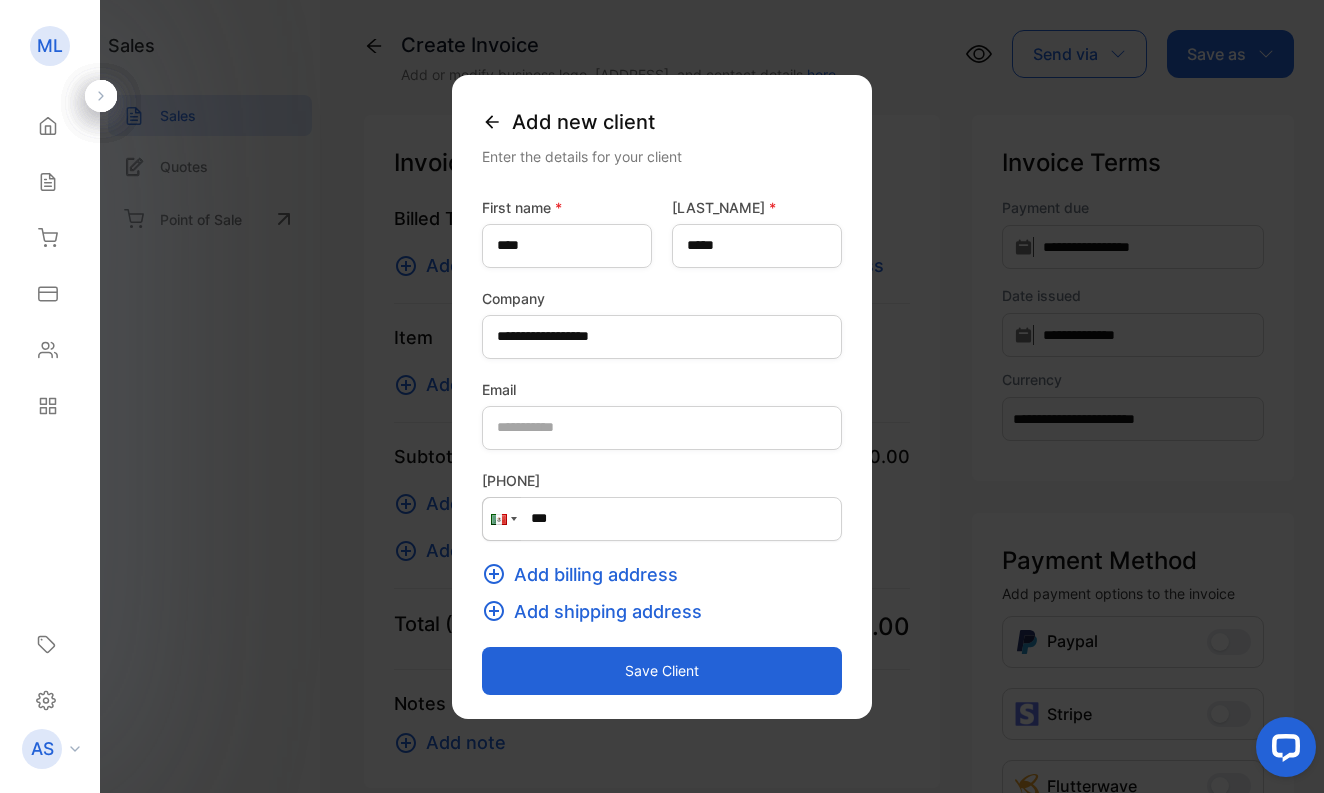 click on "***" at bounding box center (662, 519) 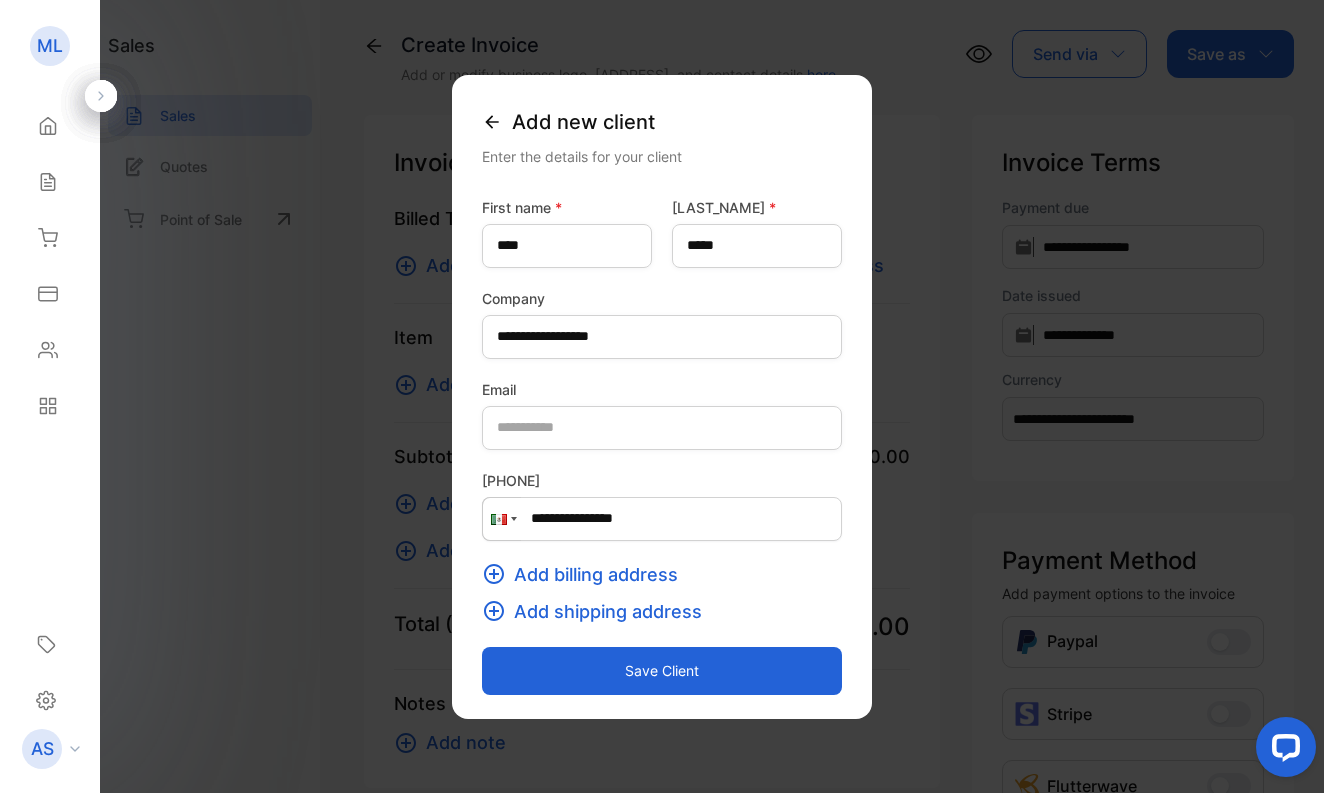 type on "**********" 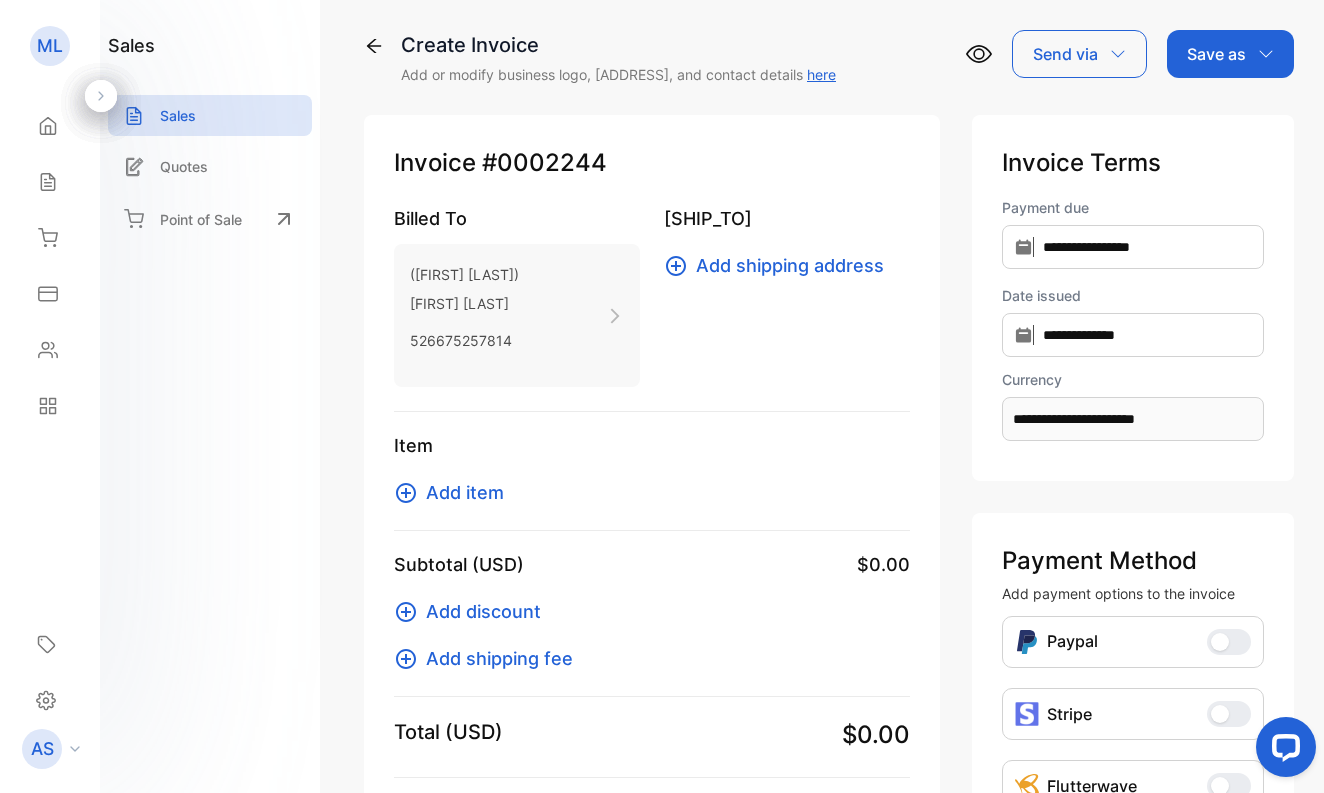 click on "Add item" at bounding box center (465, 492) 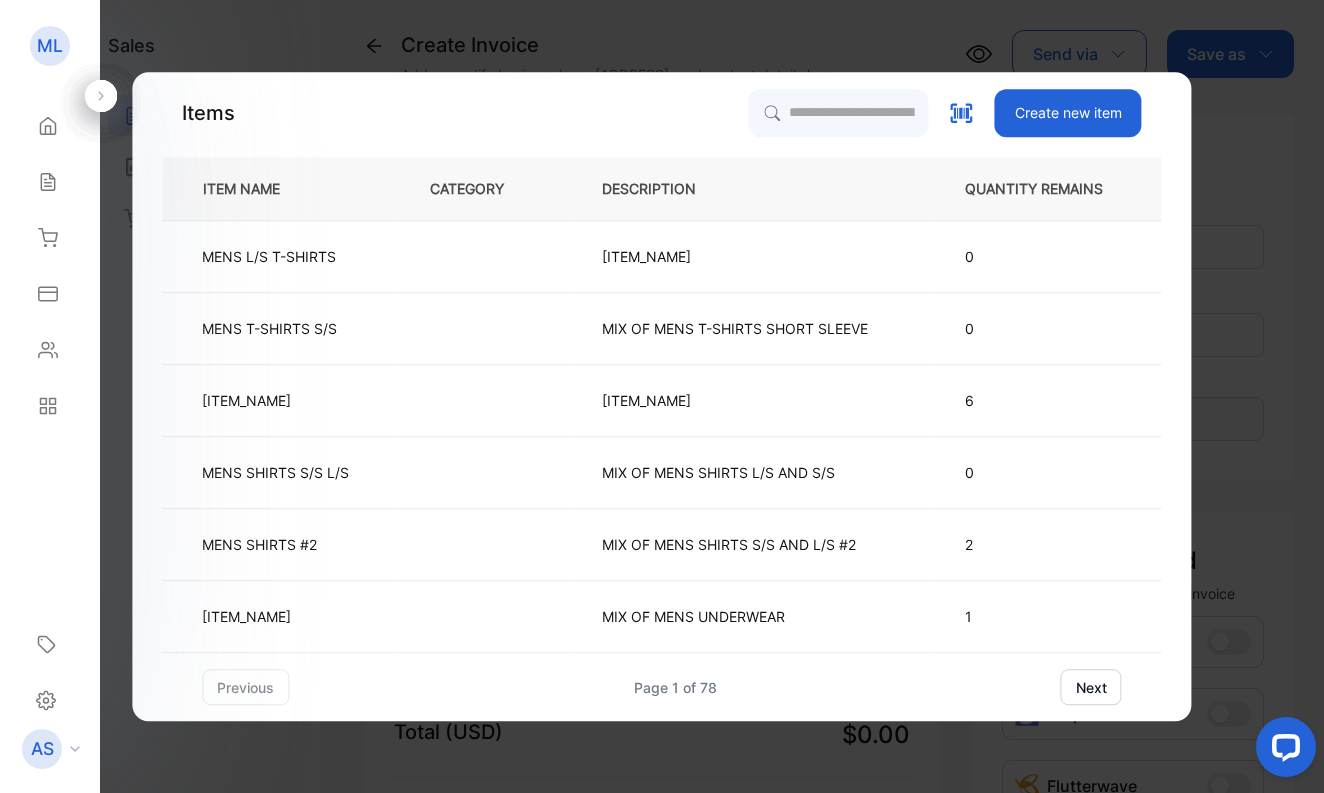 click on "next" at bounding box center (1091, 687) 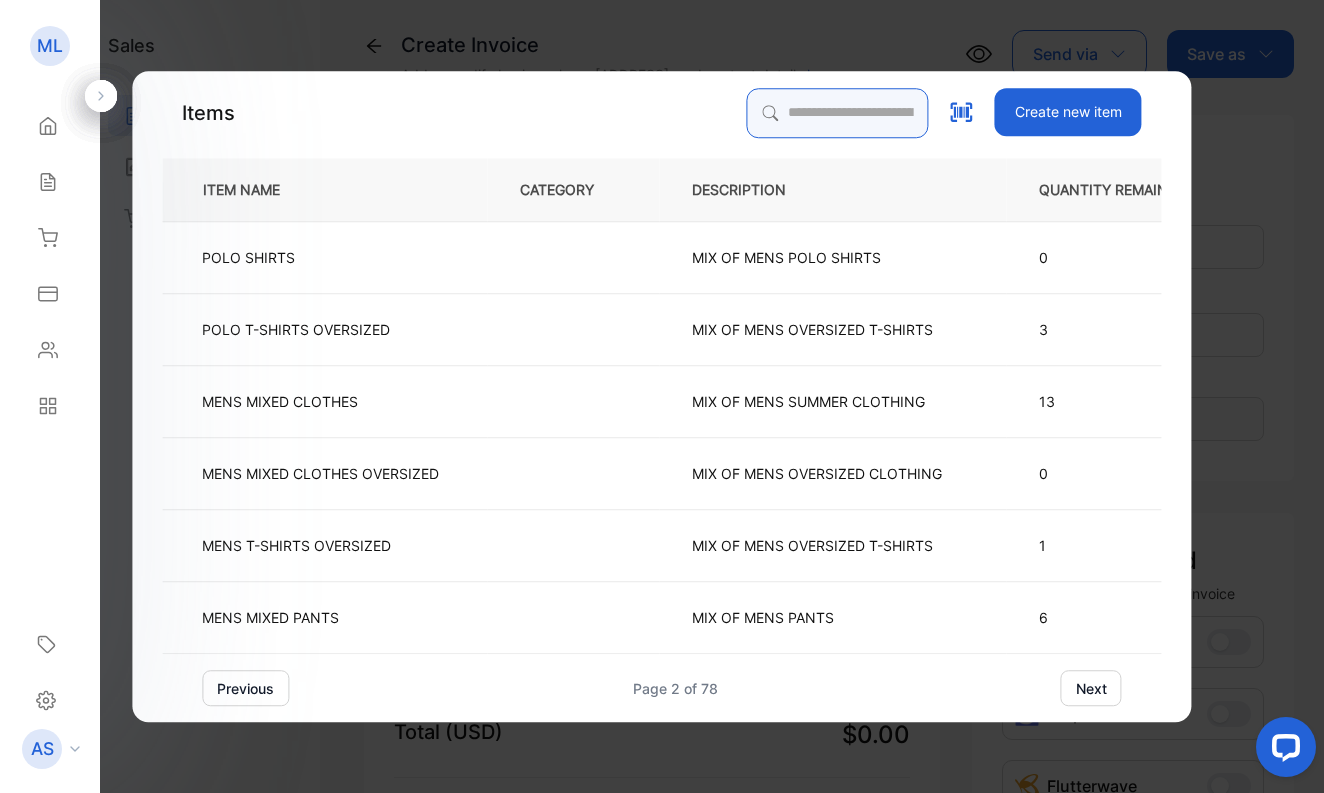 click at bounding box center [838, 113] 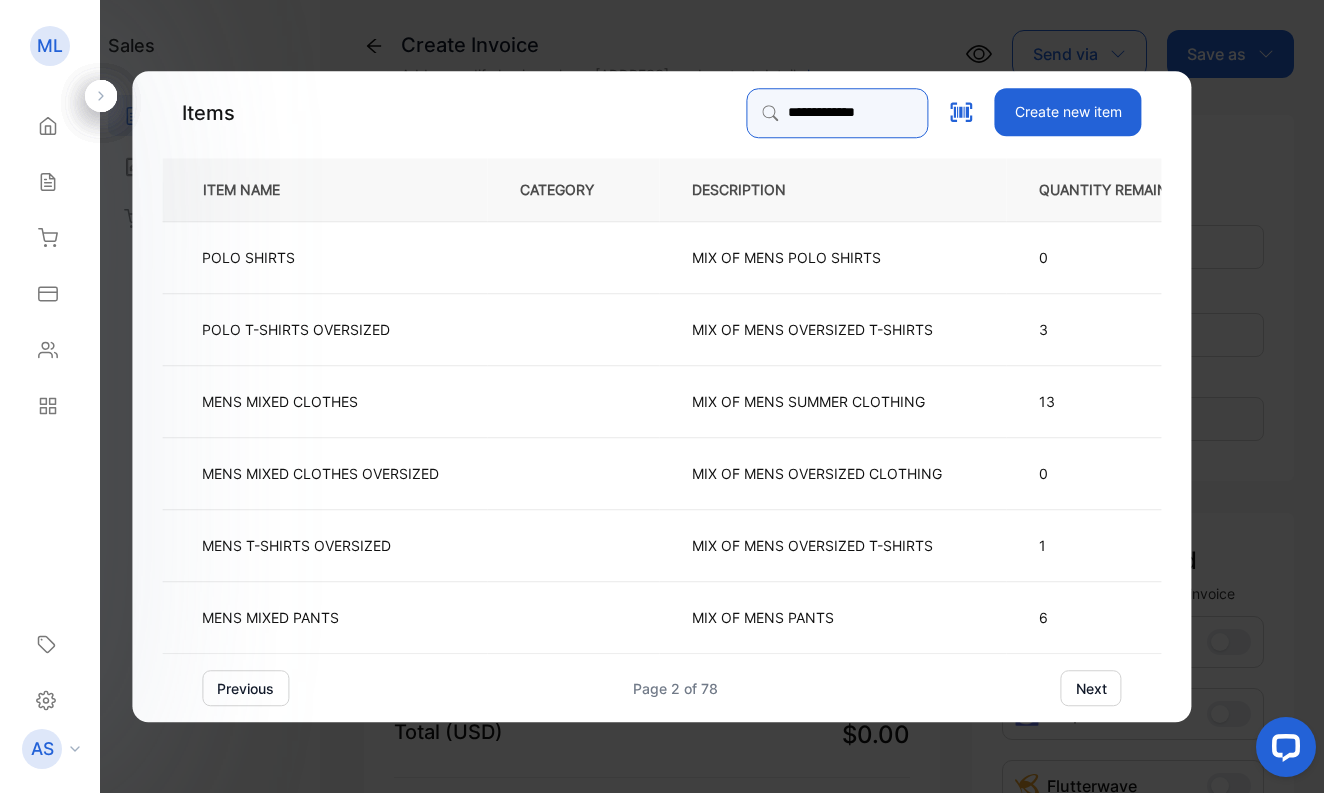 type on "**********" 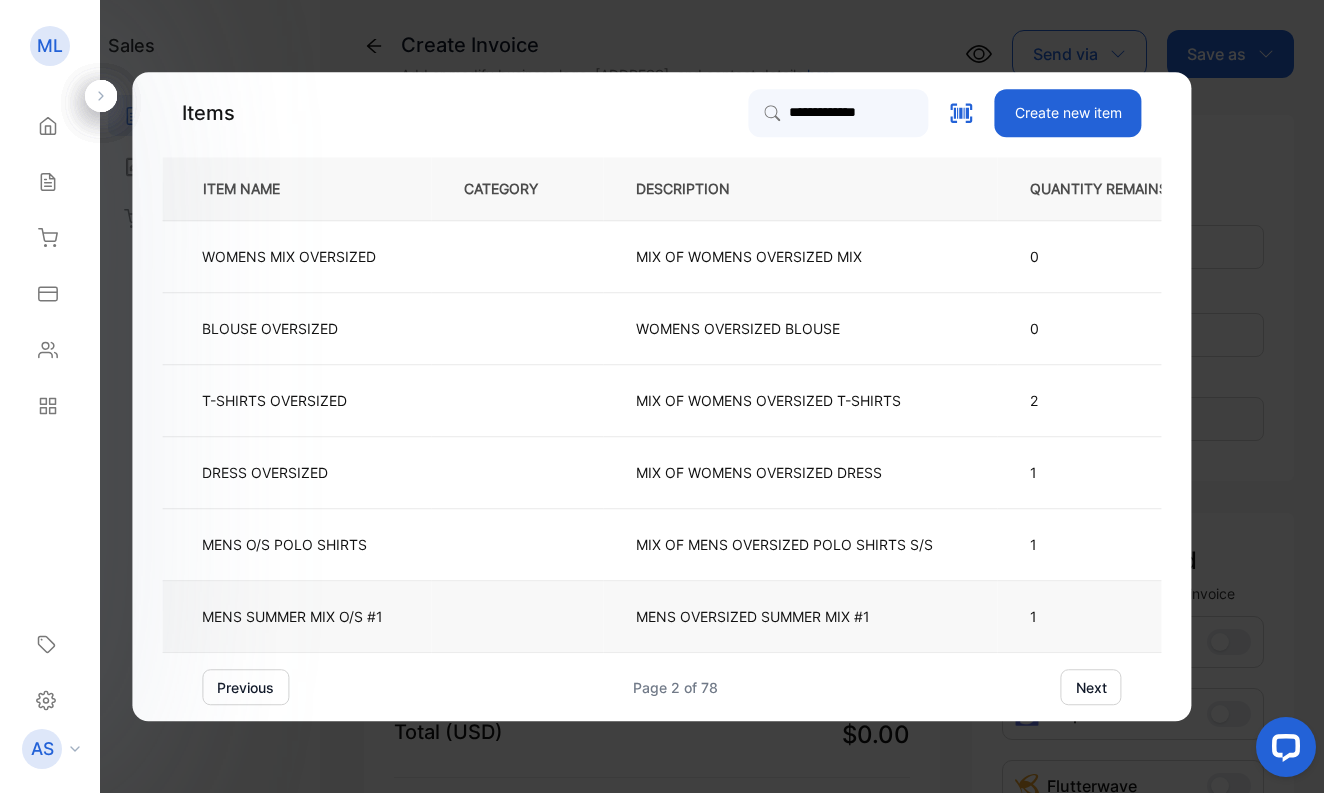 click on "MENS SUMMER MIX O/S #1" at bounding box center (292, 616) 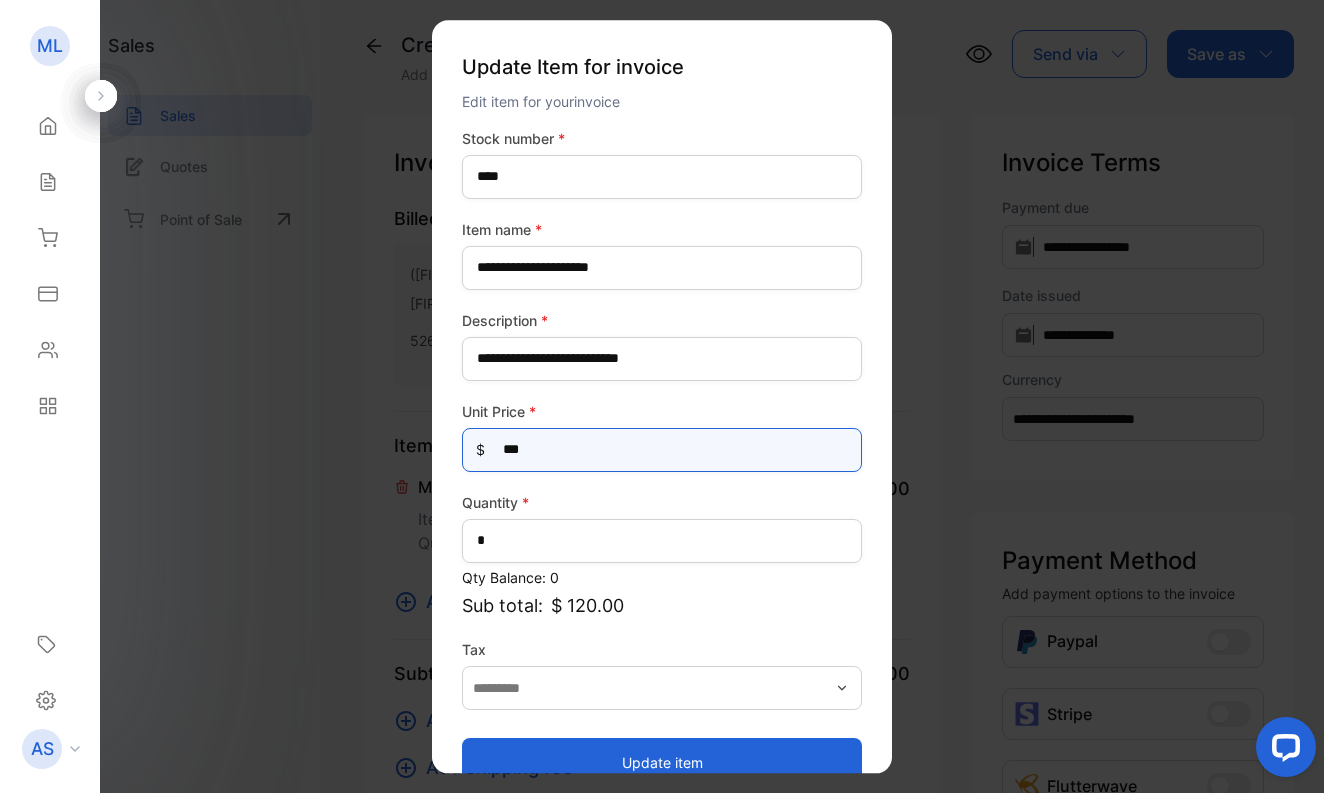 click on "***" at bounding box center [662, 450] 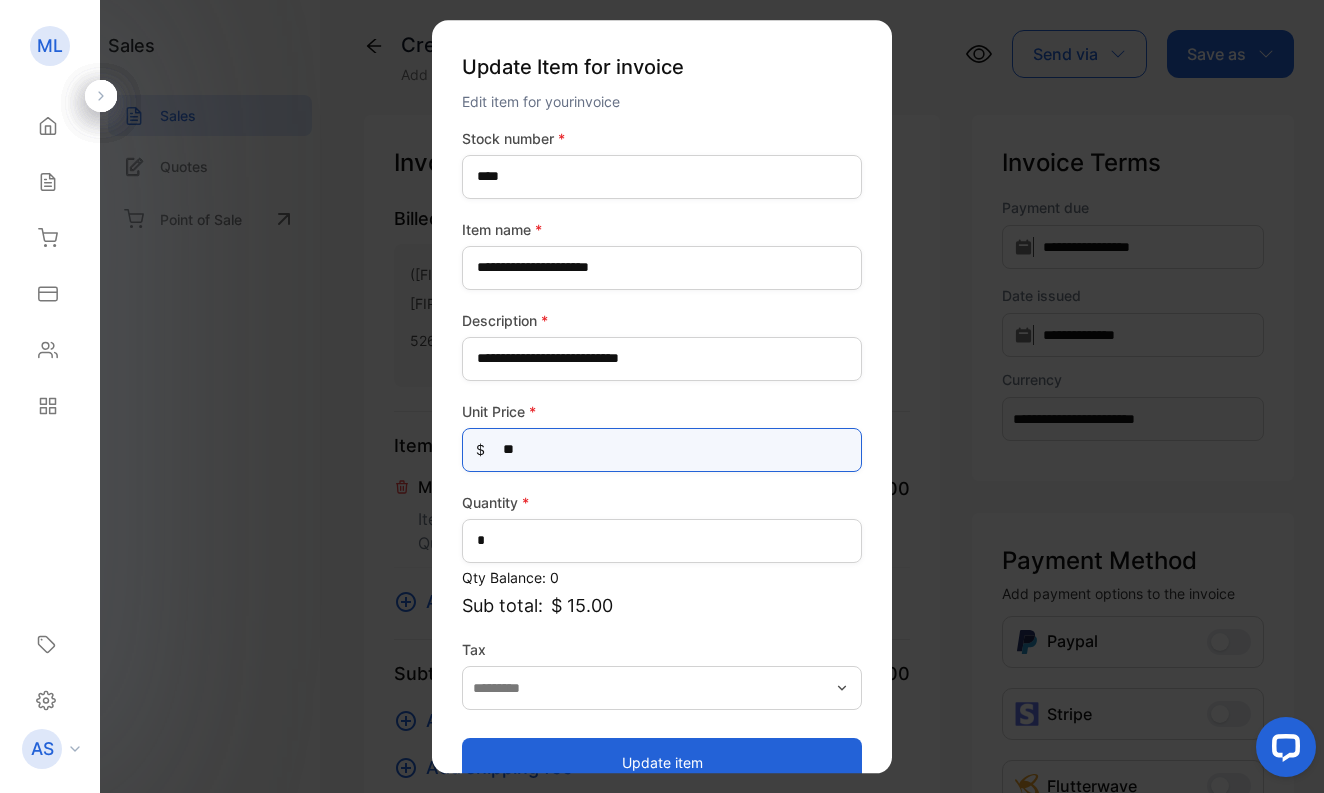 type on "***" 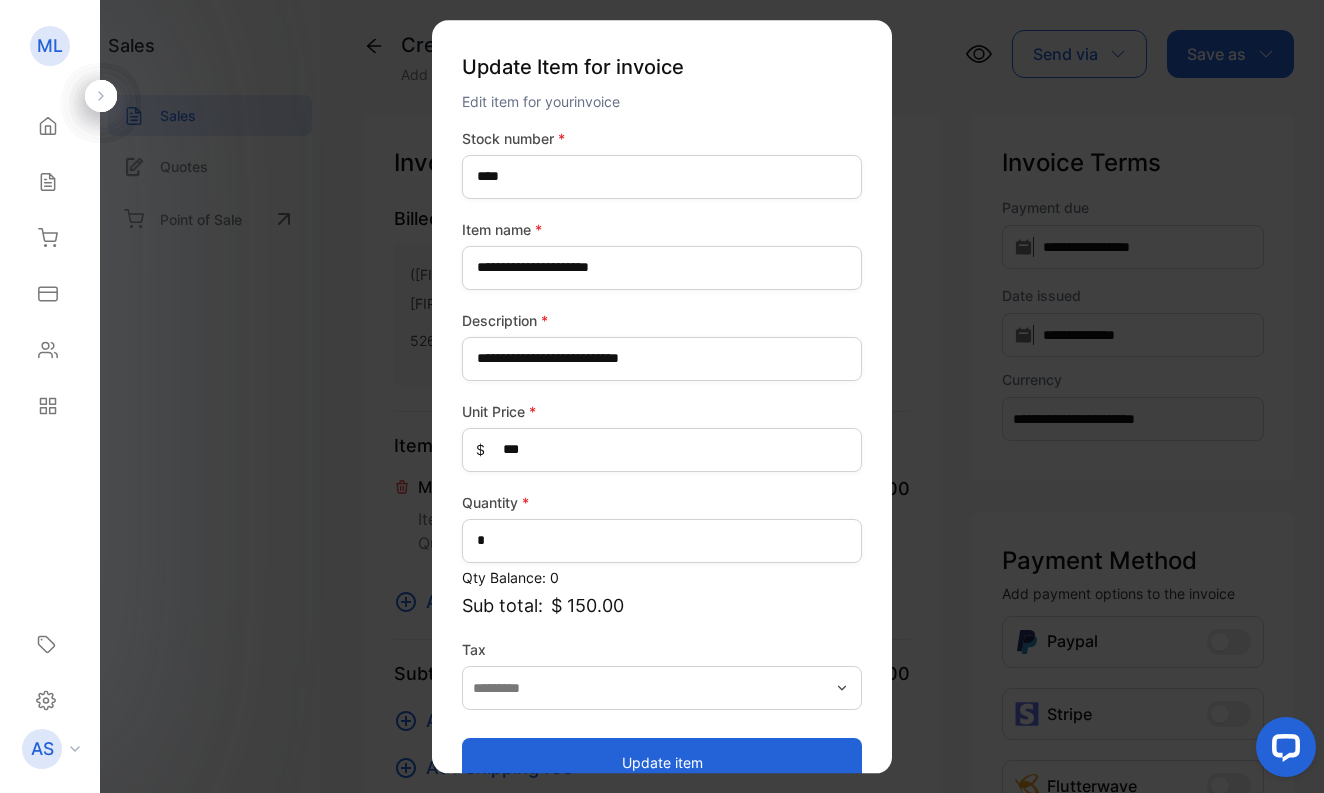 click on "Update item" at bounding box center [662, 762] 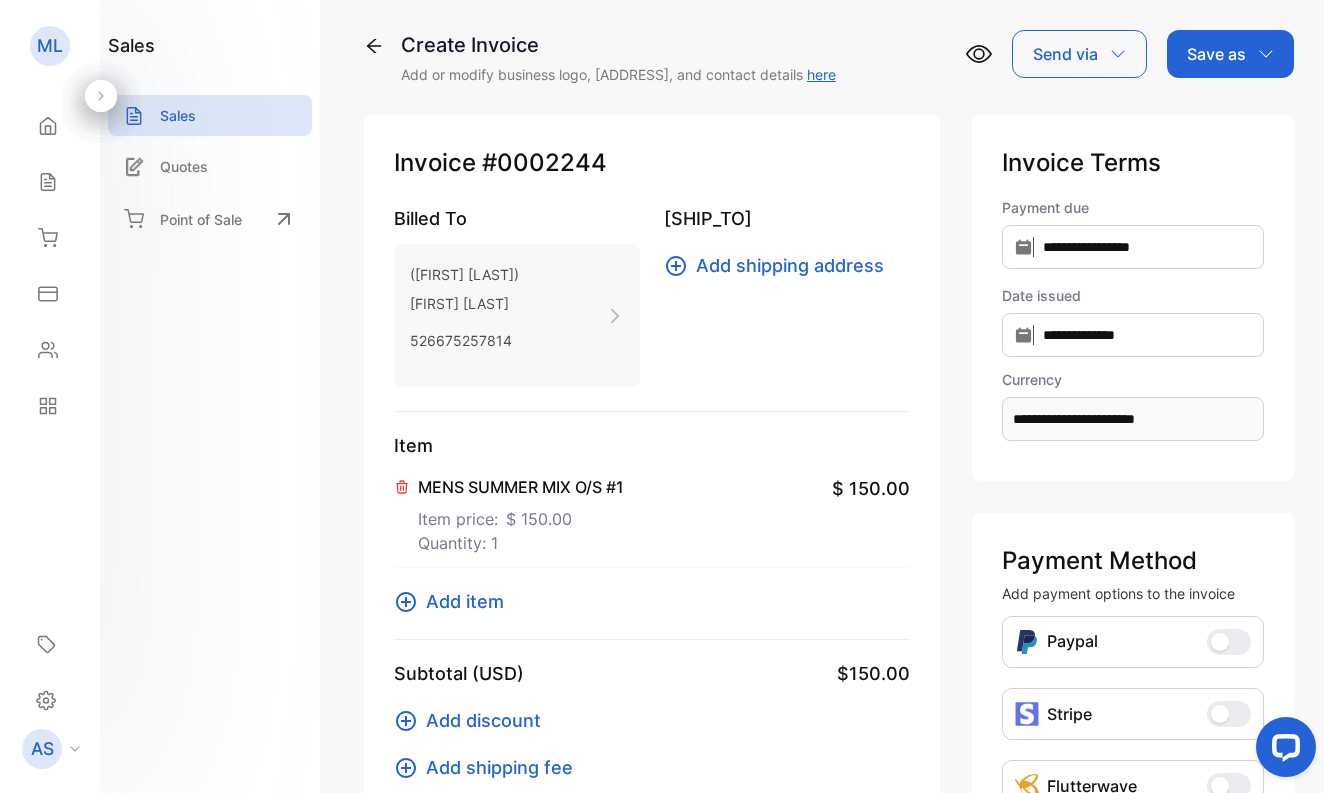 click on "Add item" at bounding box center (465, 601) 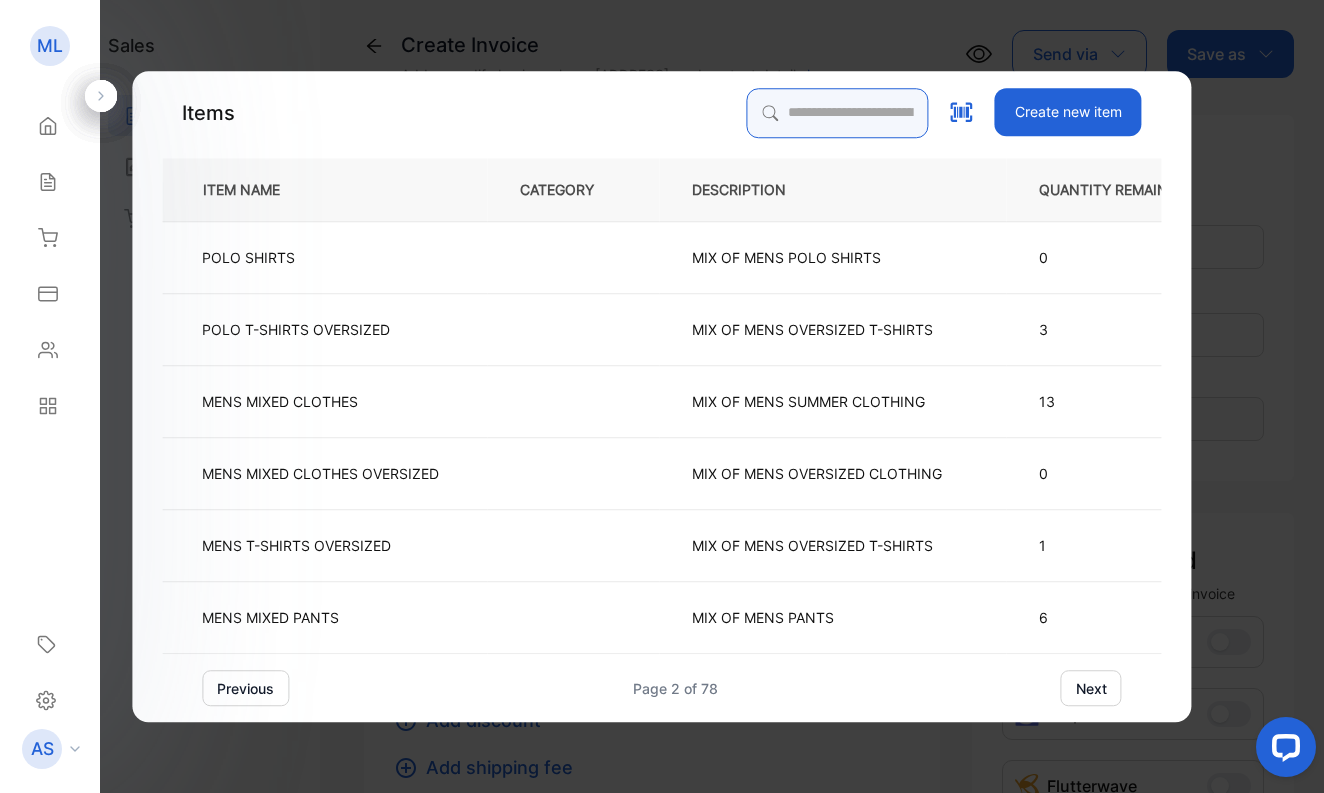 click at bounding box center [838, 113] 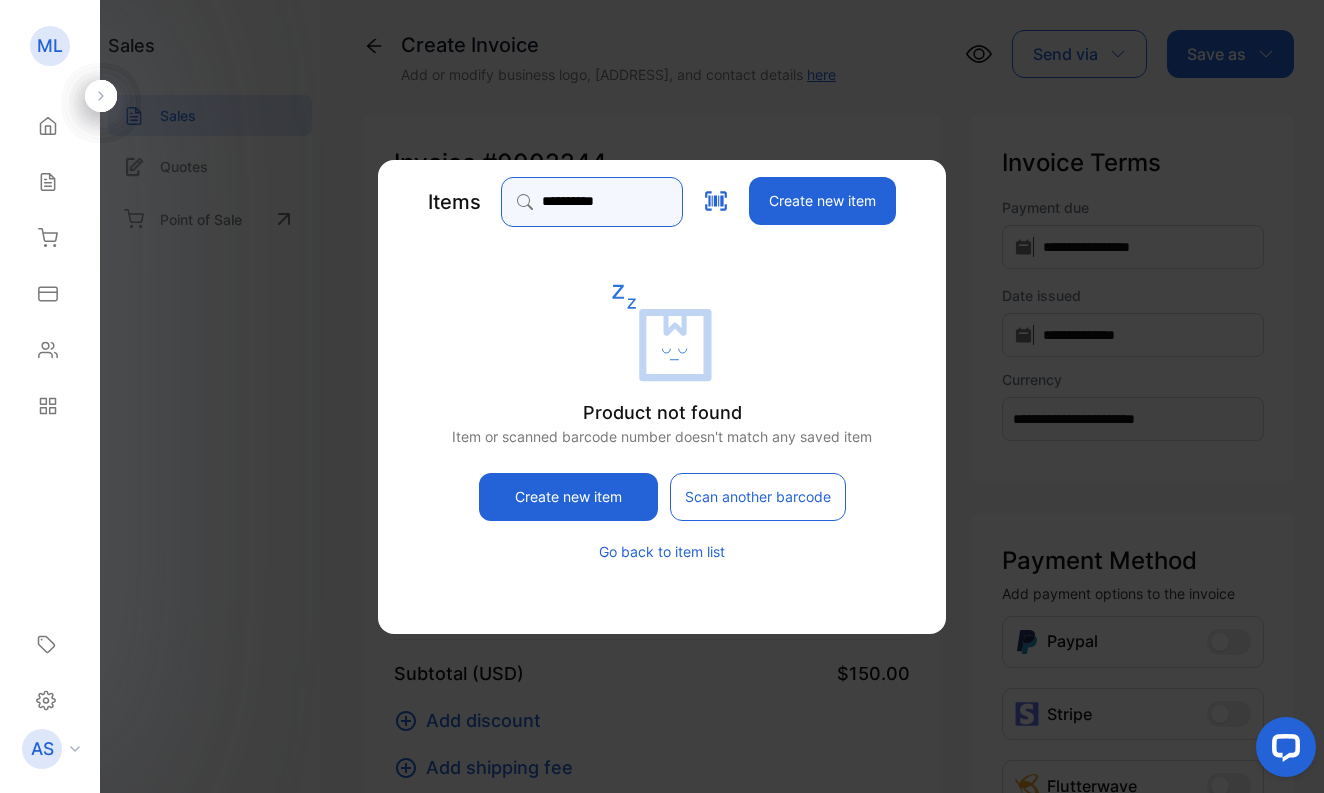 type on "**********" 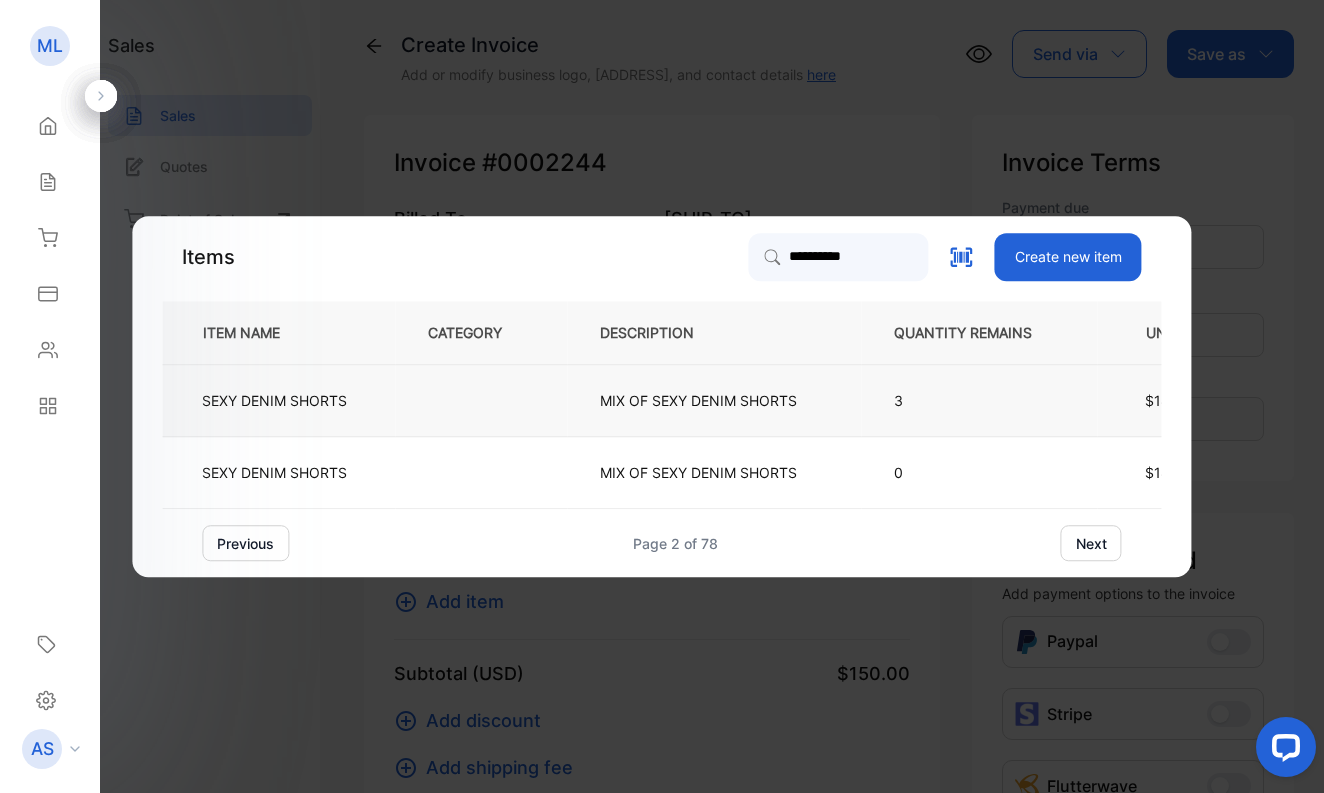 click on "SEXY DENIM SHORTS" at bounding box center (274, 400) 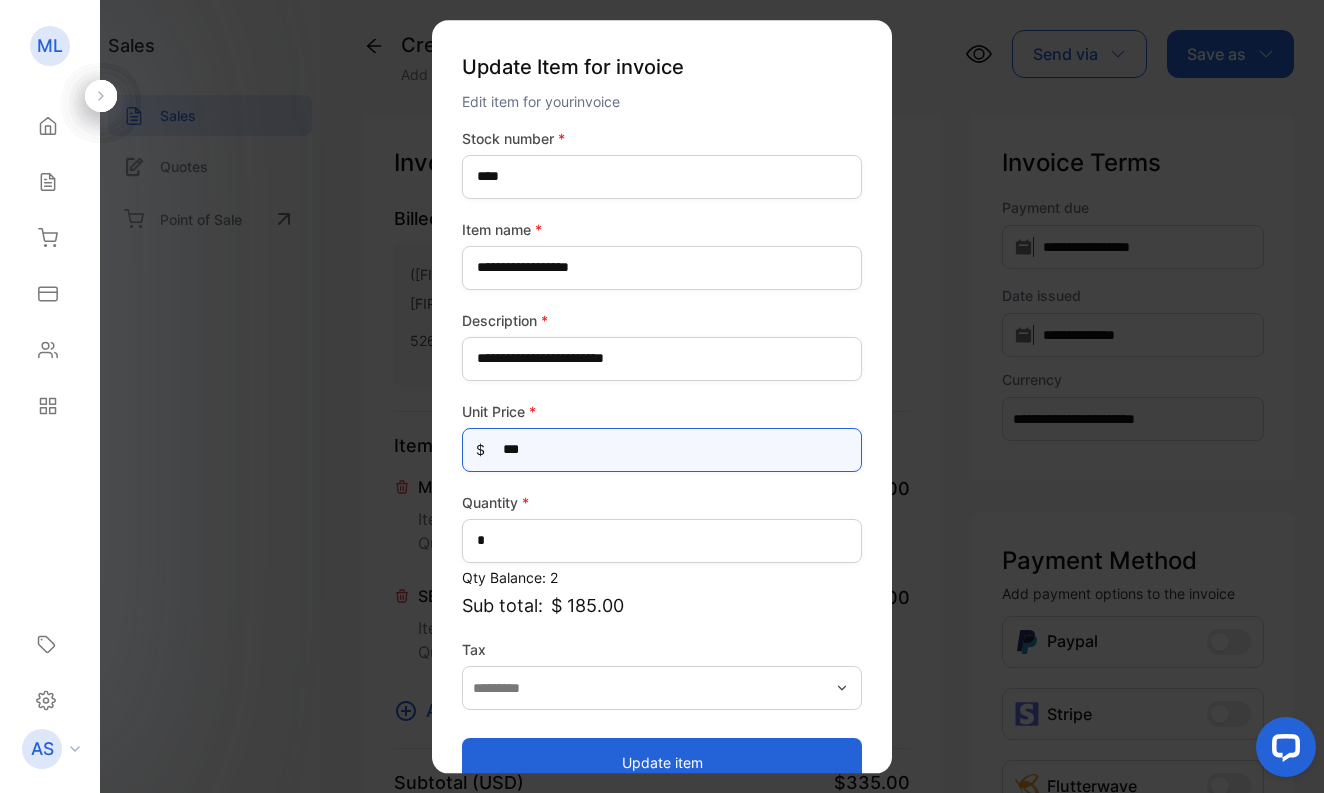 click on "***" at bounding box center (662, 450) 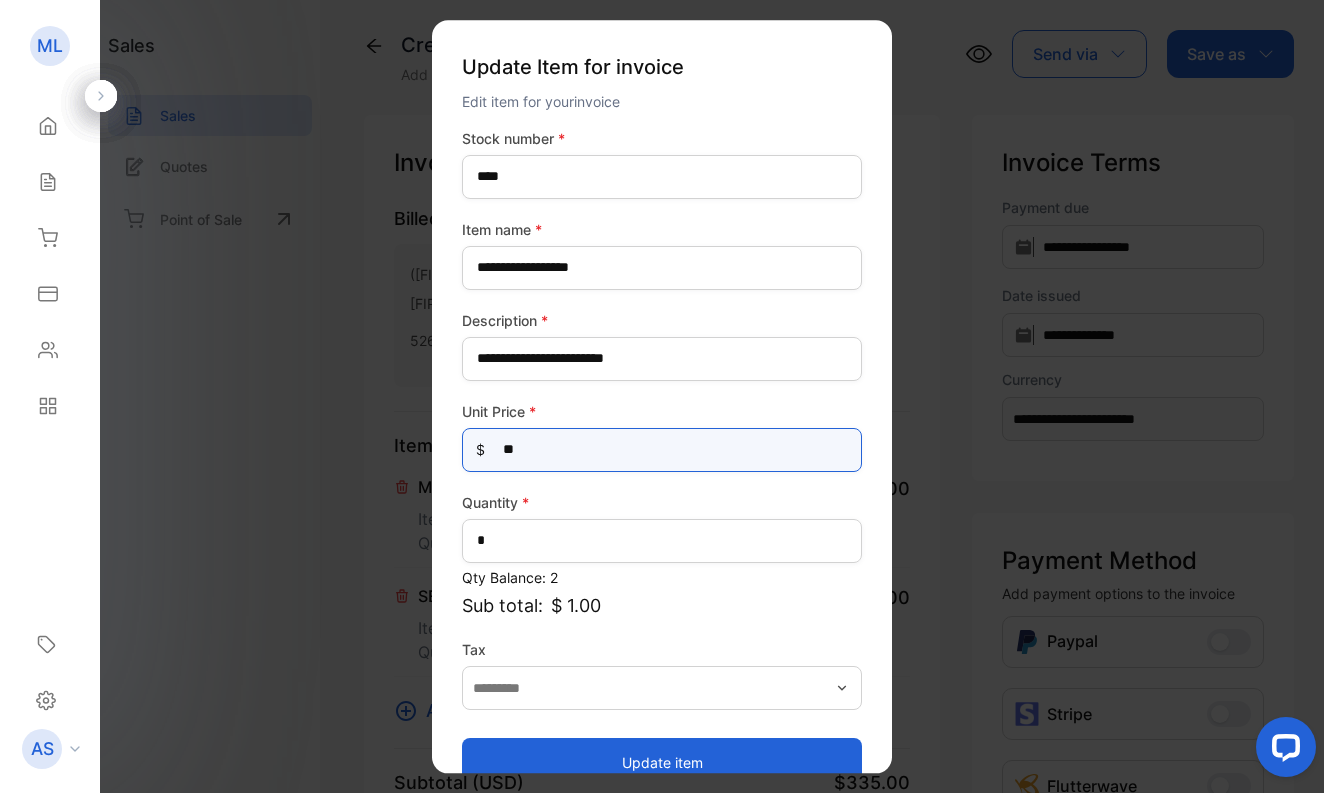type on "***" 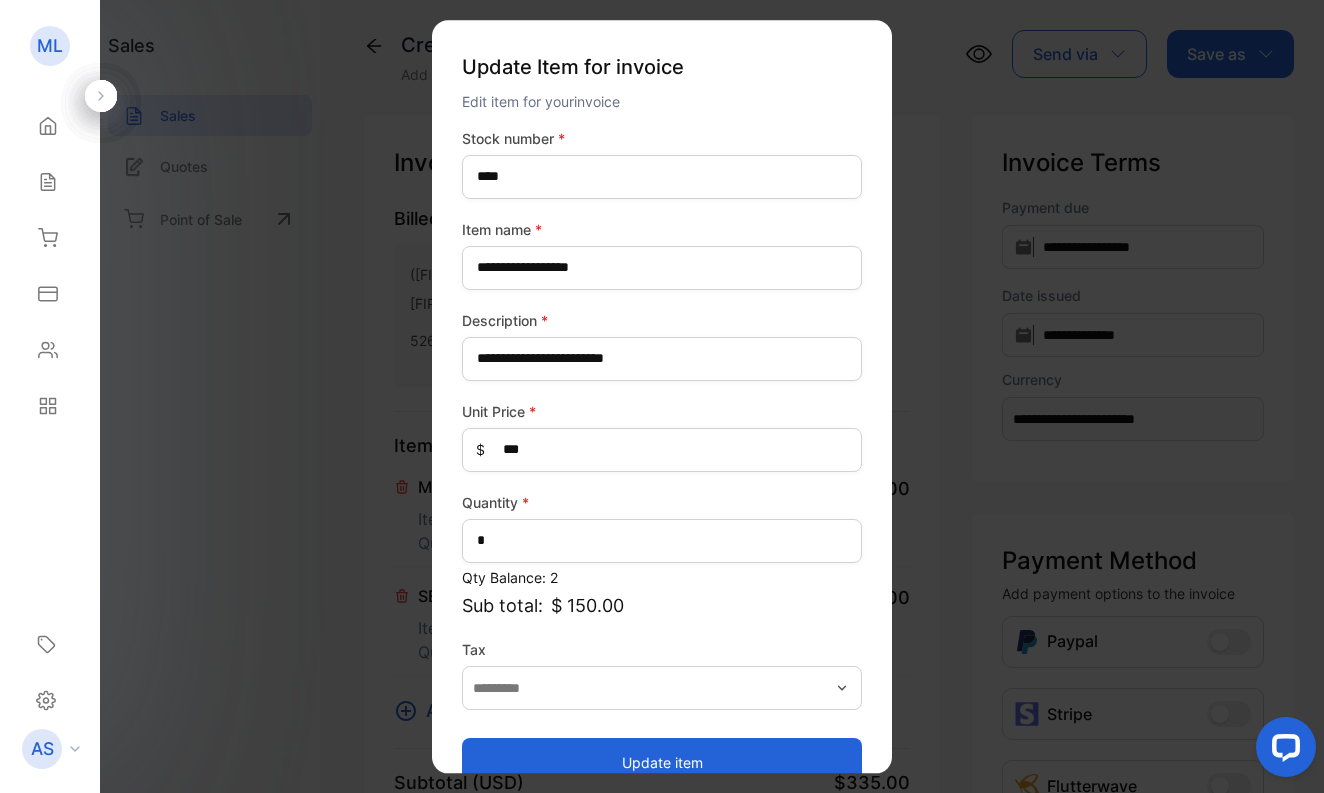 click on "Update item" at bounding box center [662, 762] 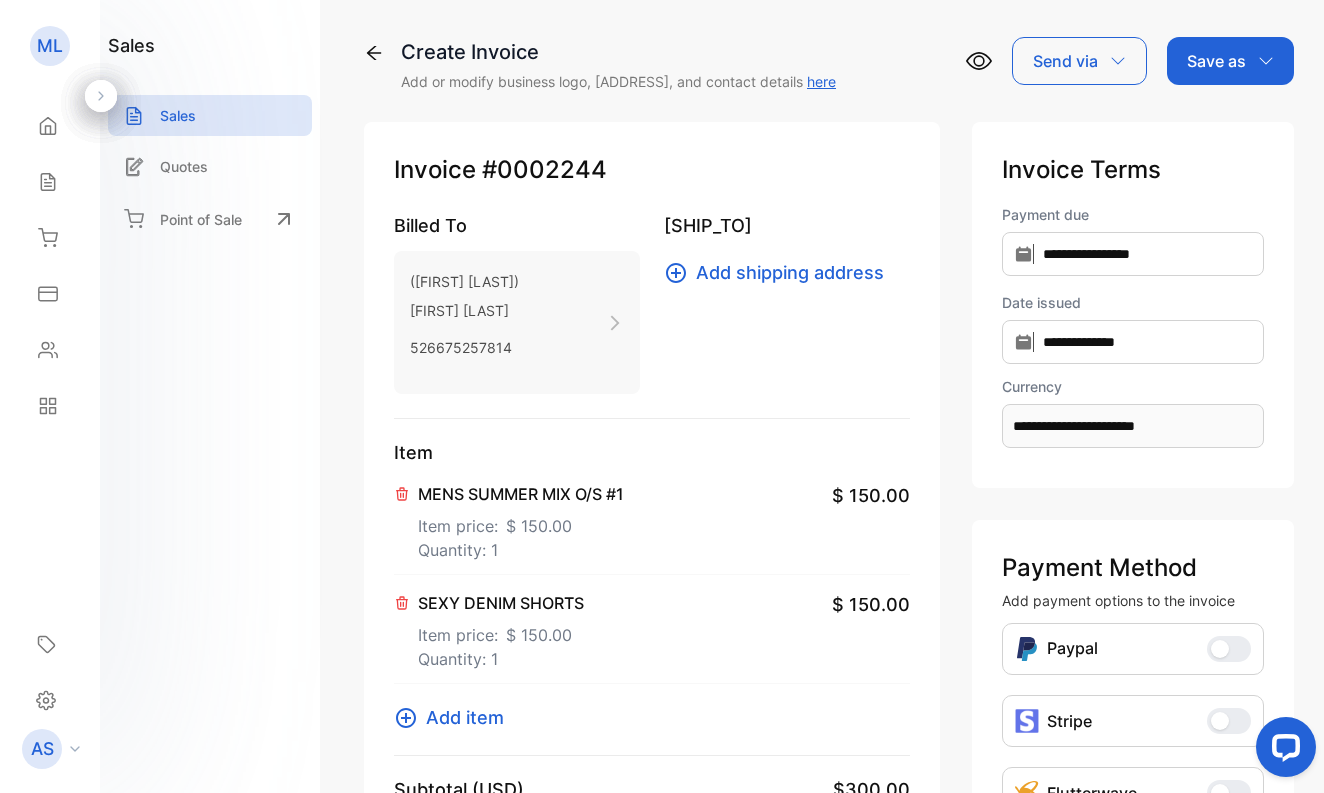 scroll, scrollTop: 0, scrollLeft: 0, axis: both 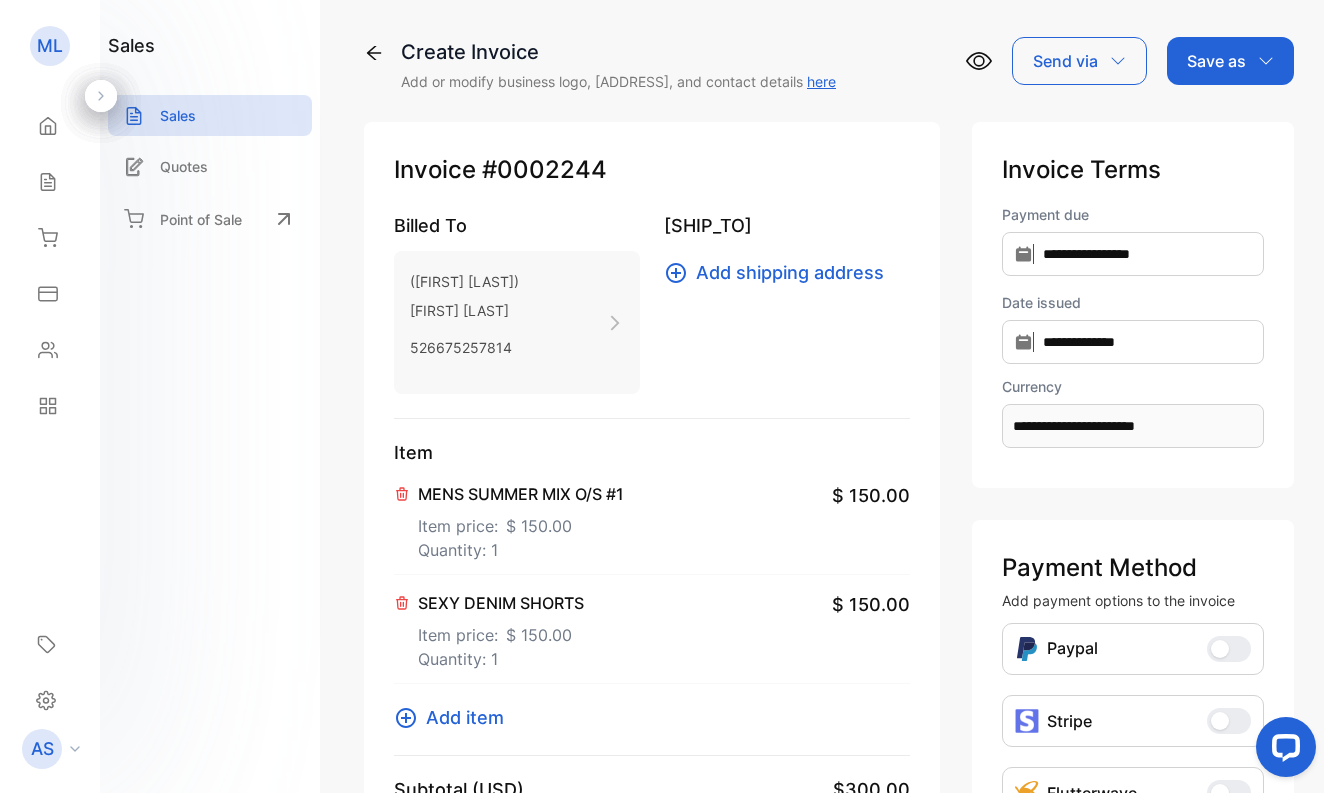 click on "Save as" at bounding box center [1216, 61] 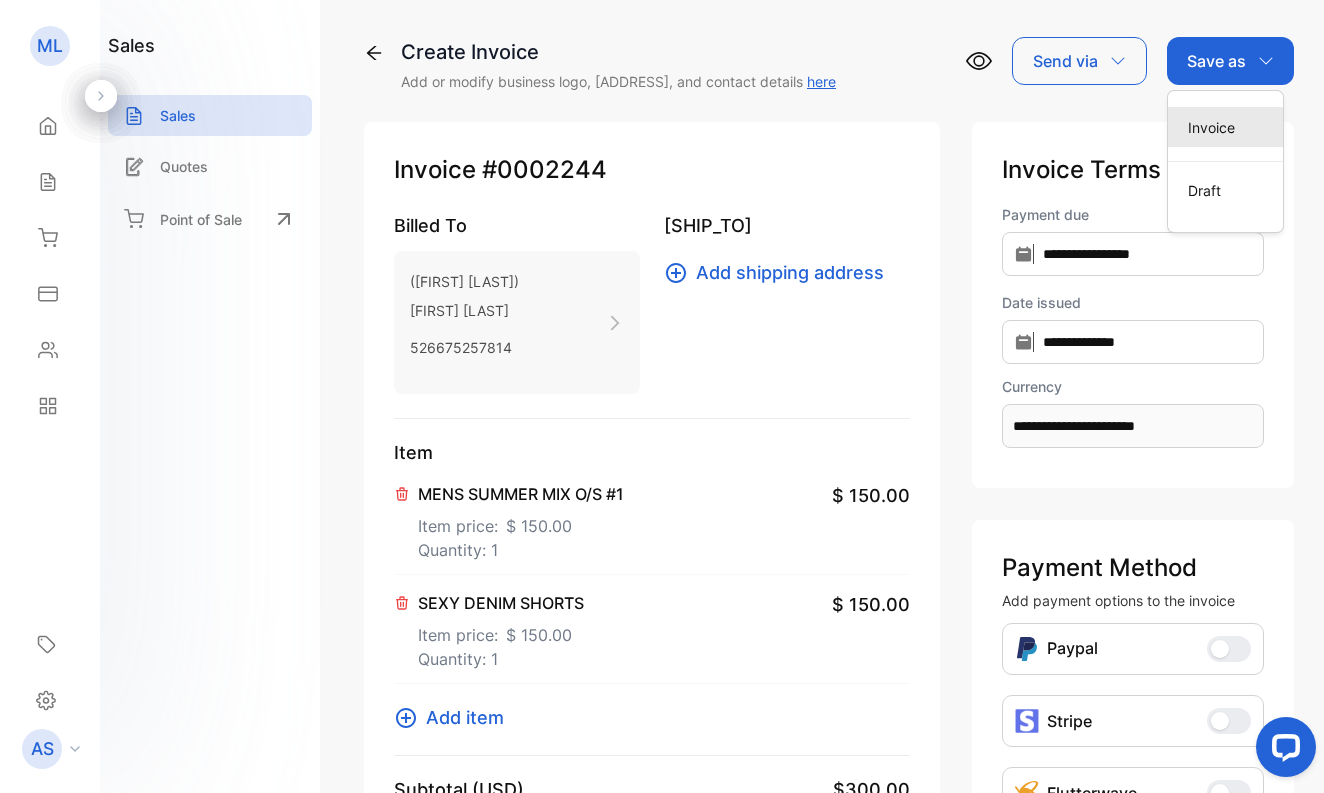 click on "Invoice" at bounding box center [1225, 127] 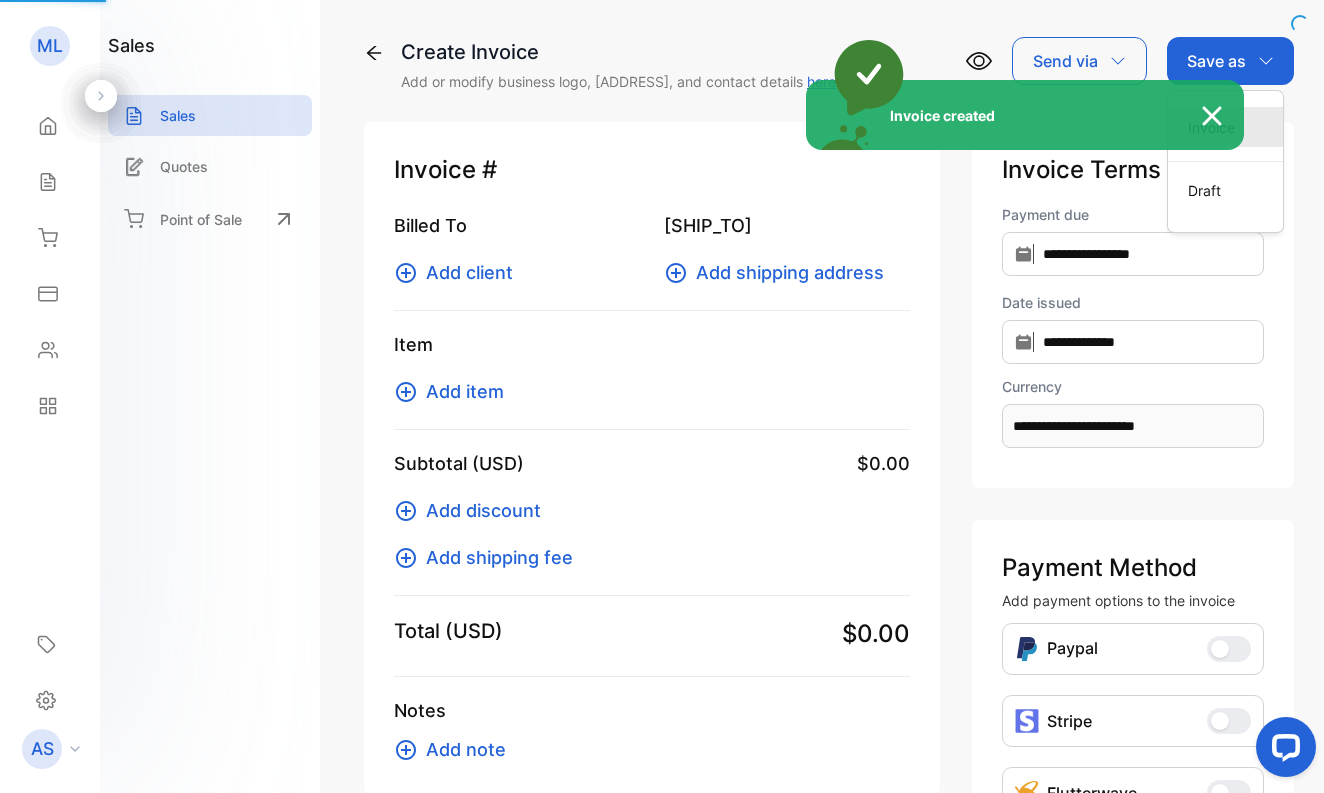 type 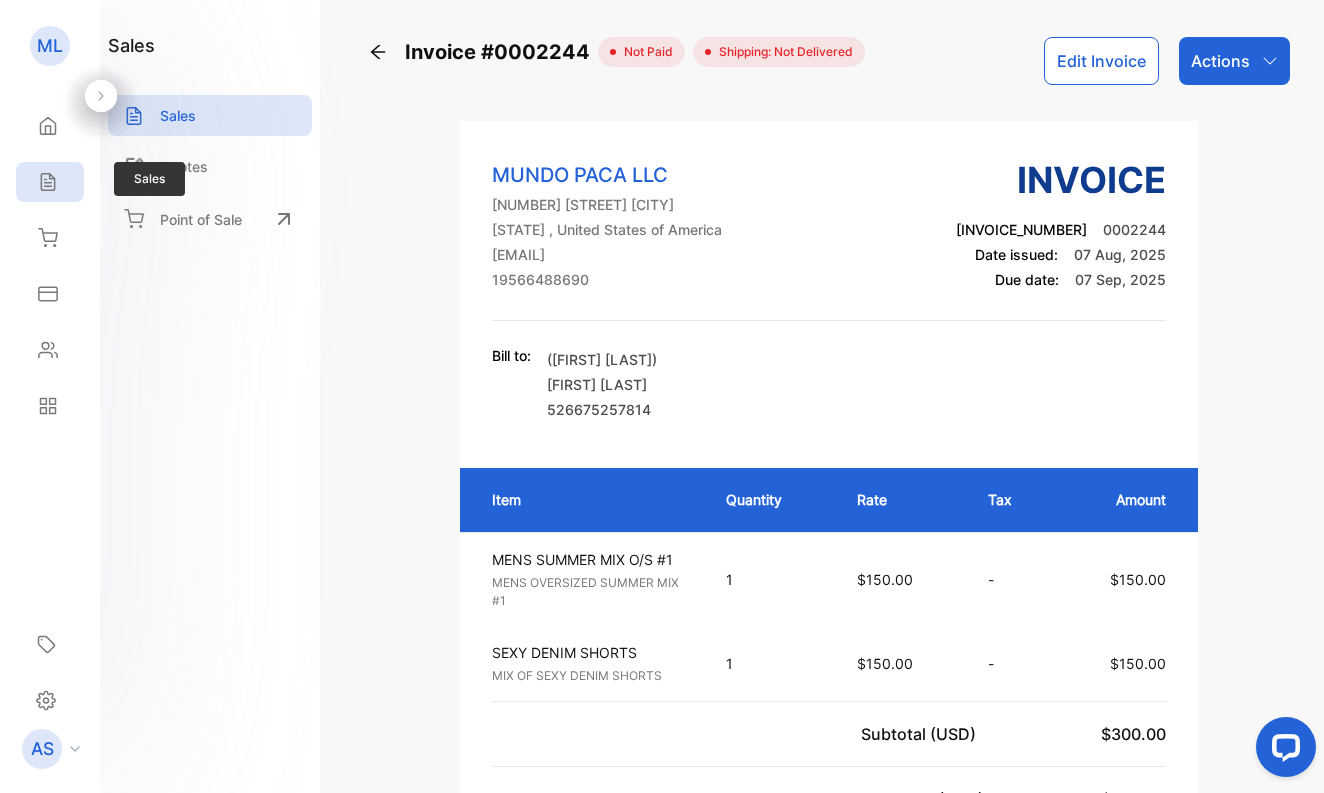 click 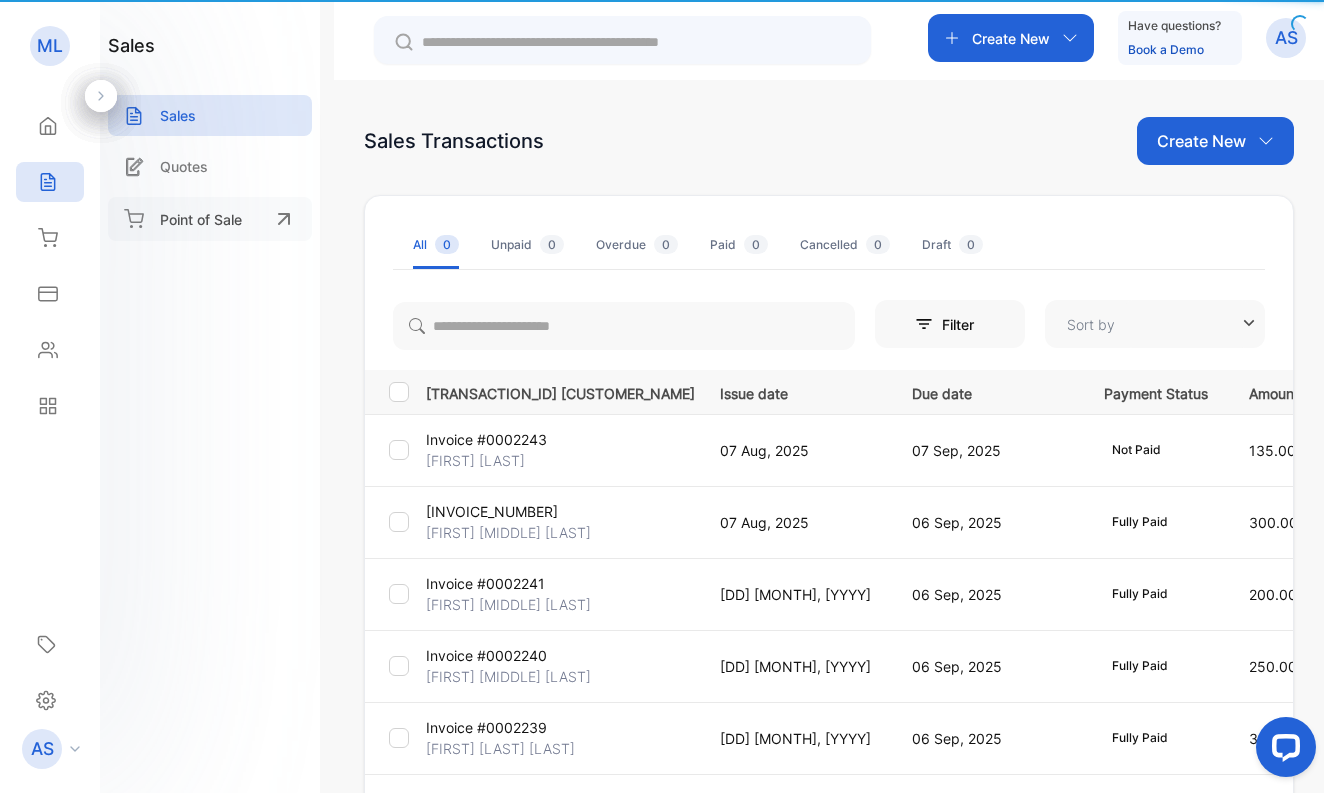 type on "**********" 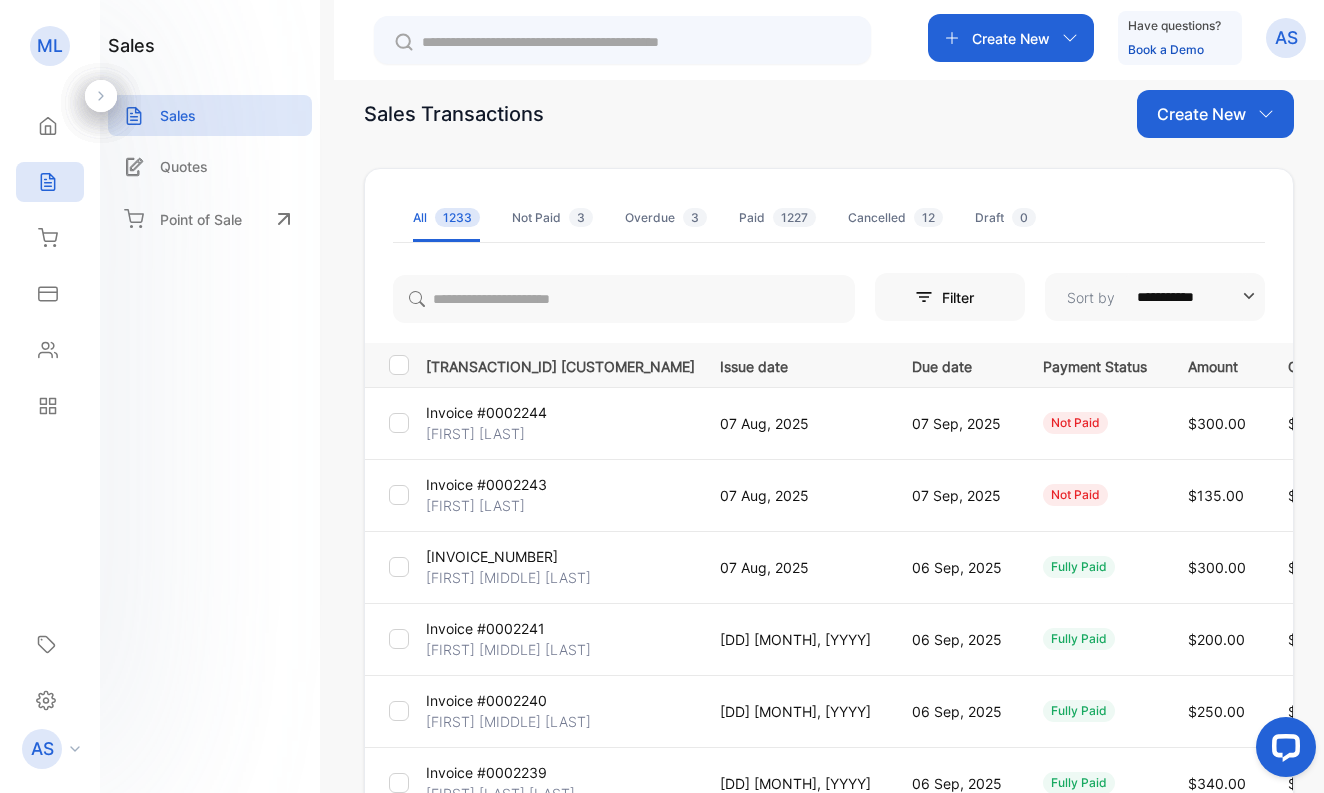 scroll, scrollTop: 25, scrollLeft: 0, axis: vertical 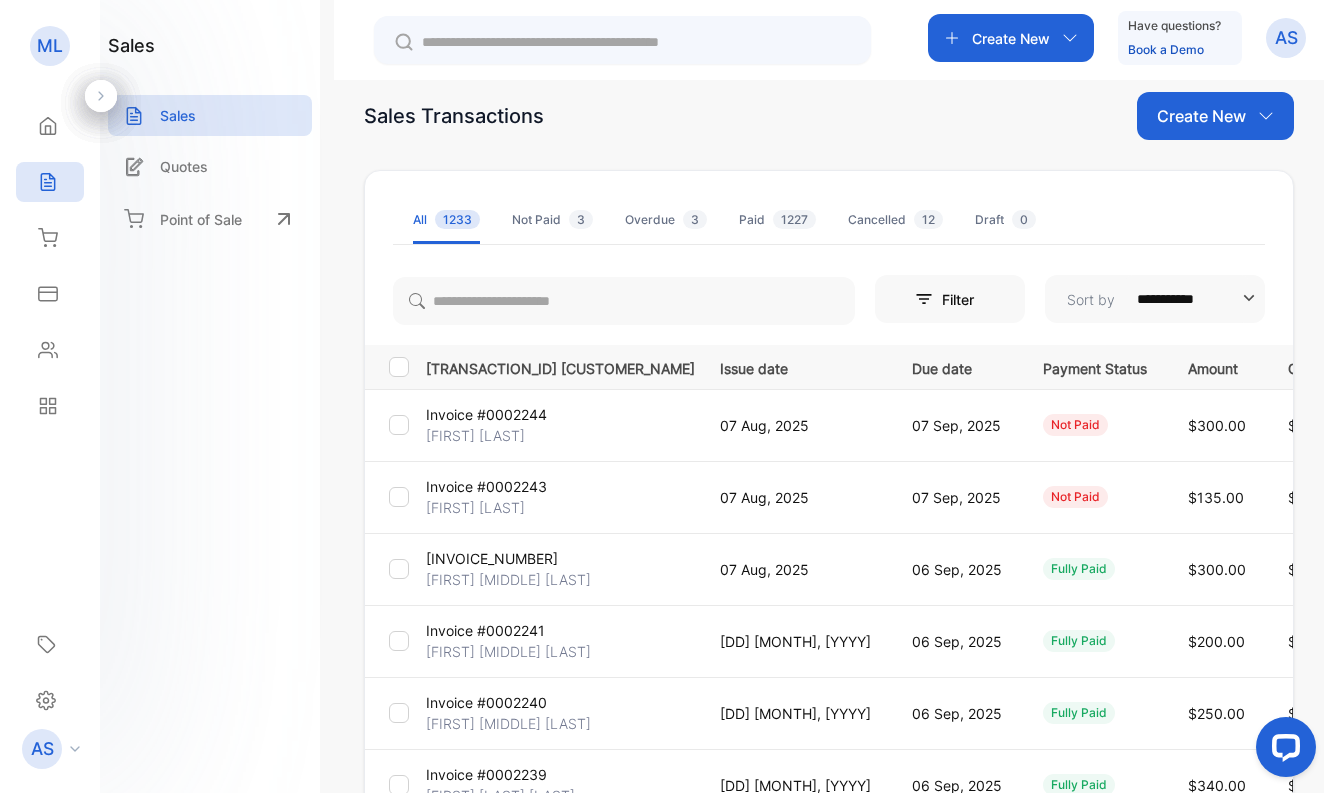 click on "[FIRST] [LAST]" at bounding box center (475, 435) 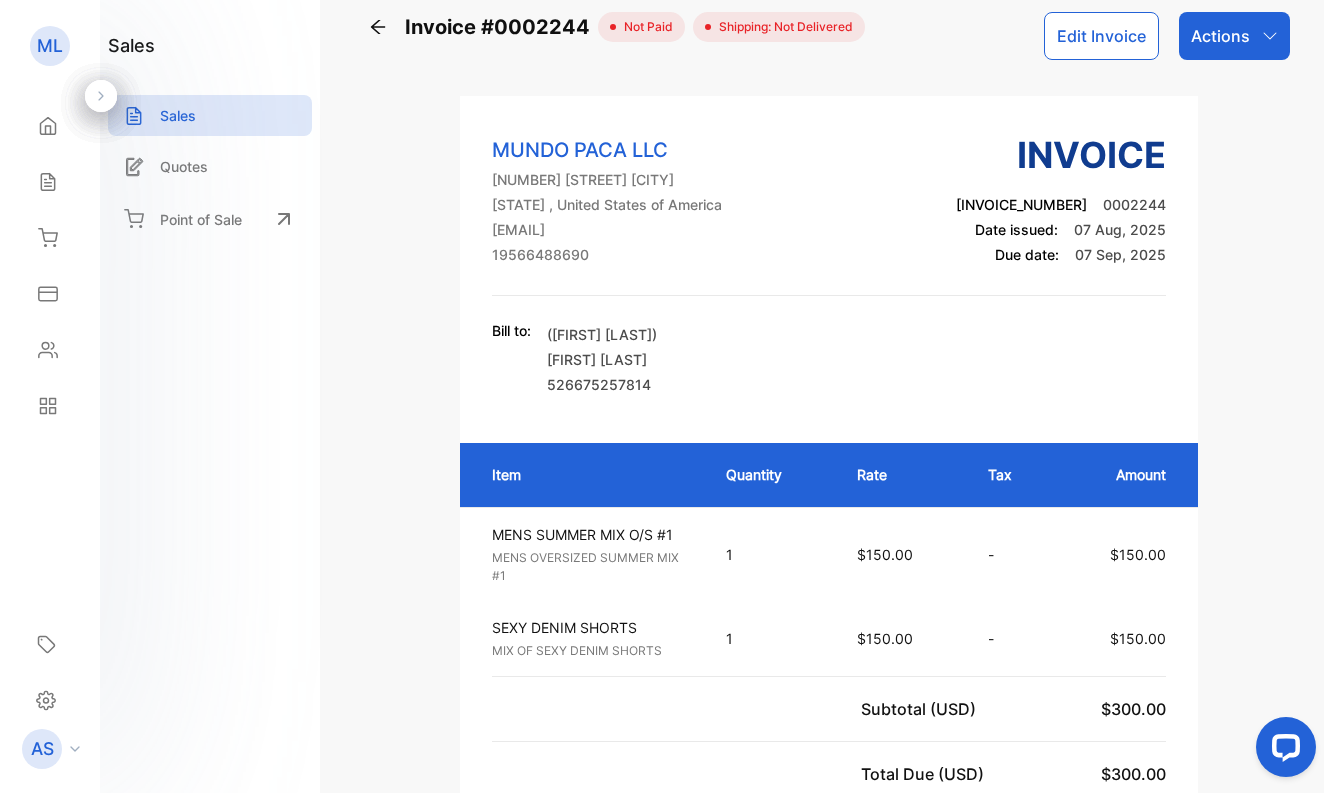 click on "Actions" at bounding box center (1220, 36) 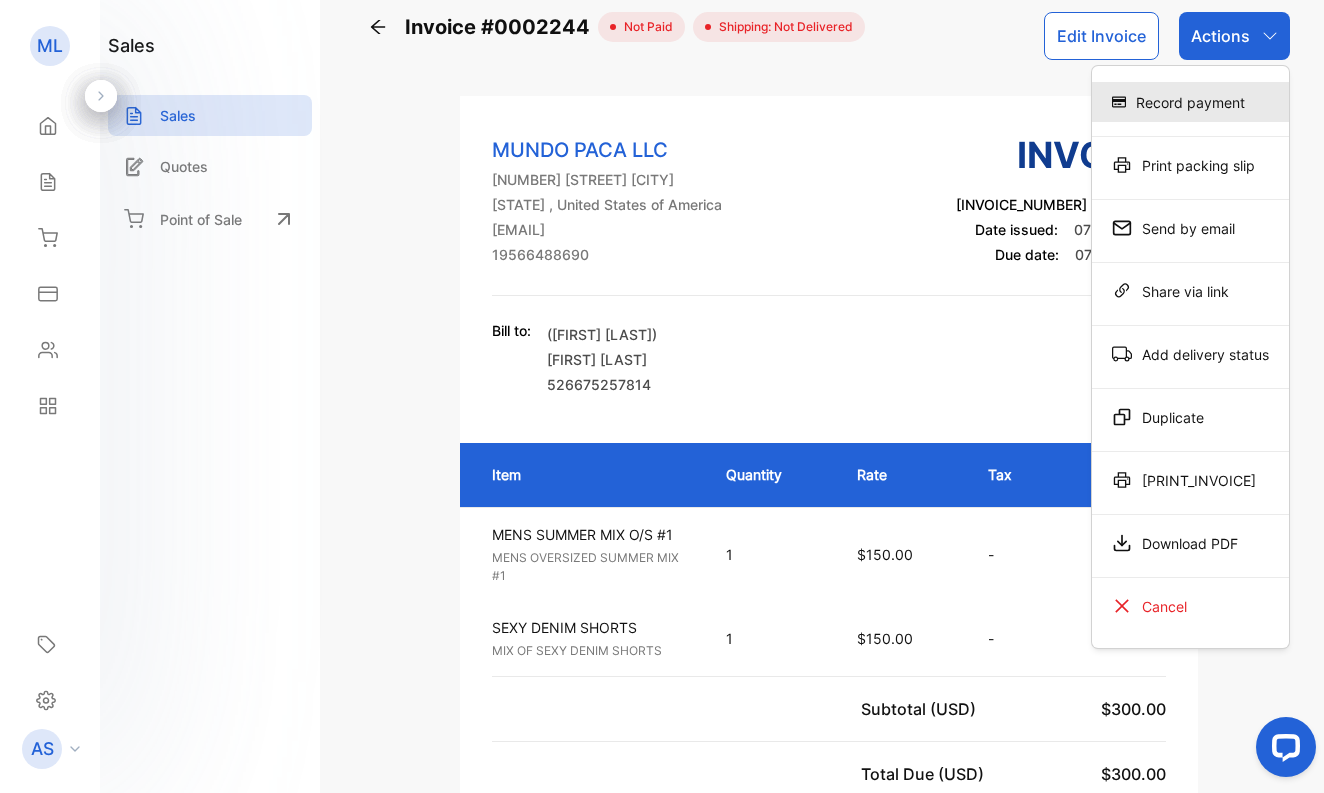 click on "Record payment" at bounding box center (1190, 102) 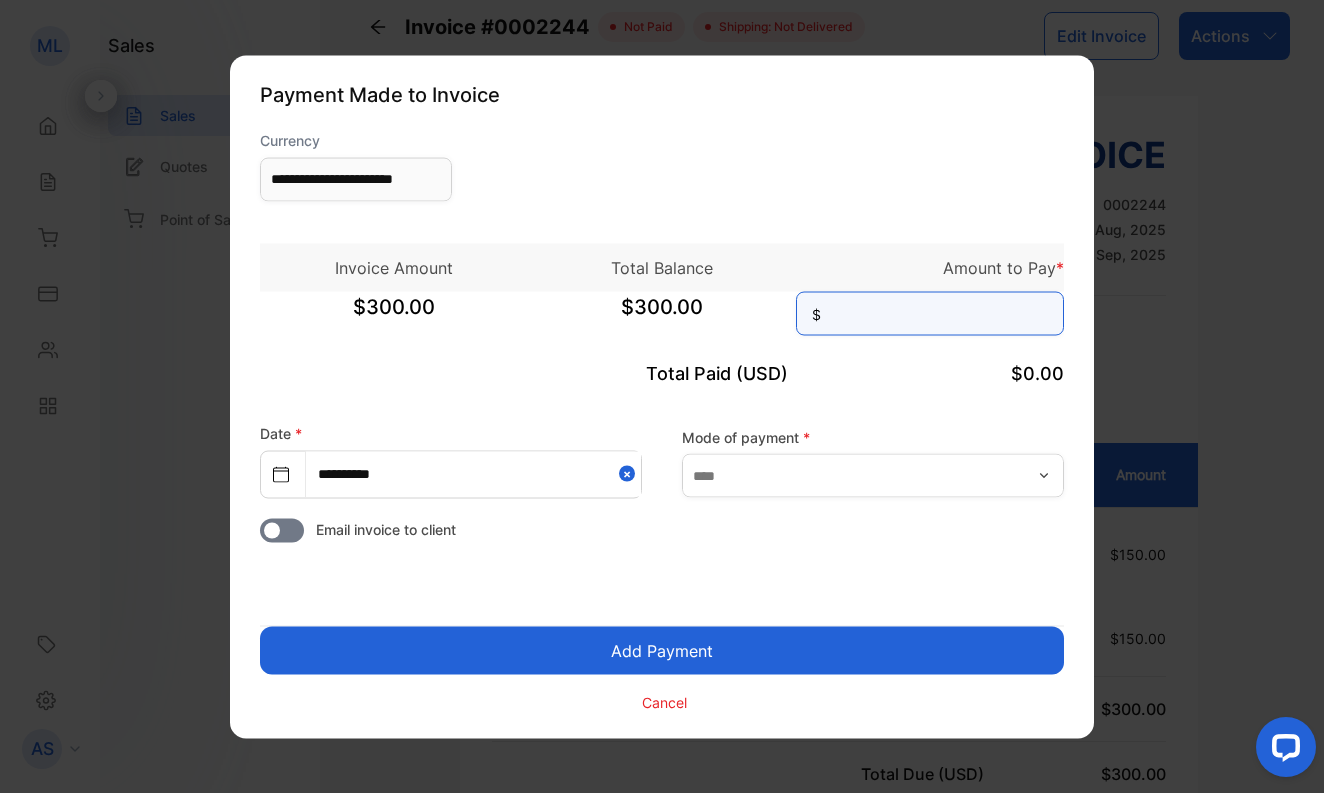 click at bounding box center (930, 313) 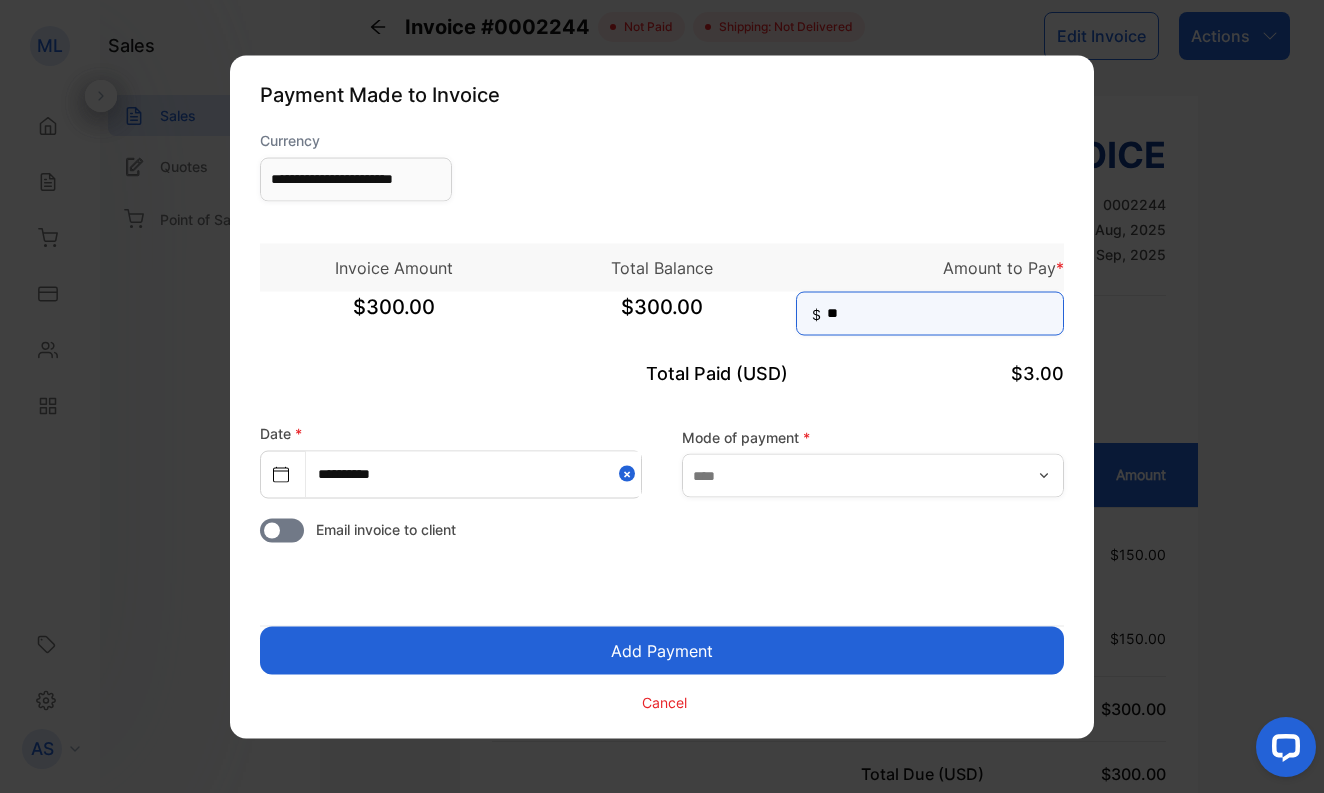 type on "***" 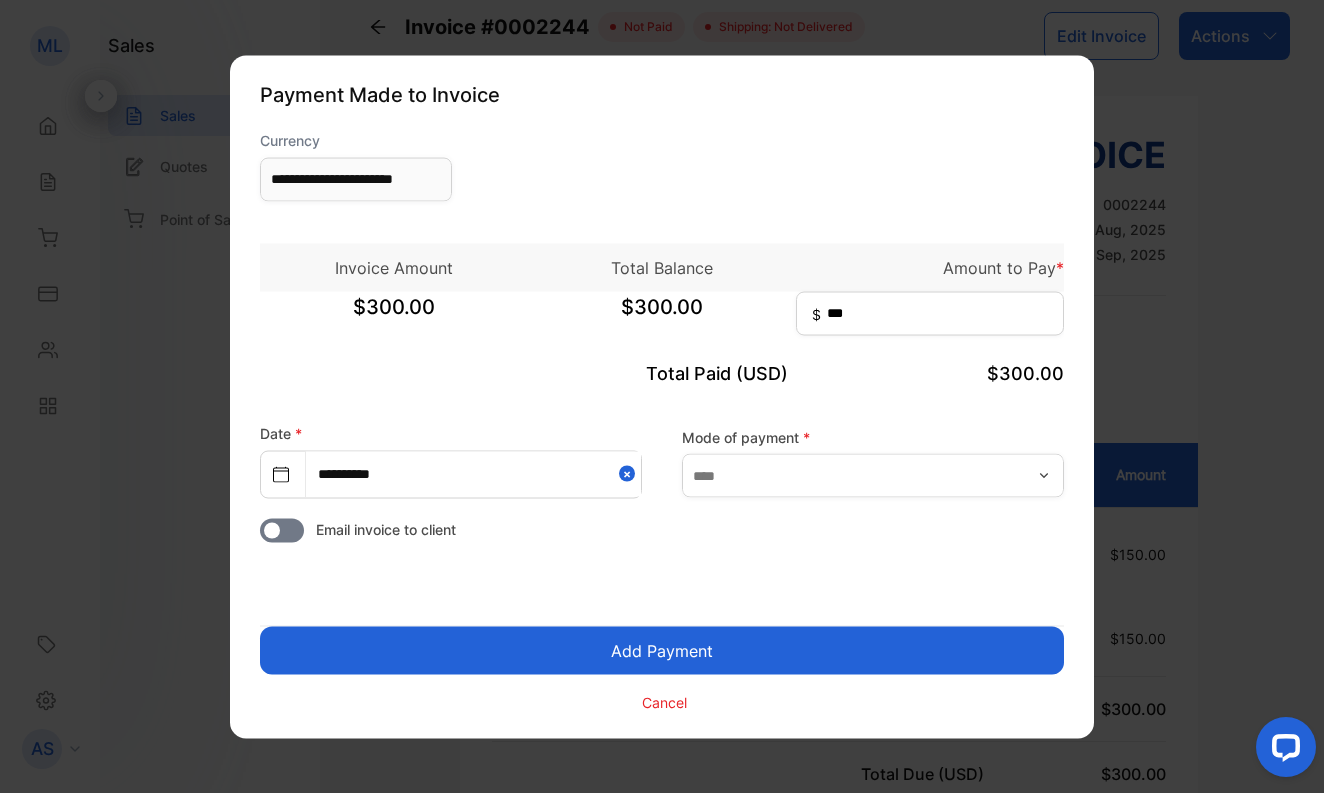 click on "Add Payment" at bounding box center [662, 650] 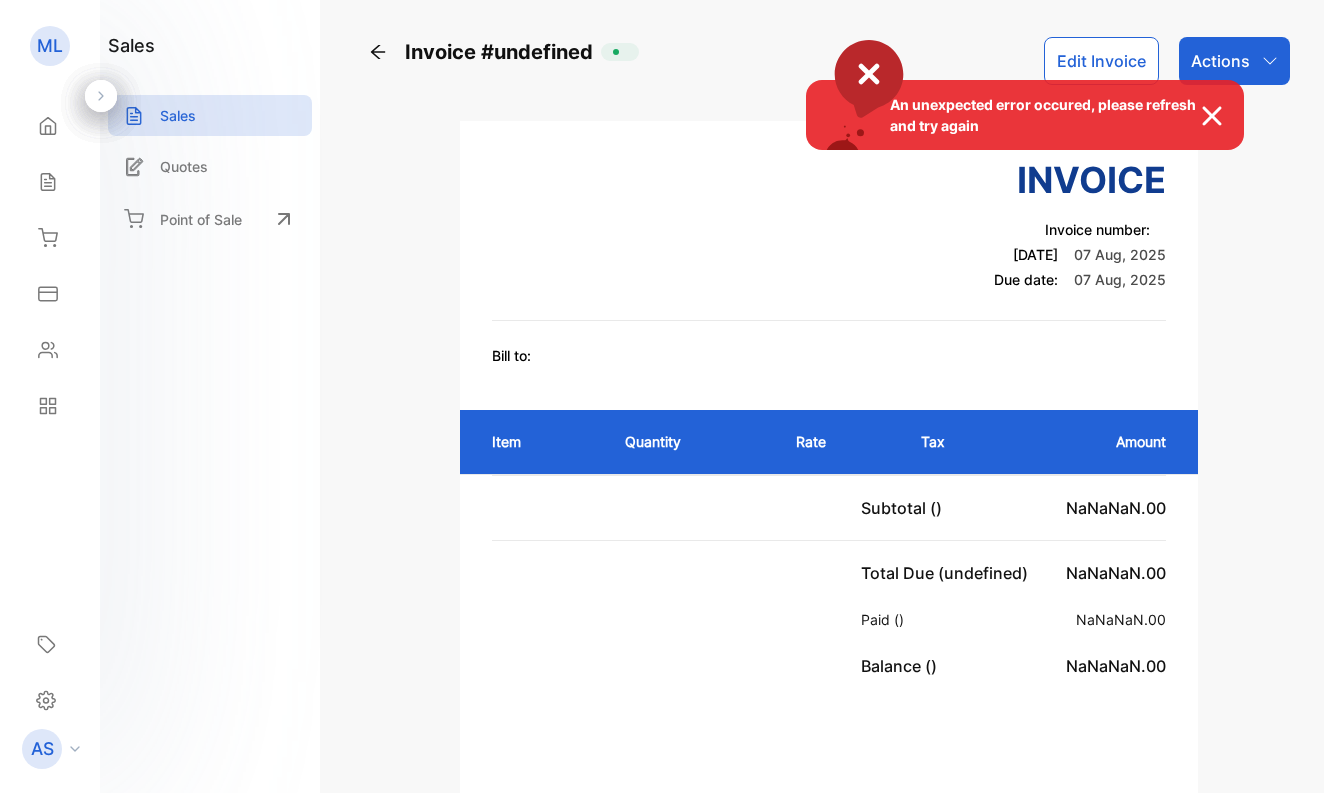 scroll, scrollTop: 0, scrollLeft: 0, axis: both 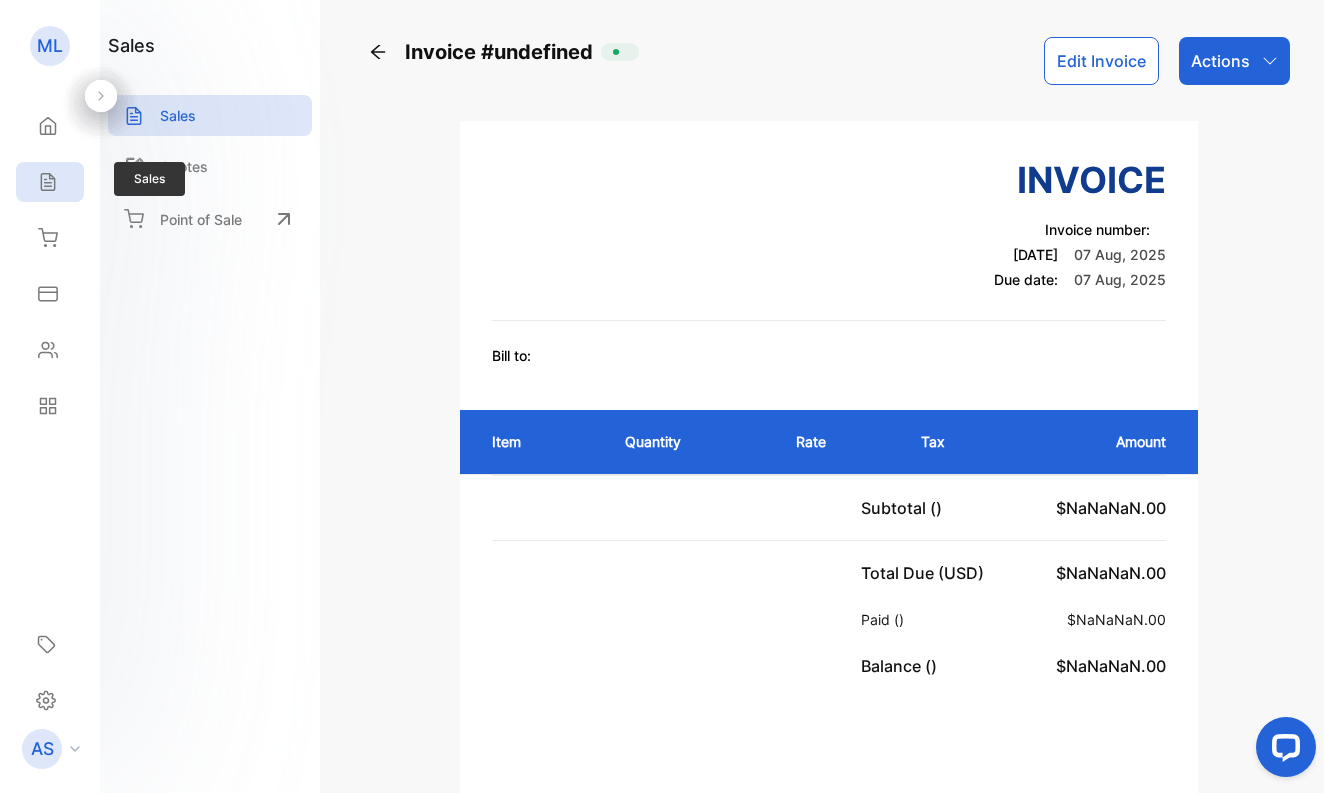 click 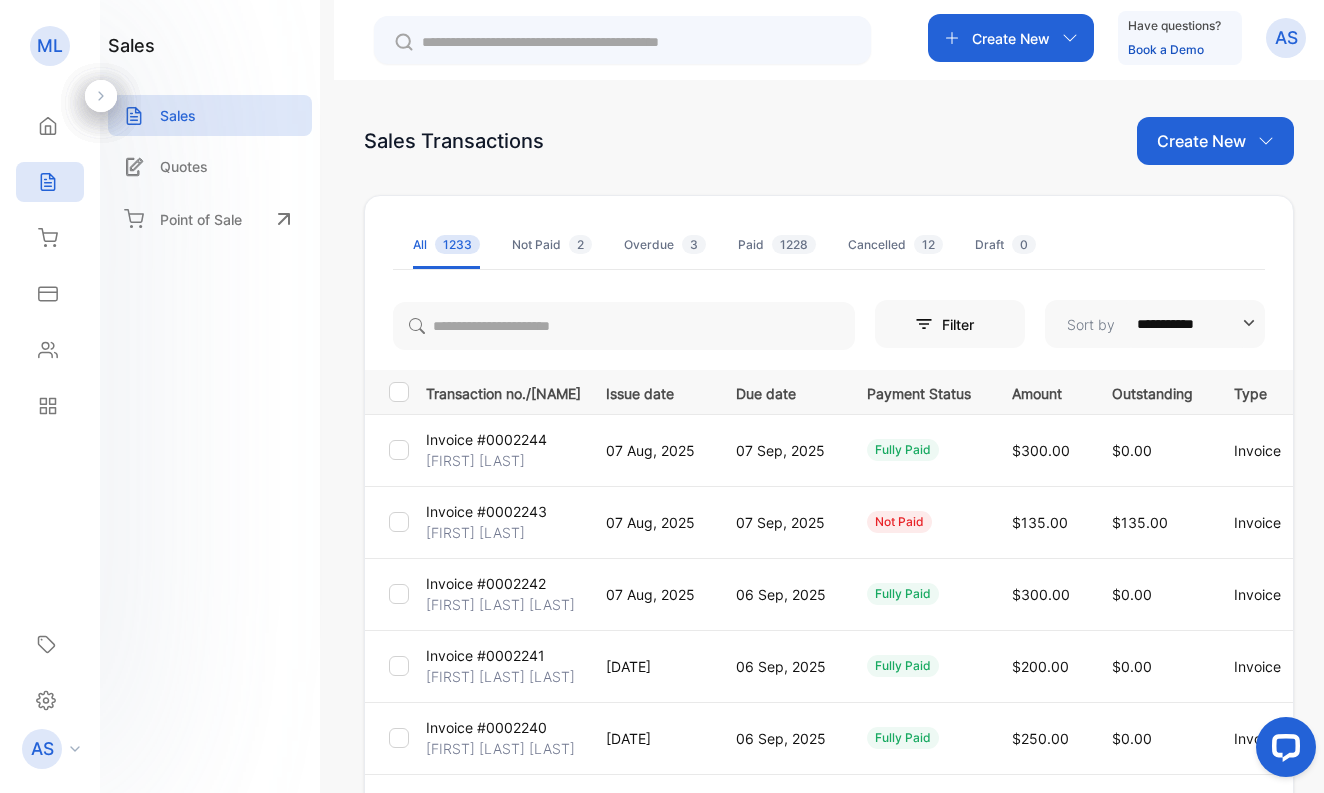 click on "[FIRST] [LAST]" at bounding box center [475, 532] 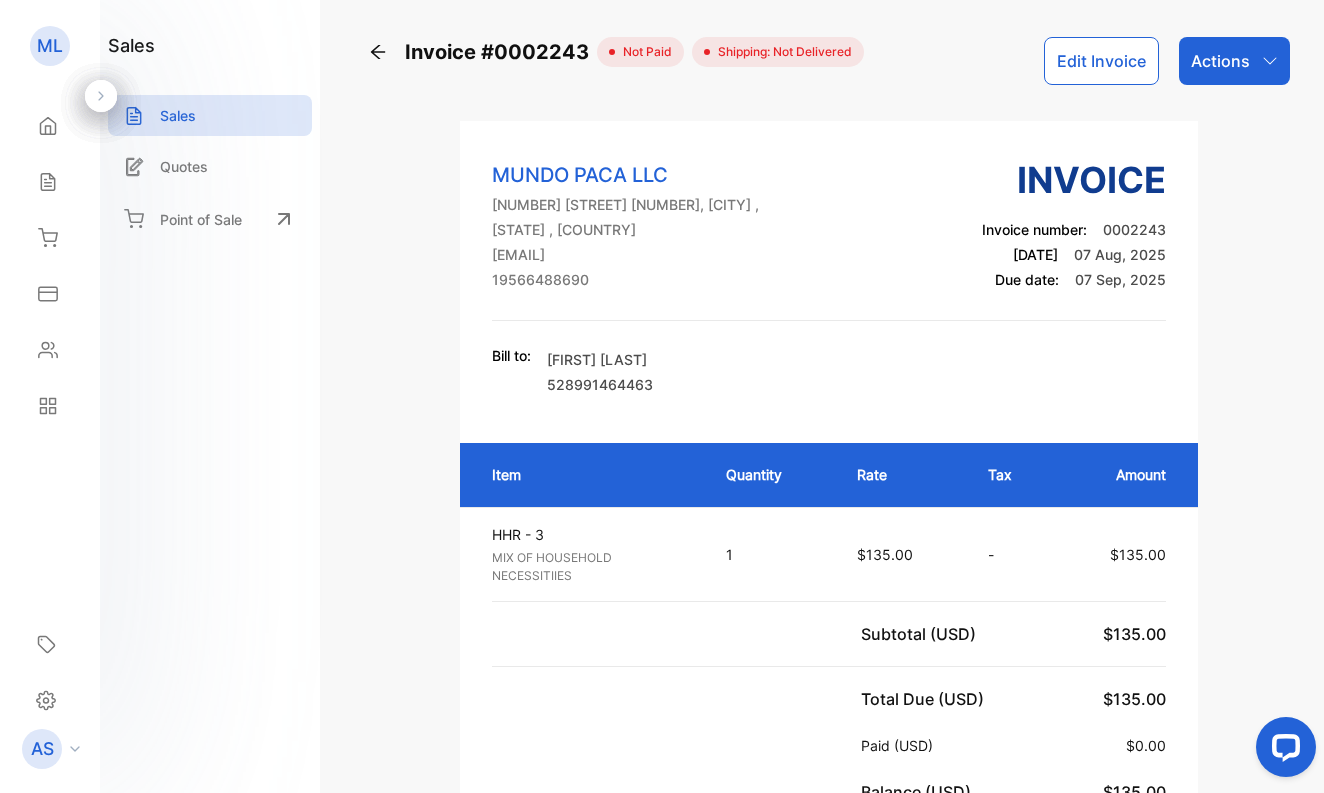 click on "Actions" at bounding box center [1220, 61] 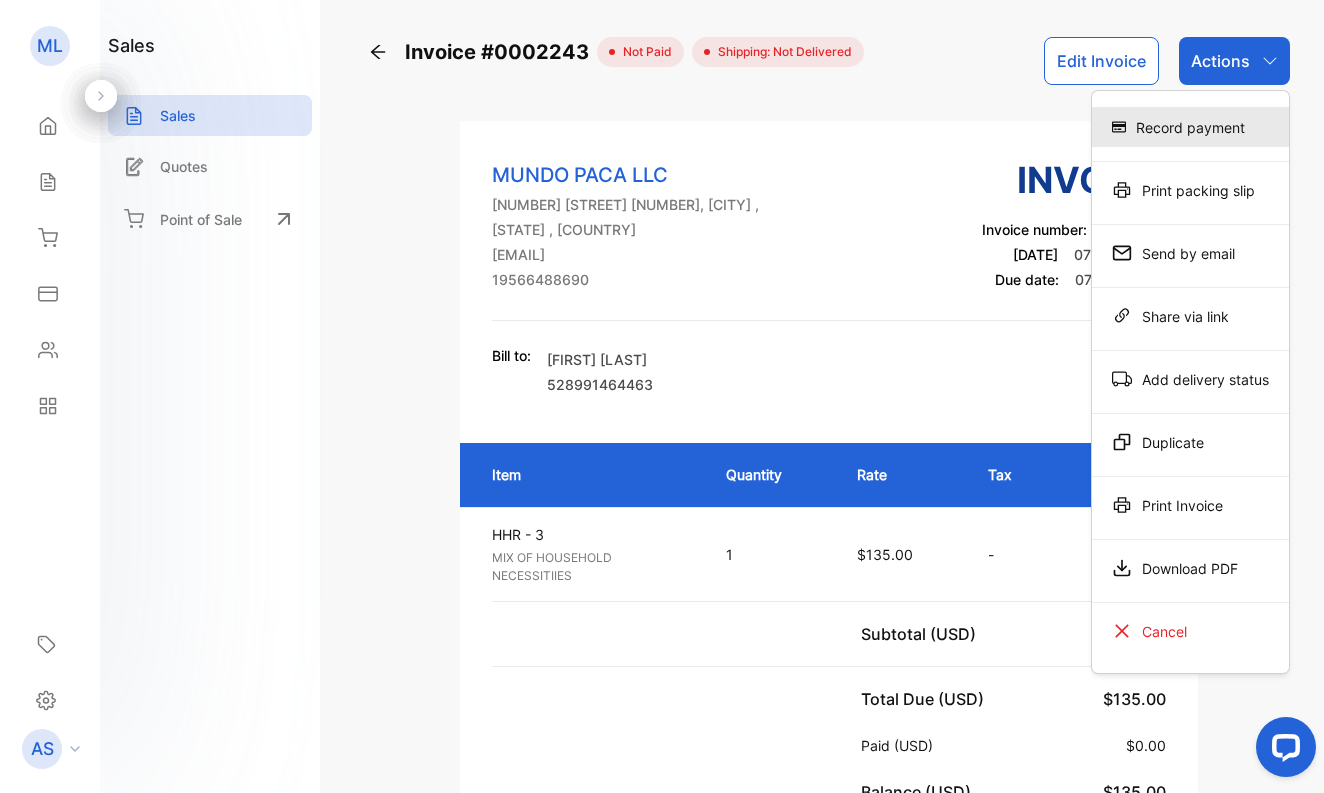 click on "Record payment" at bounding box center [1190, 127] 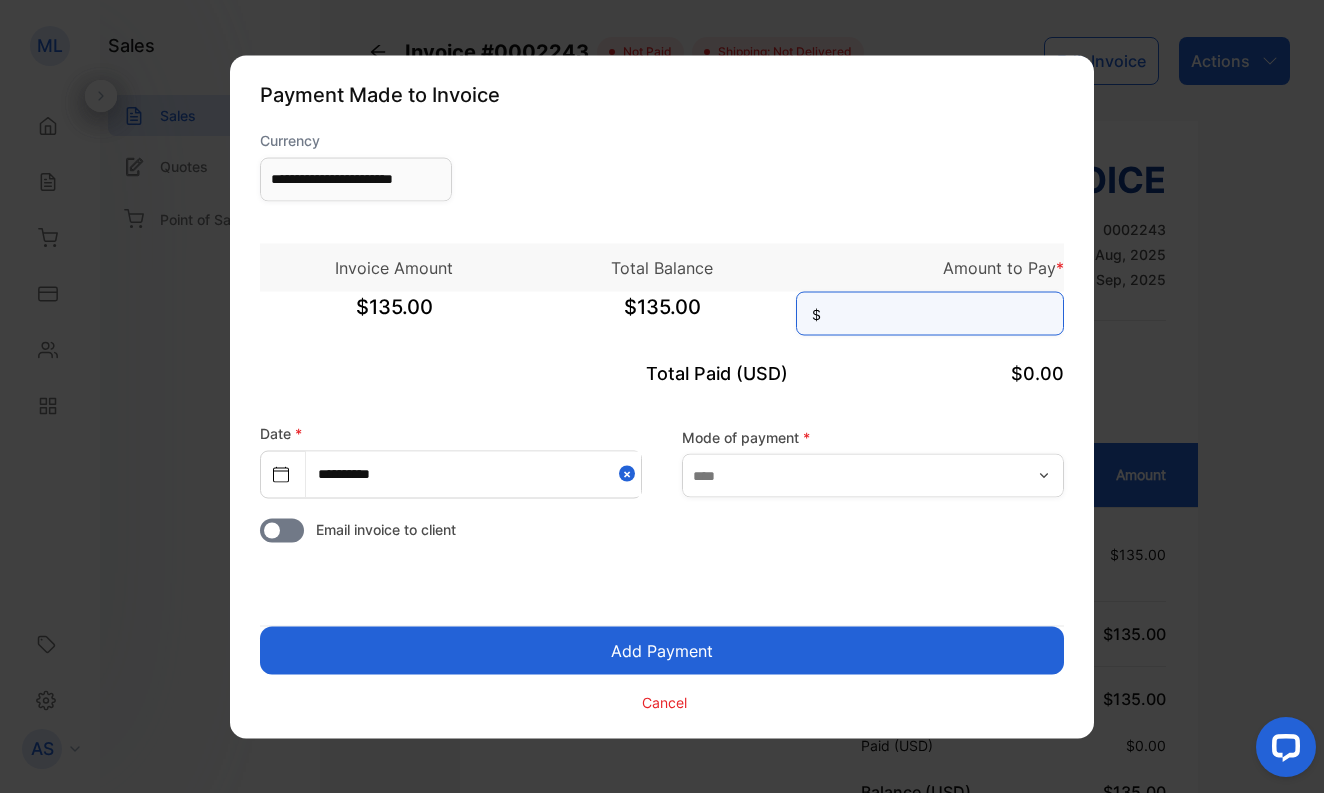 click at bounding box center [930, 313] 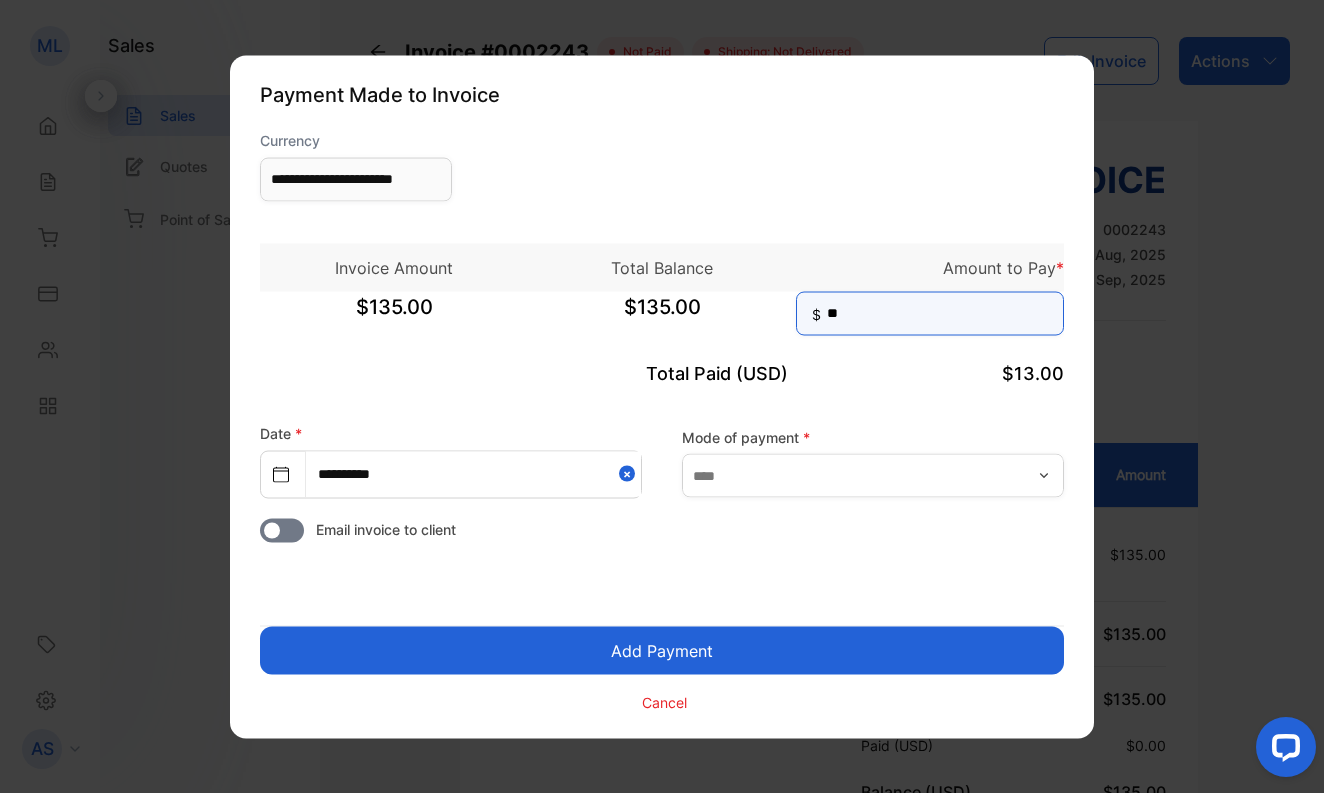 type on "***" 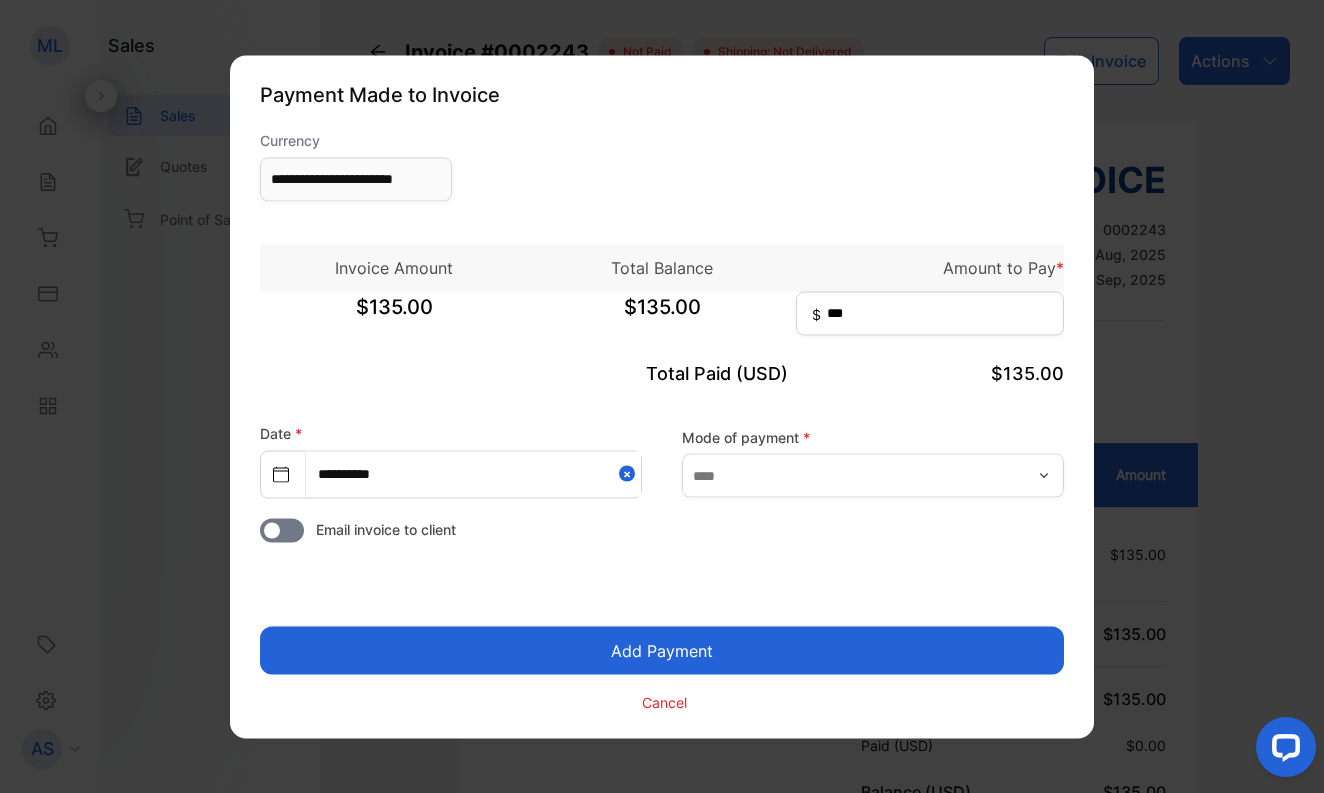 click on "Add Payment" at bounding box center [662, 650] 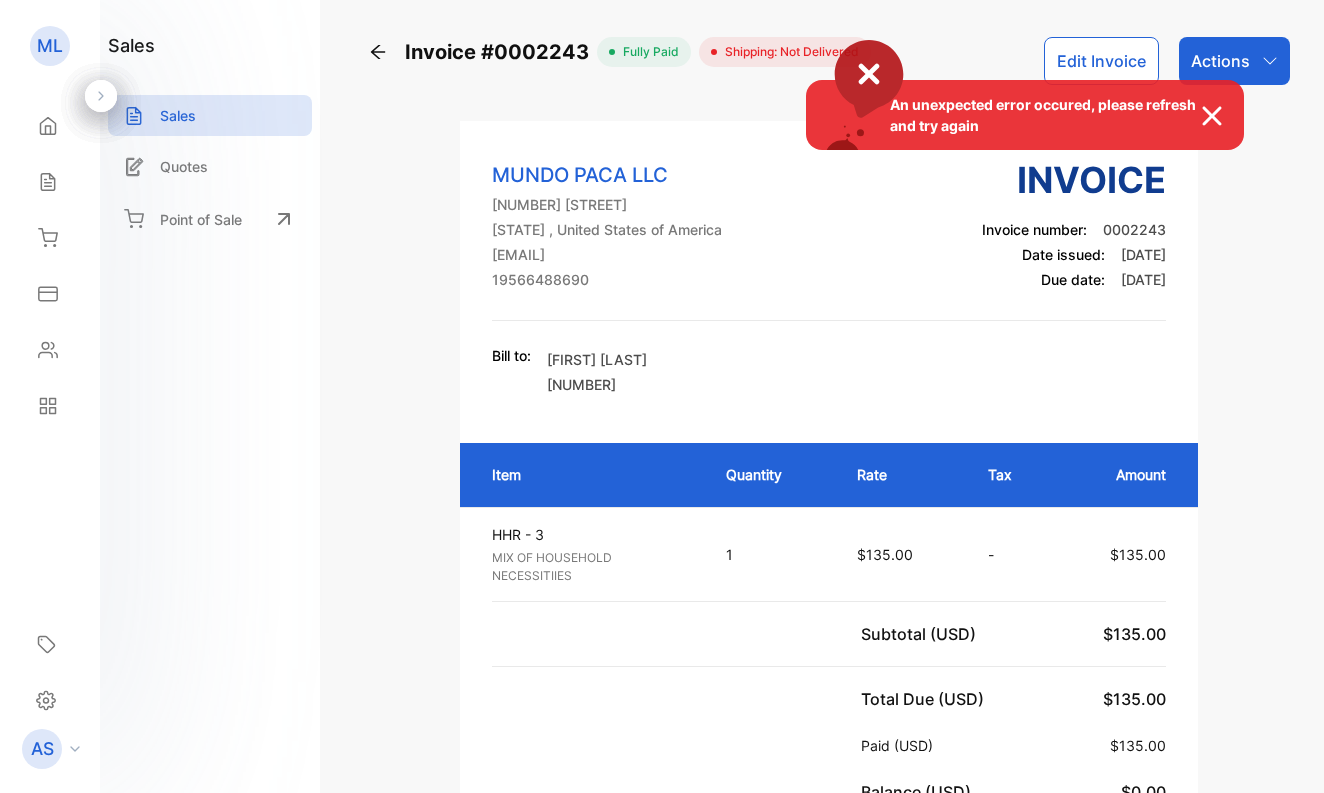 scroll, scrollTop: 0, scrollLeft: 0, axis: both 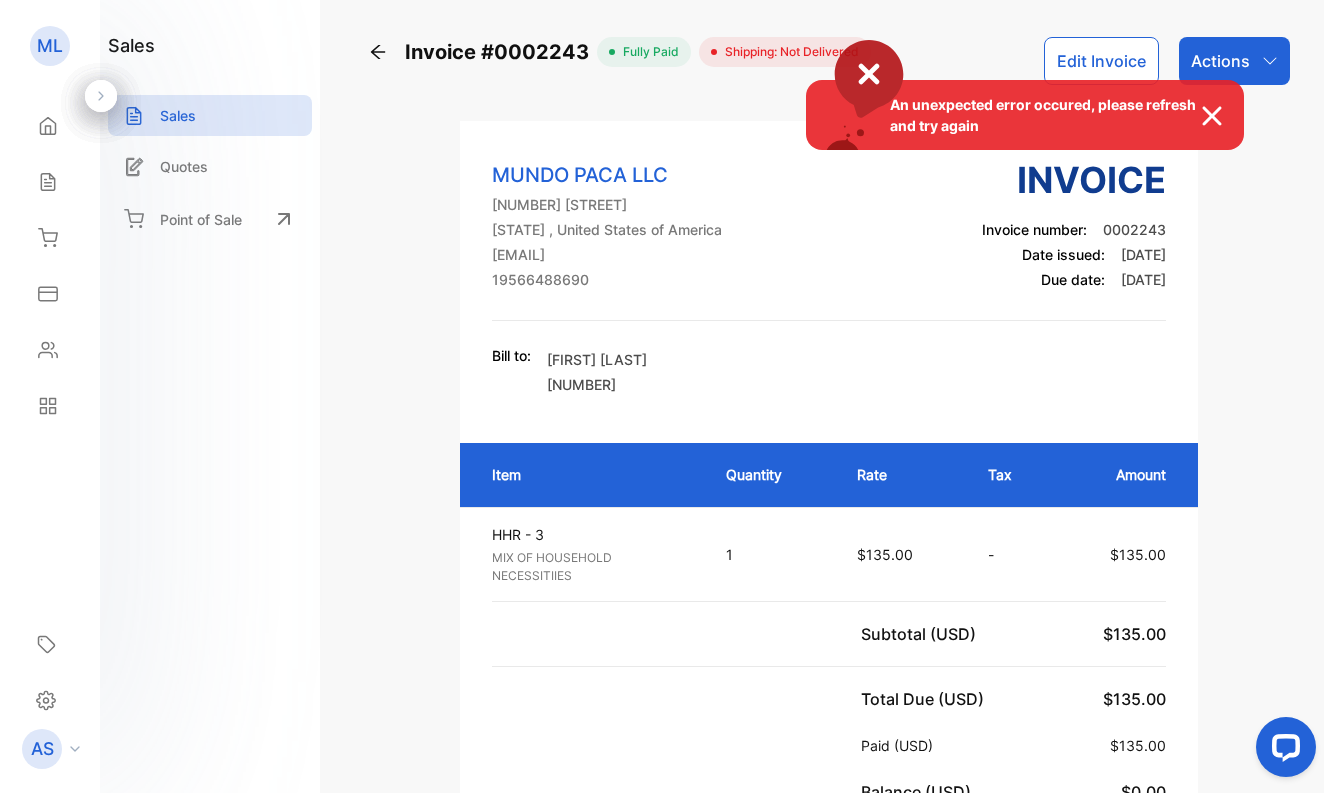 click on "An unexpected error occured, please refresh and try again" at bounding box center [662, 396] 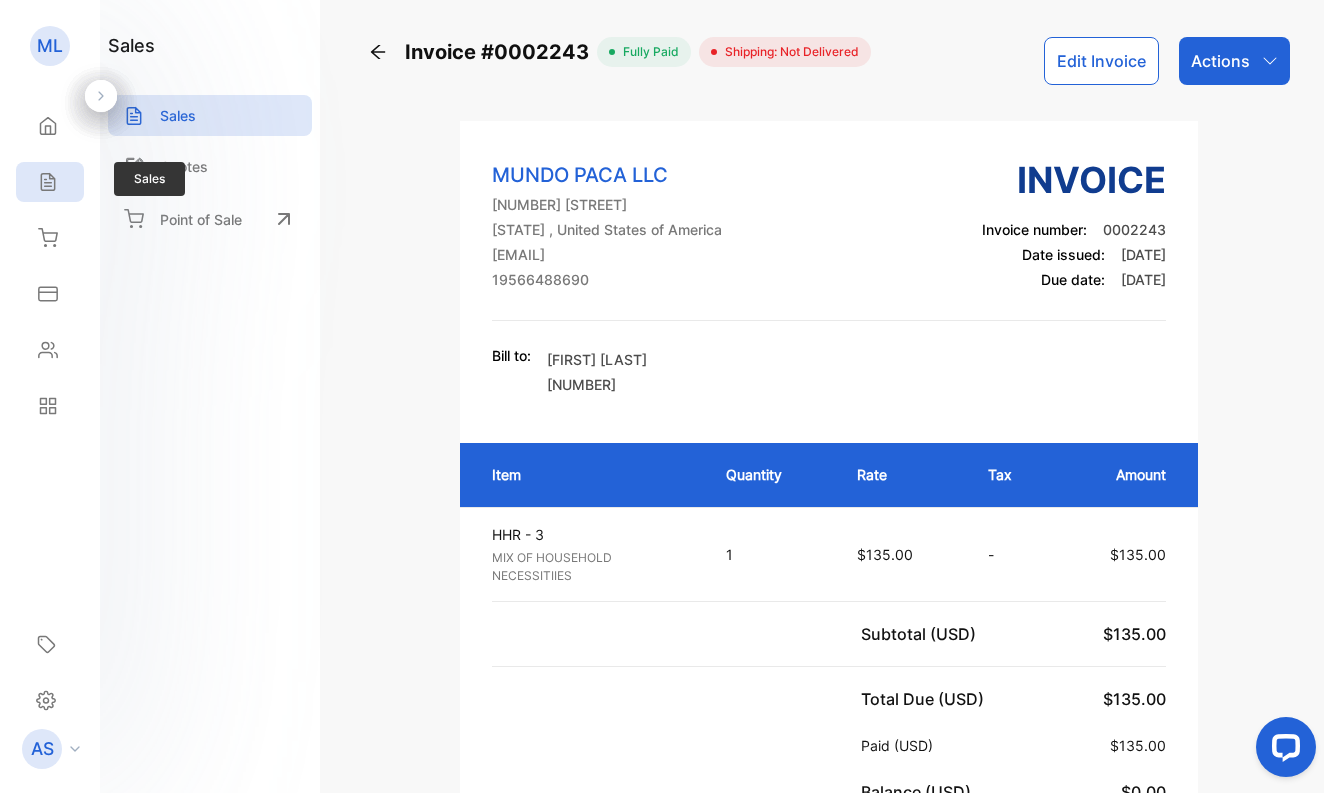 click 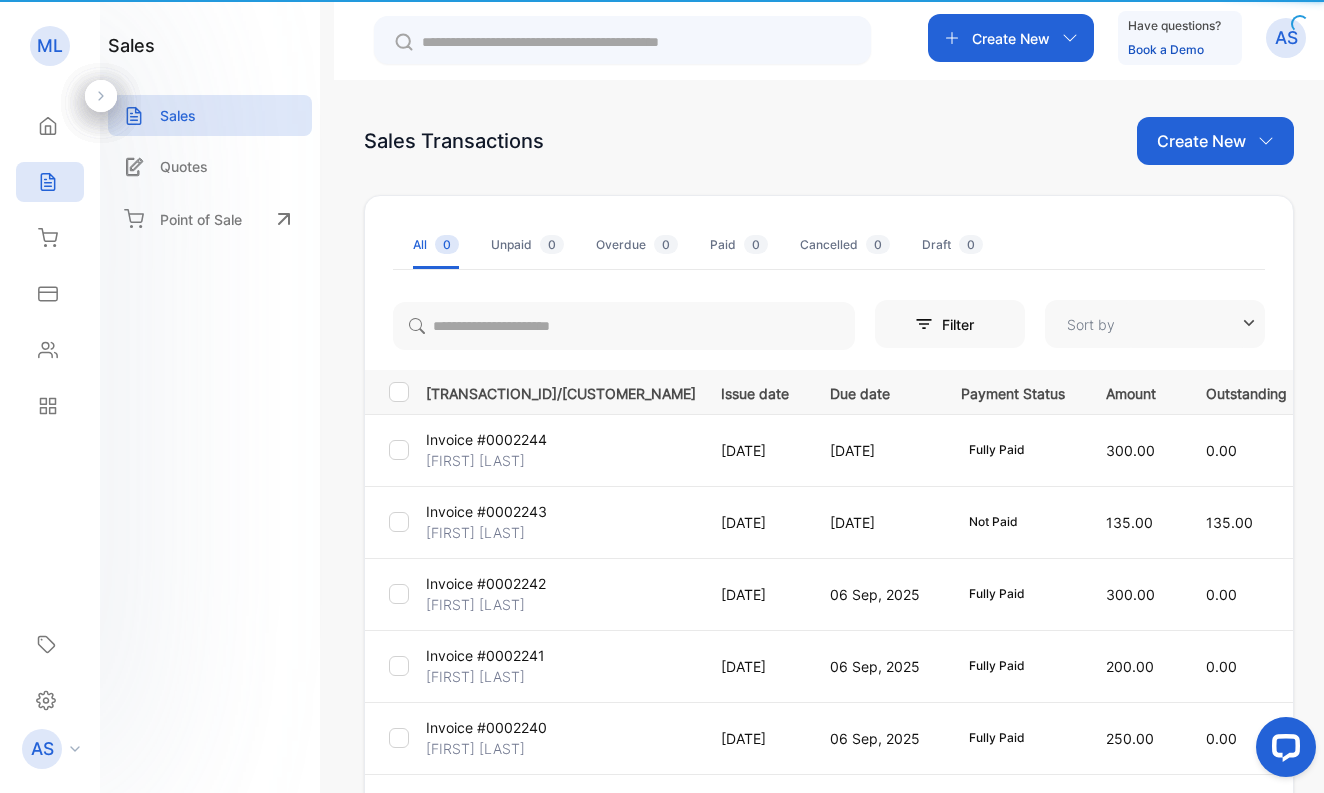 type on "**********" 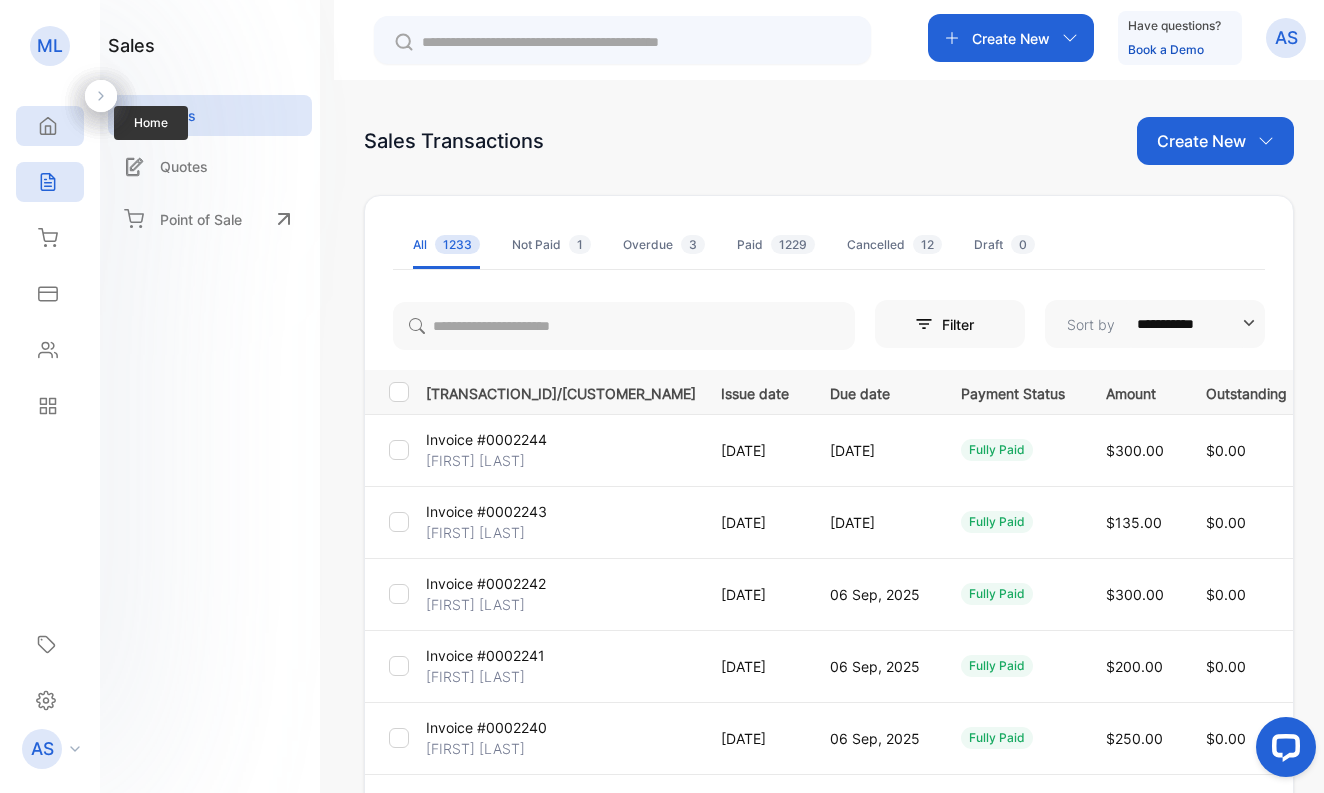 click 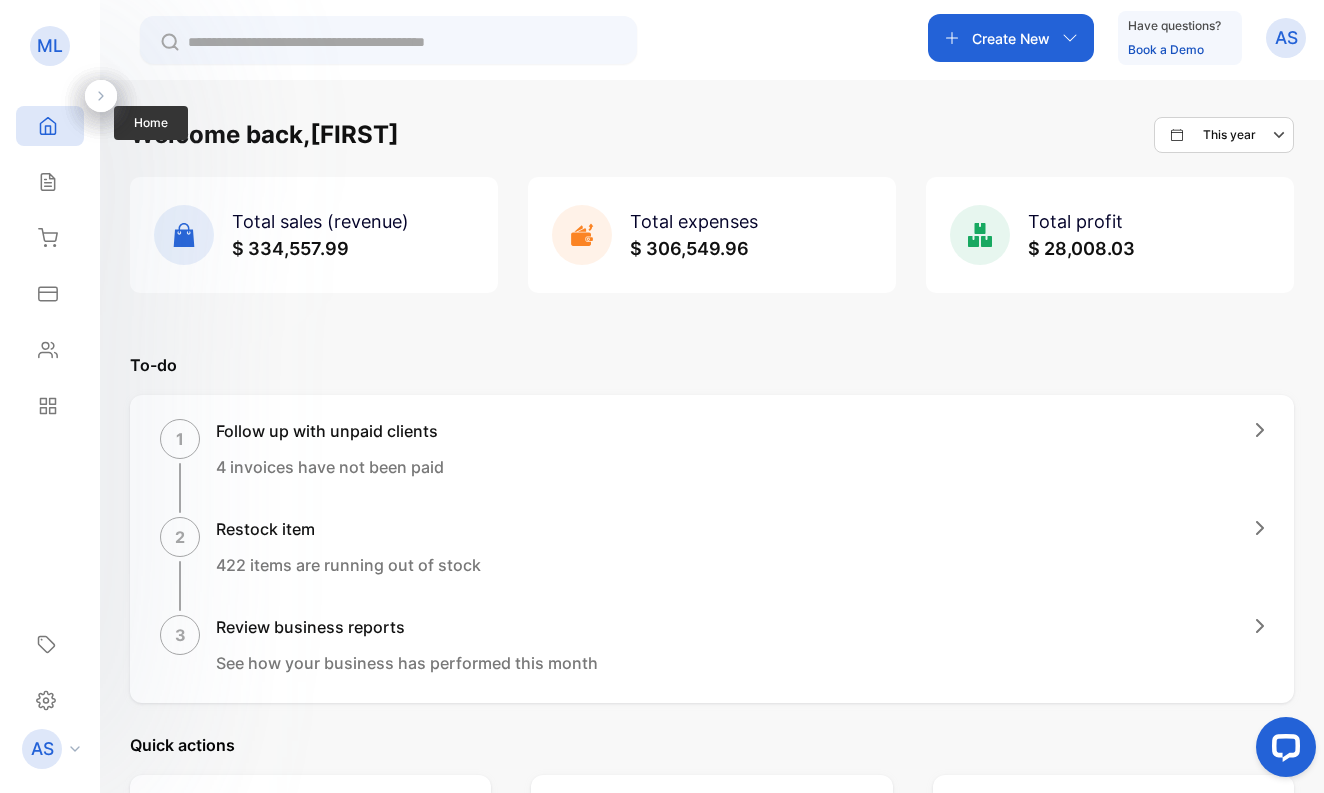 click 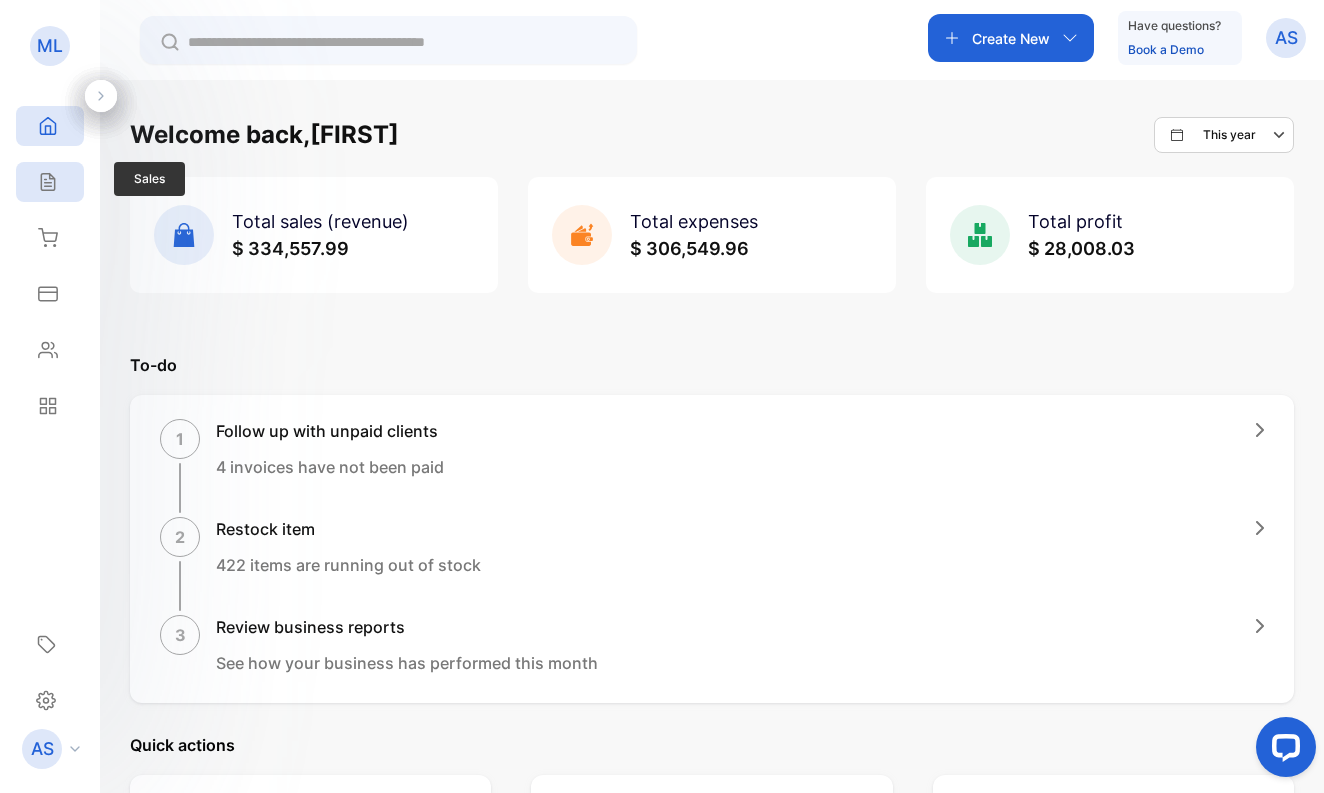 click on "Sales" at bounding box center (50, 182) 